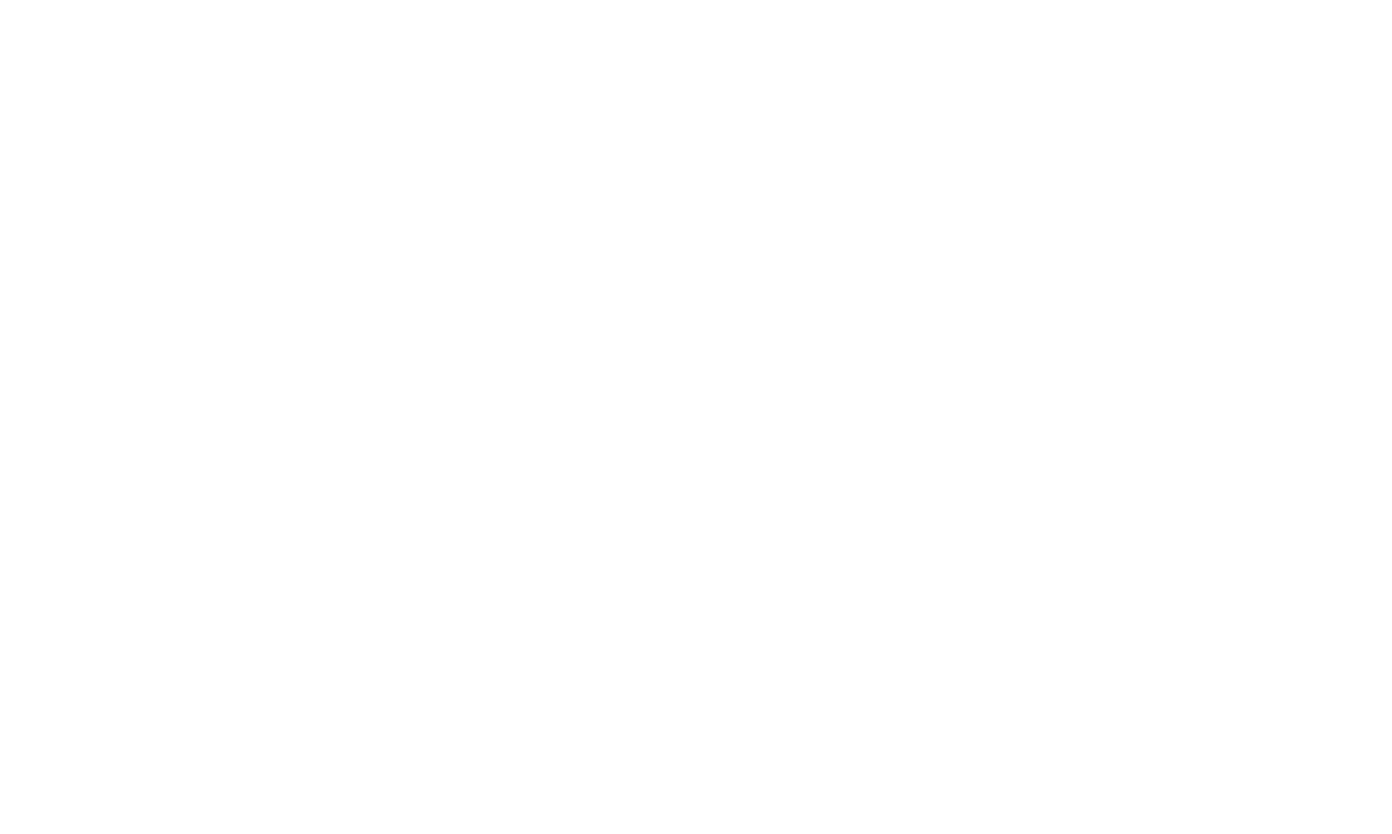 scroll, scrollTop: 0, scrollLeft: 0, axis: both 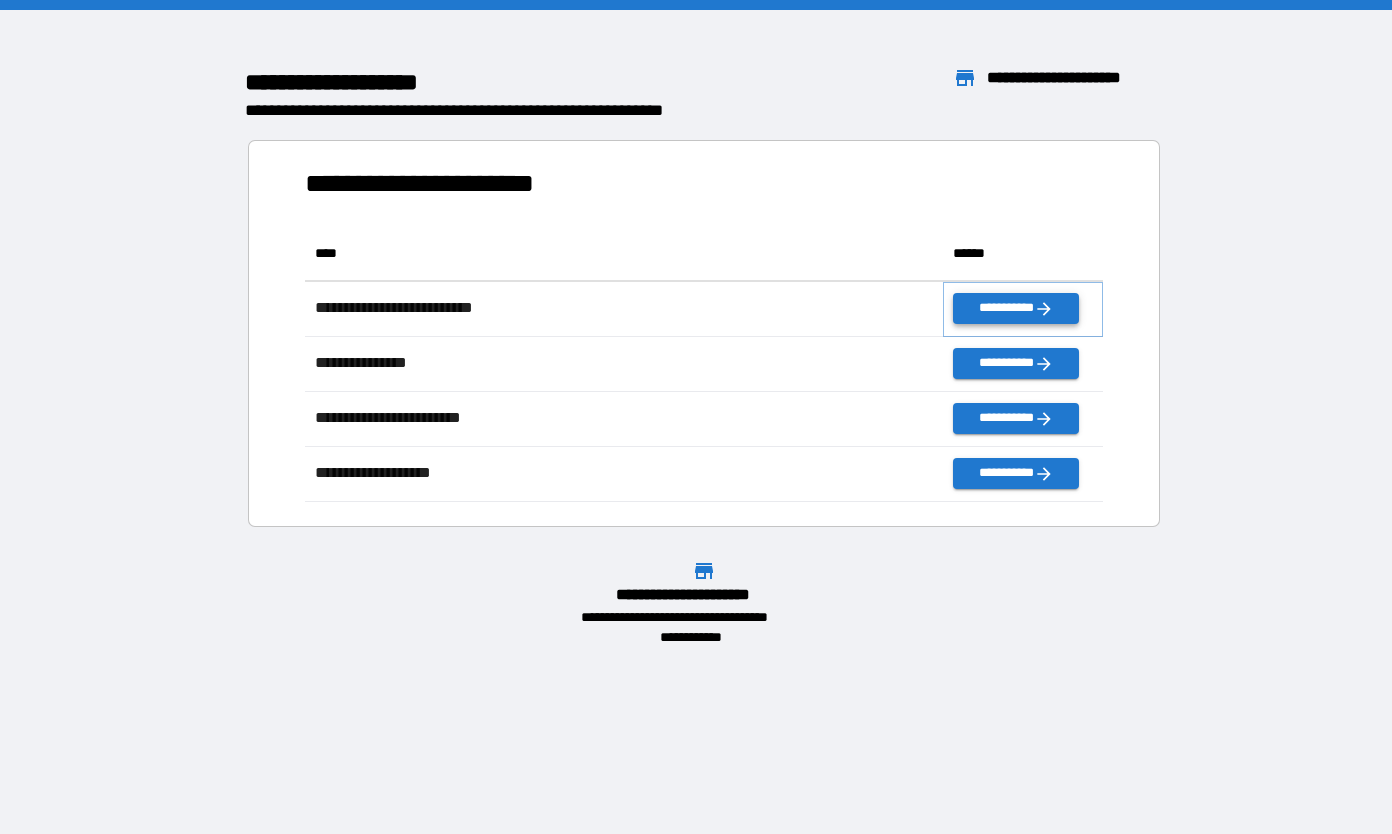 click on "**********" at bounding box center (1015, 308) 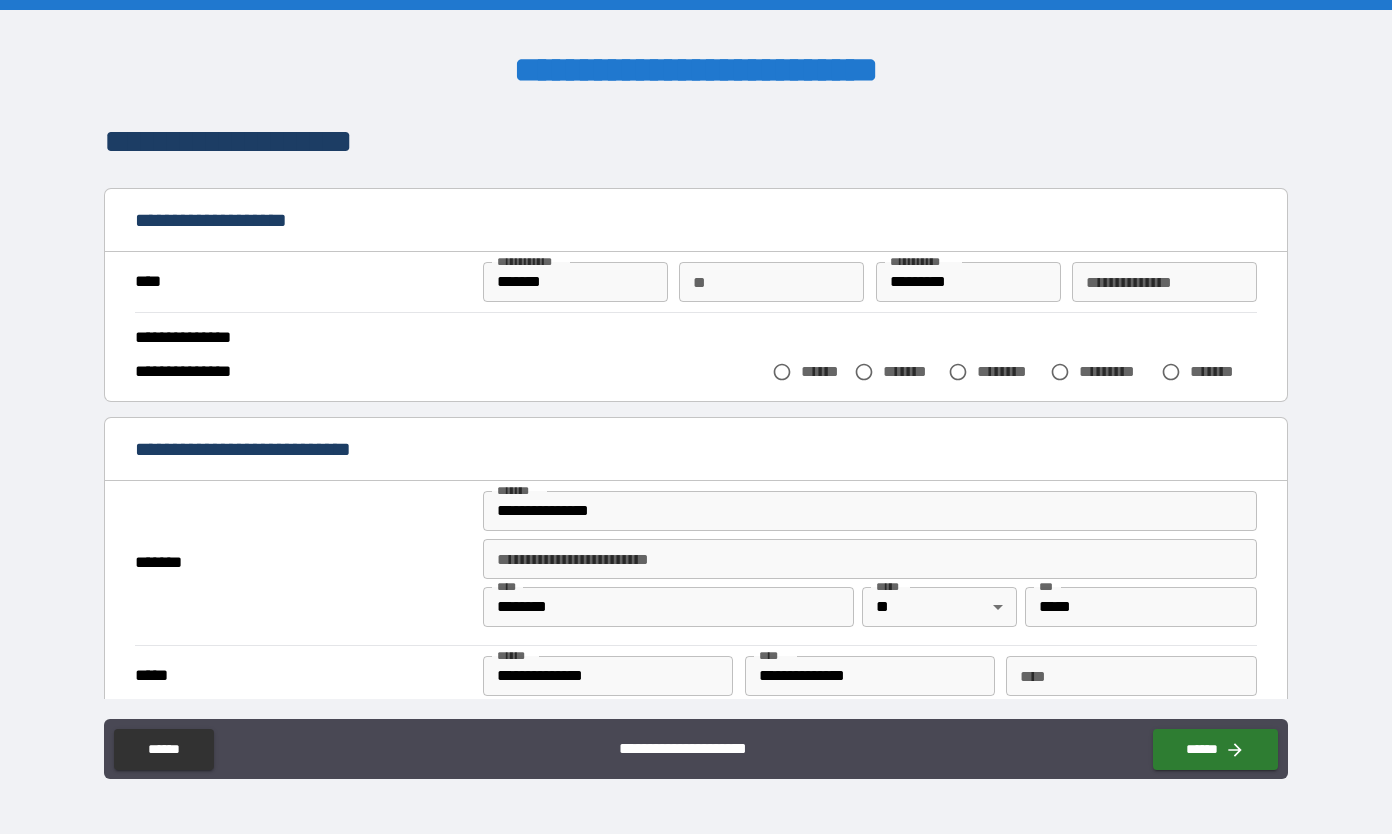 click on "**********" at bounding box center (870, 511) 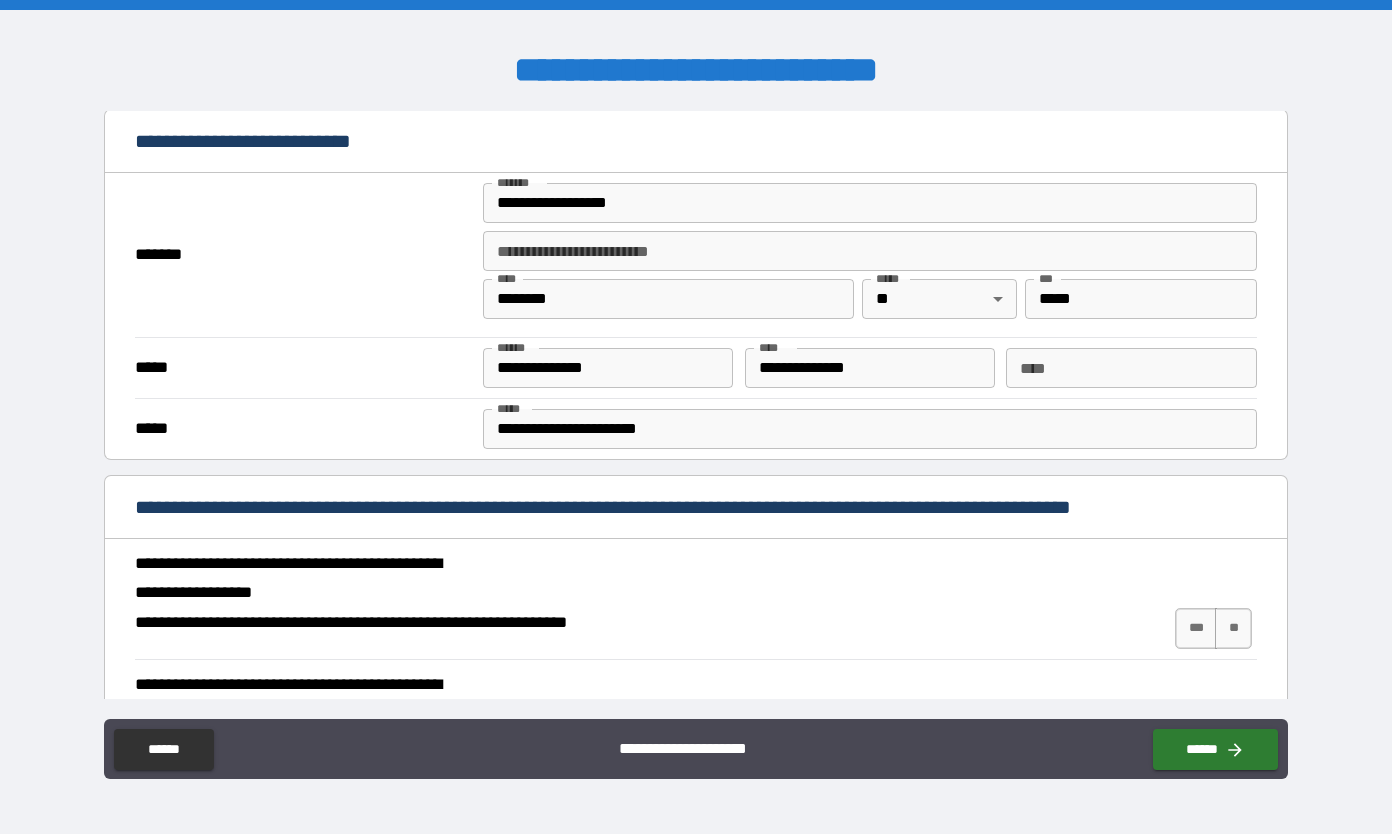 scroll, scrollTop: 307, scrollLeft: 0, axis: vertical 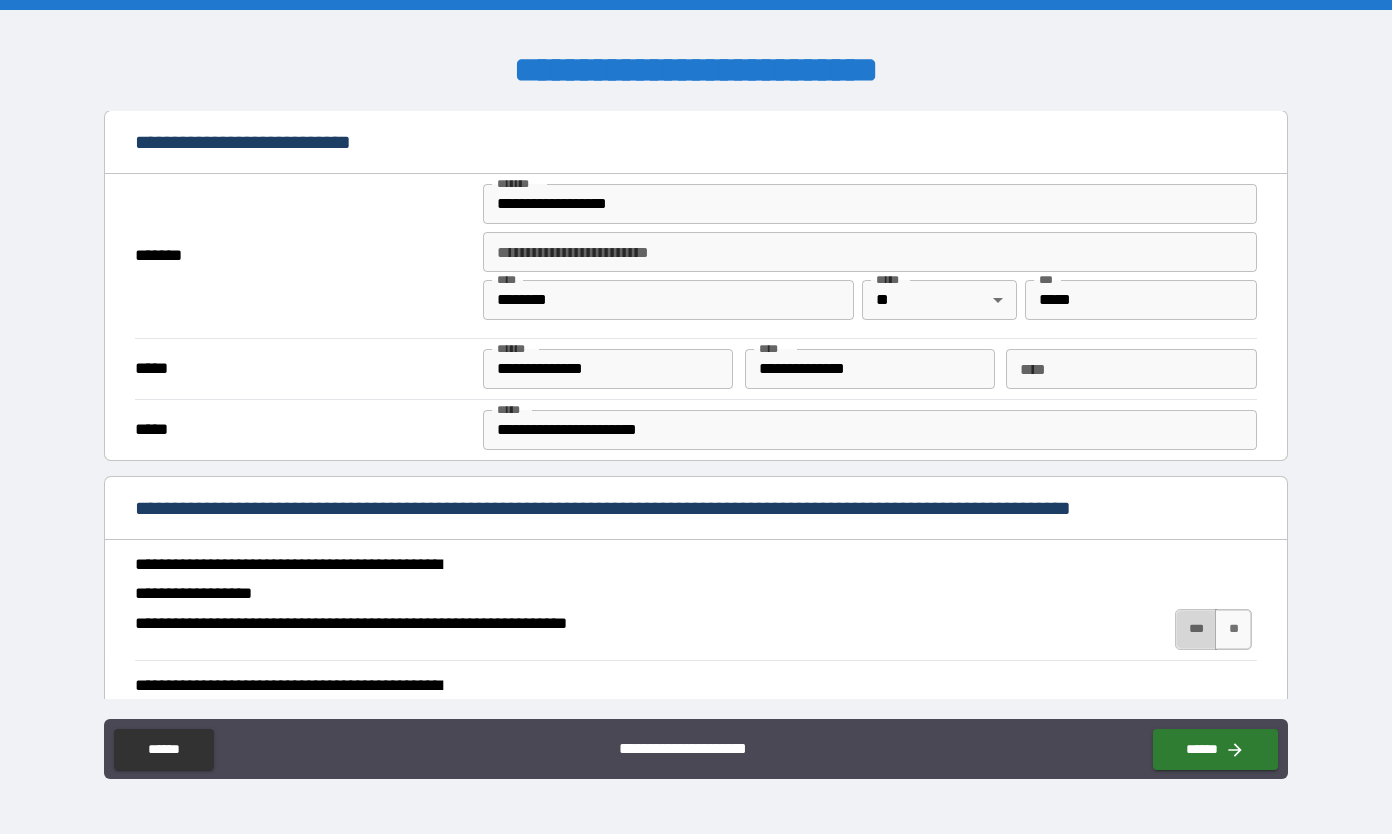 click on "***" at bounding box center (1196, 629) 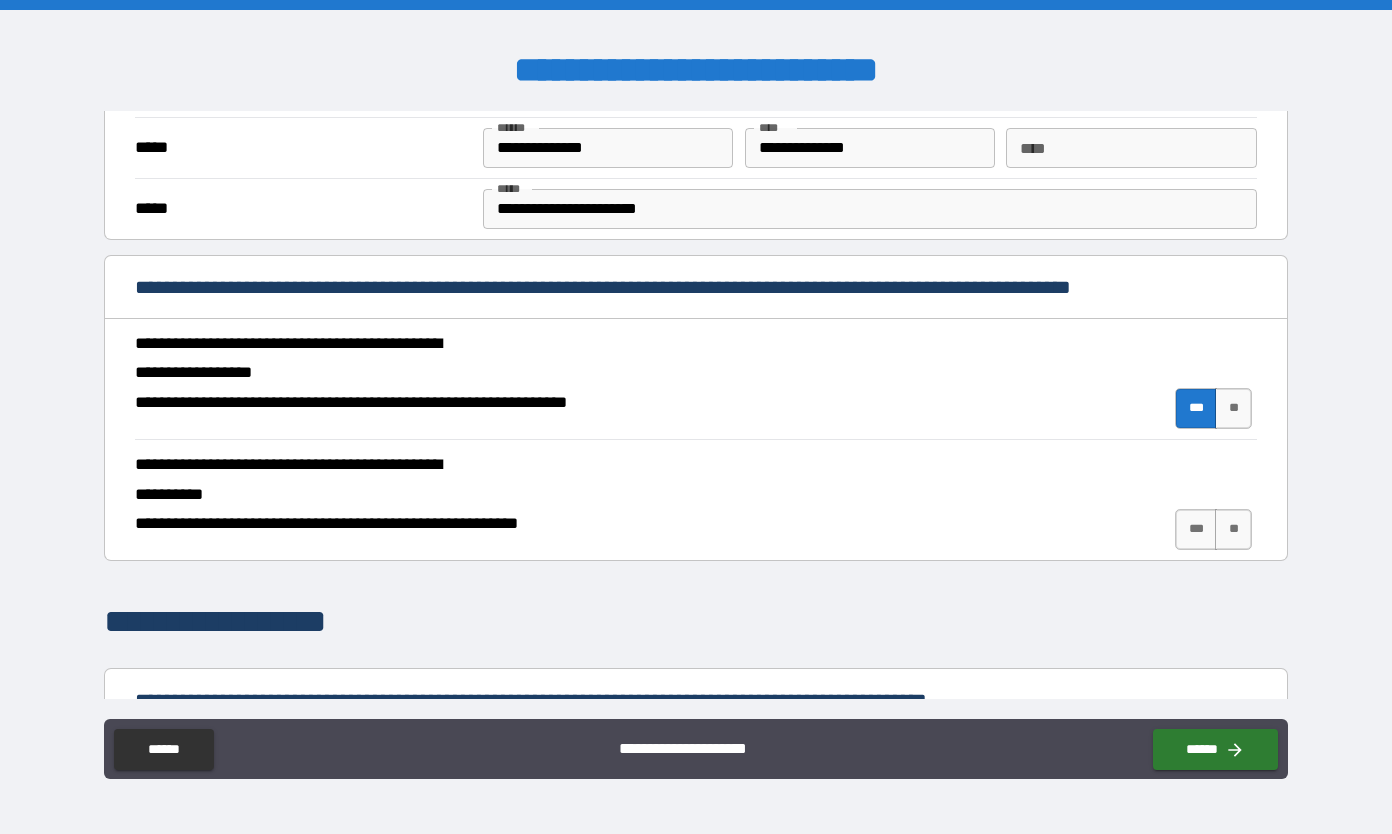 scroll, scrollTop: 524, scrollLeft: 0, axis: vertical 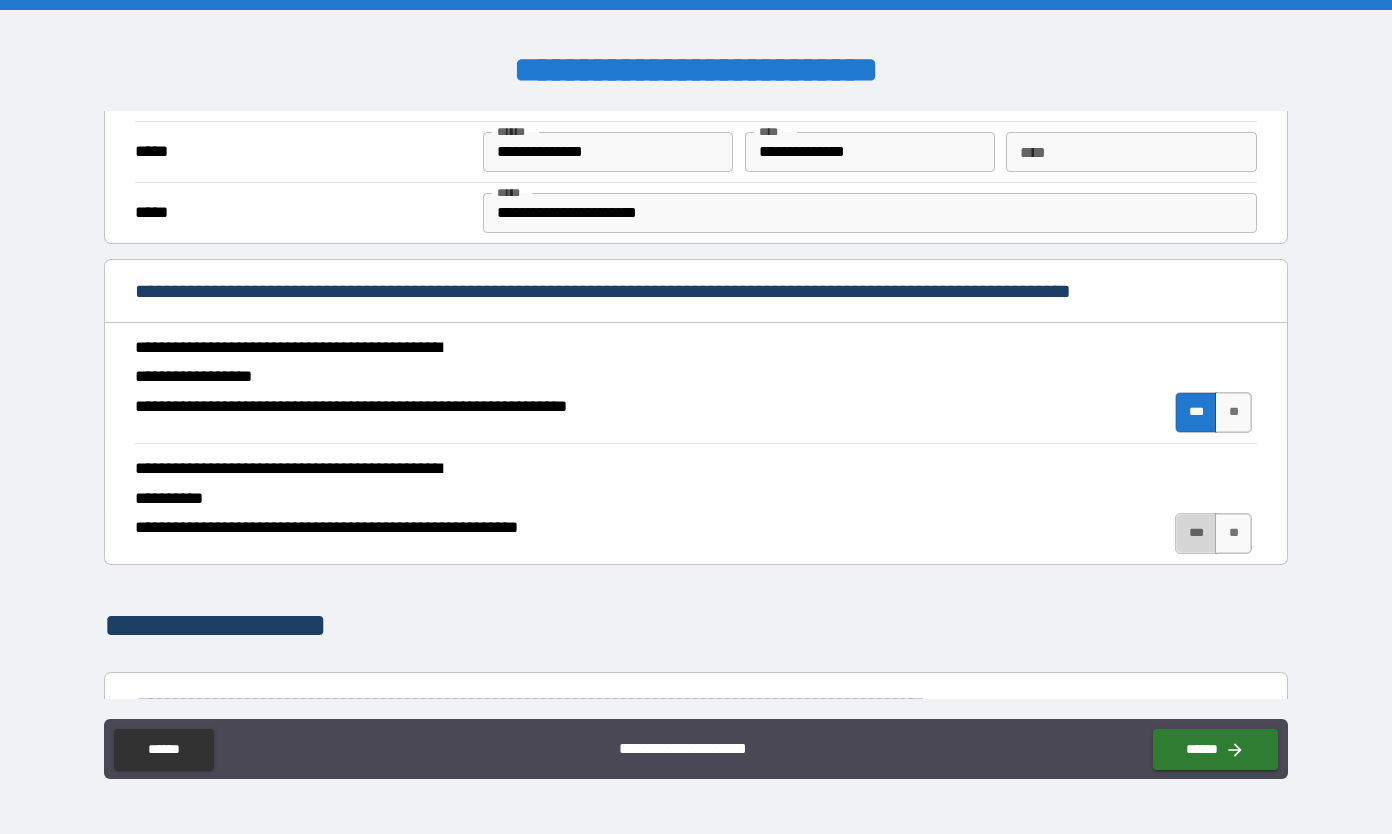 click on "***" at bounding box center [1196, 533] 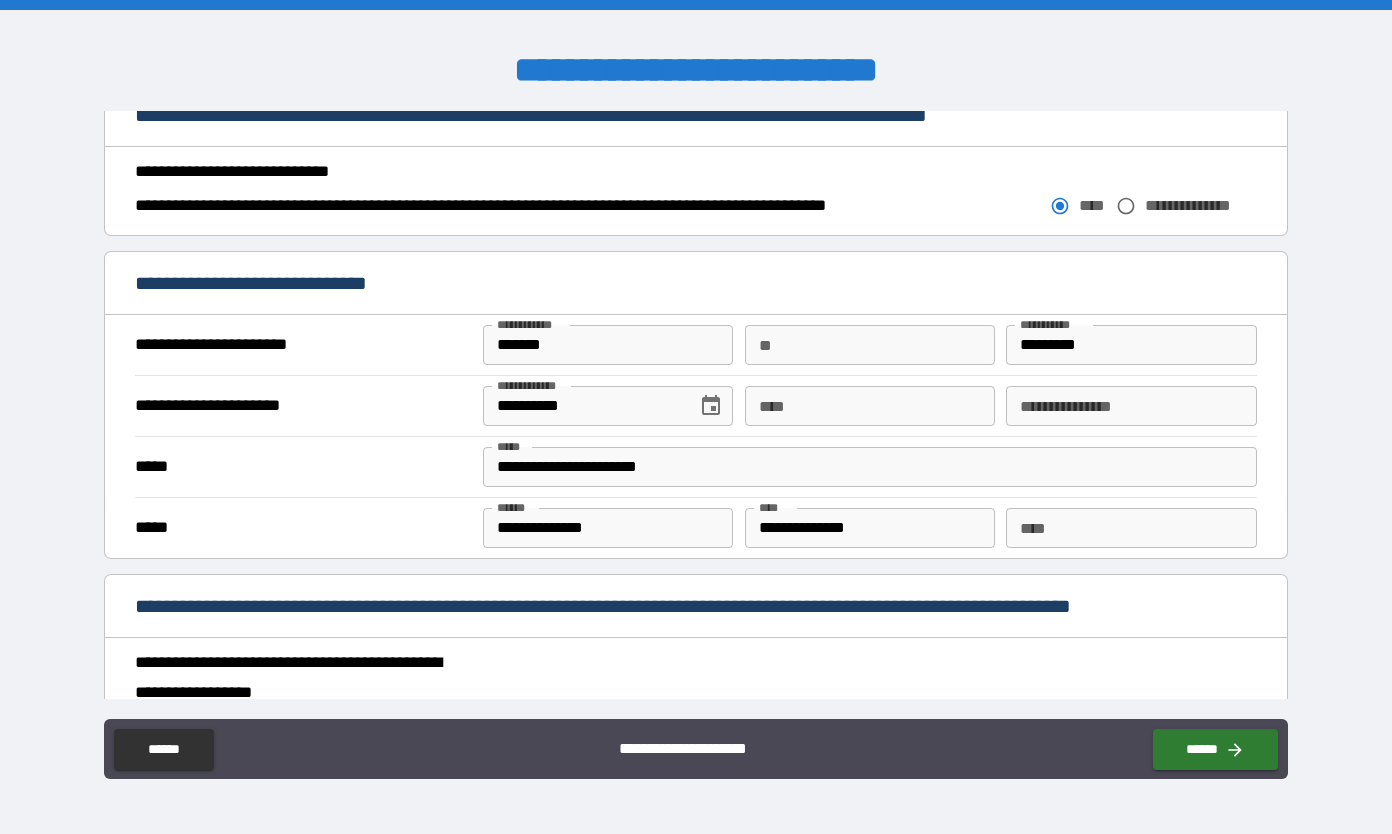 scroll, scrollTop: 1111, scrollLeft: 0, axis: vertical 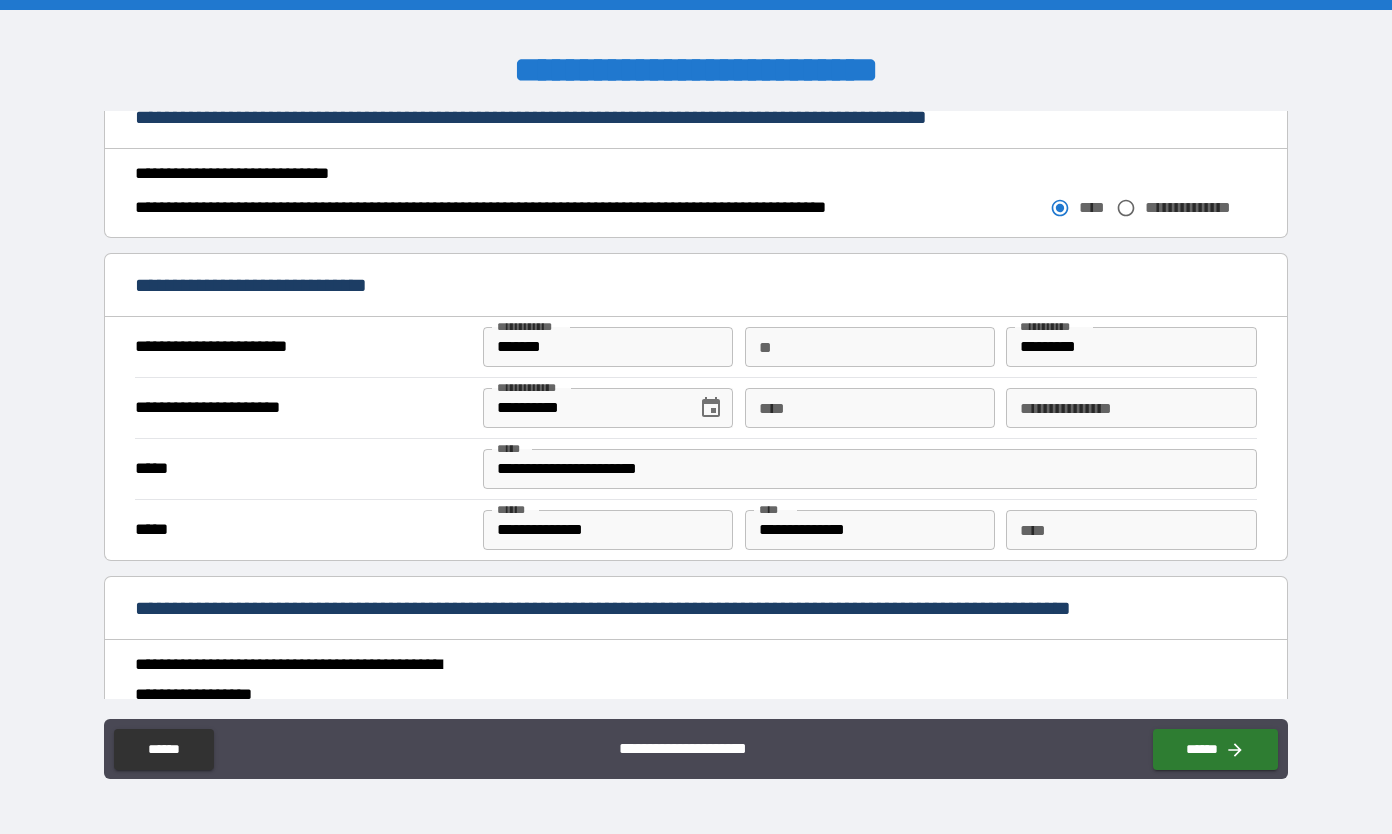 click on "****" at bounding box center (870, 408) 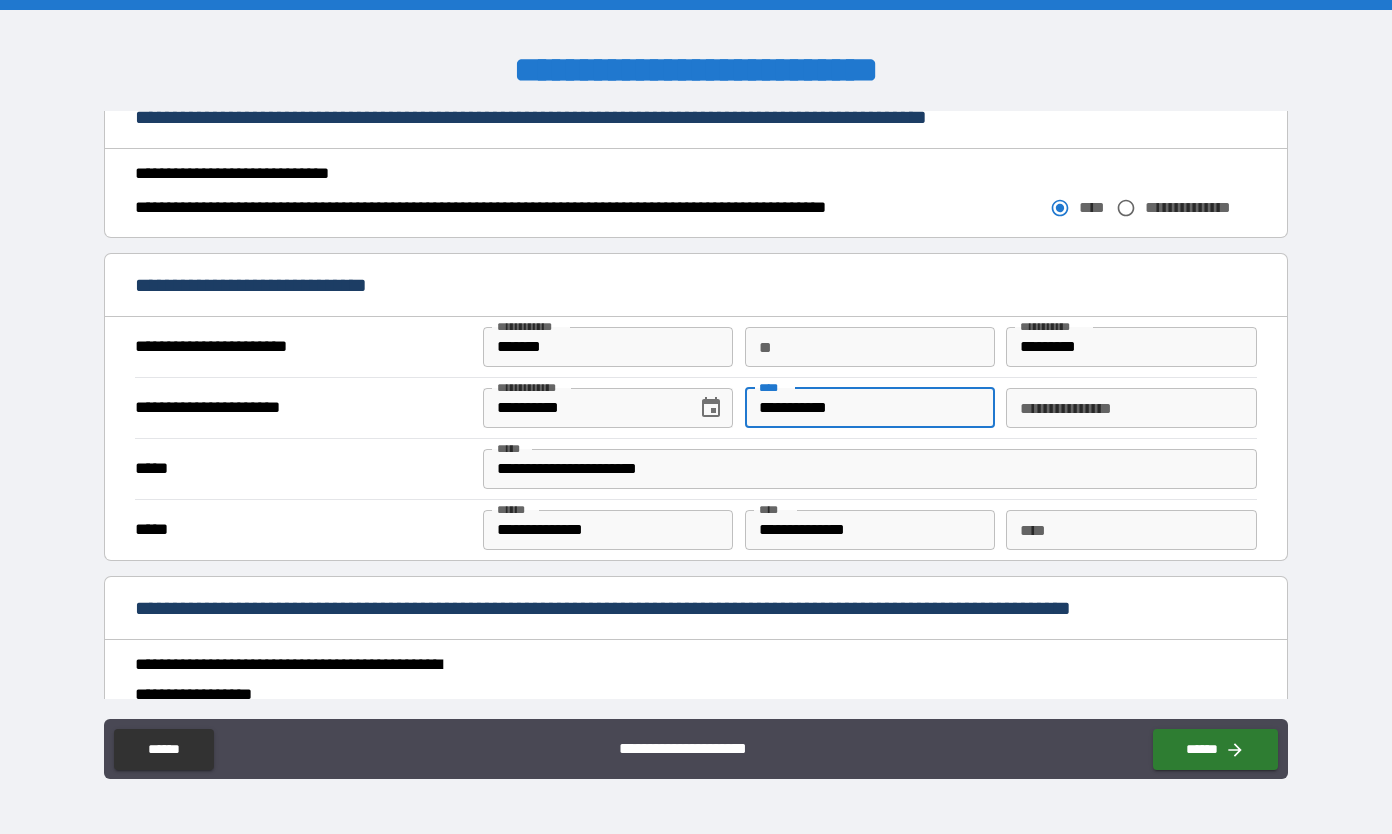 type on "**********" 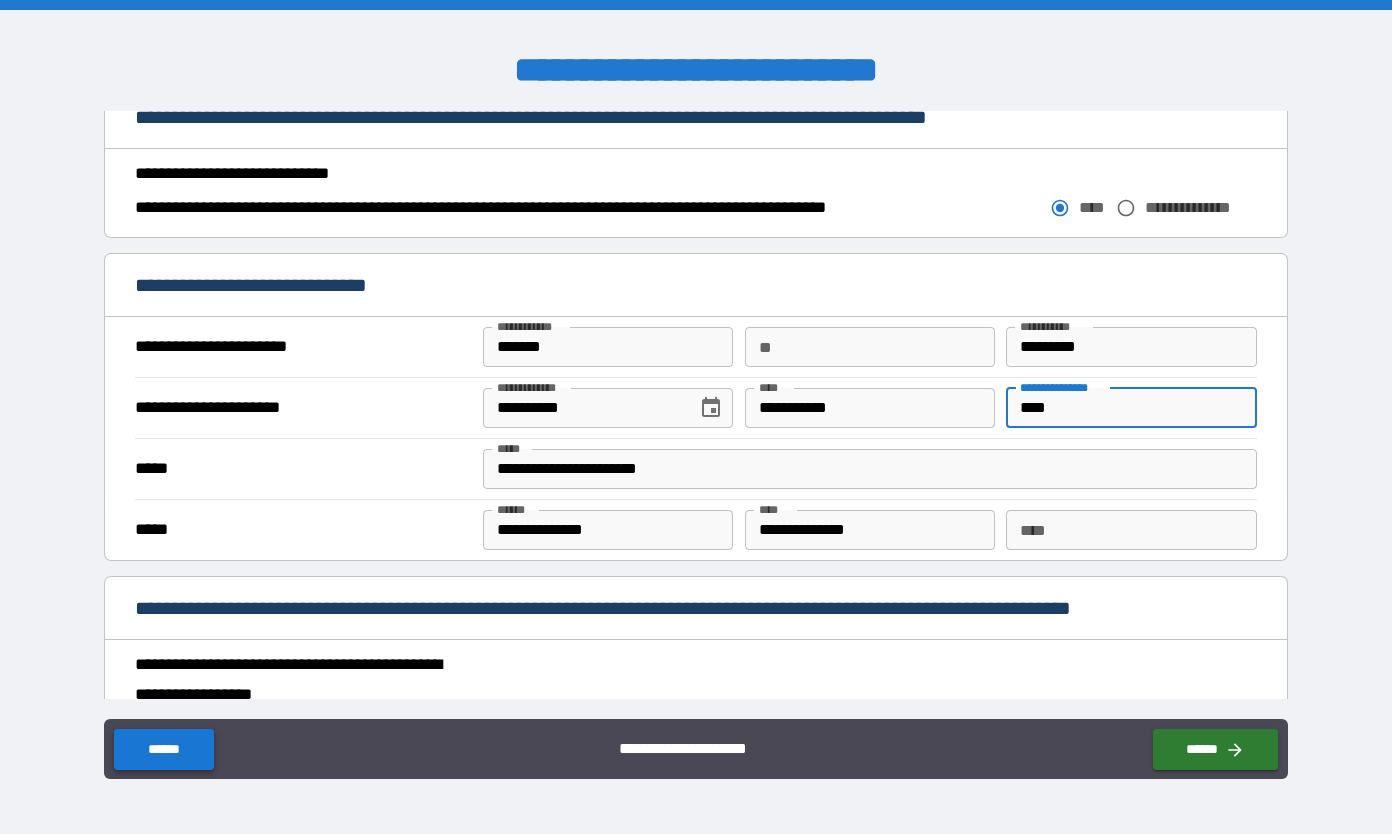 type on "****" 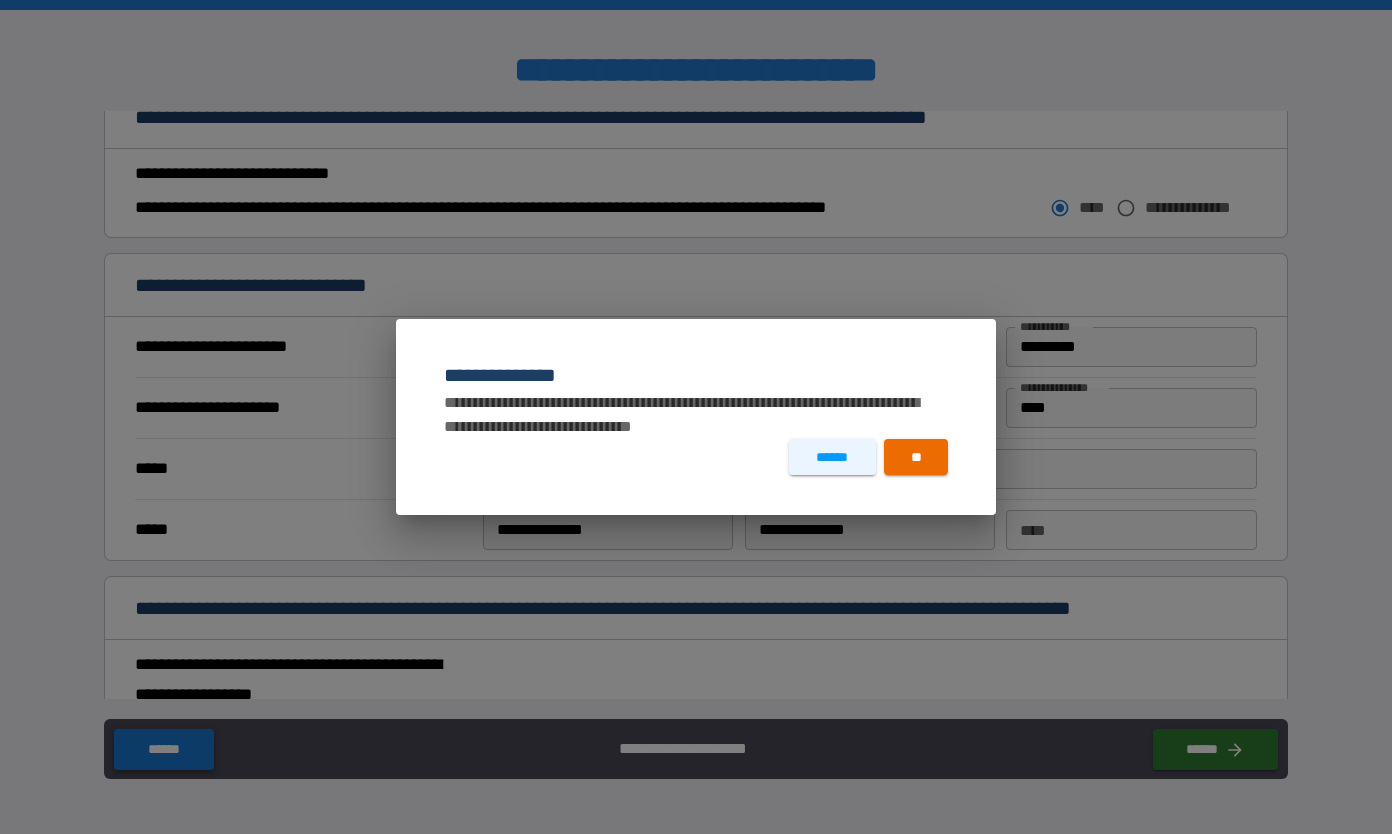 type 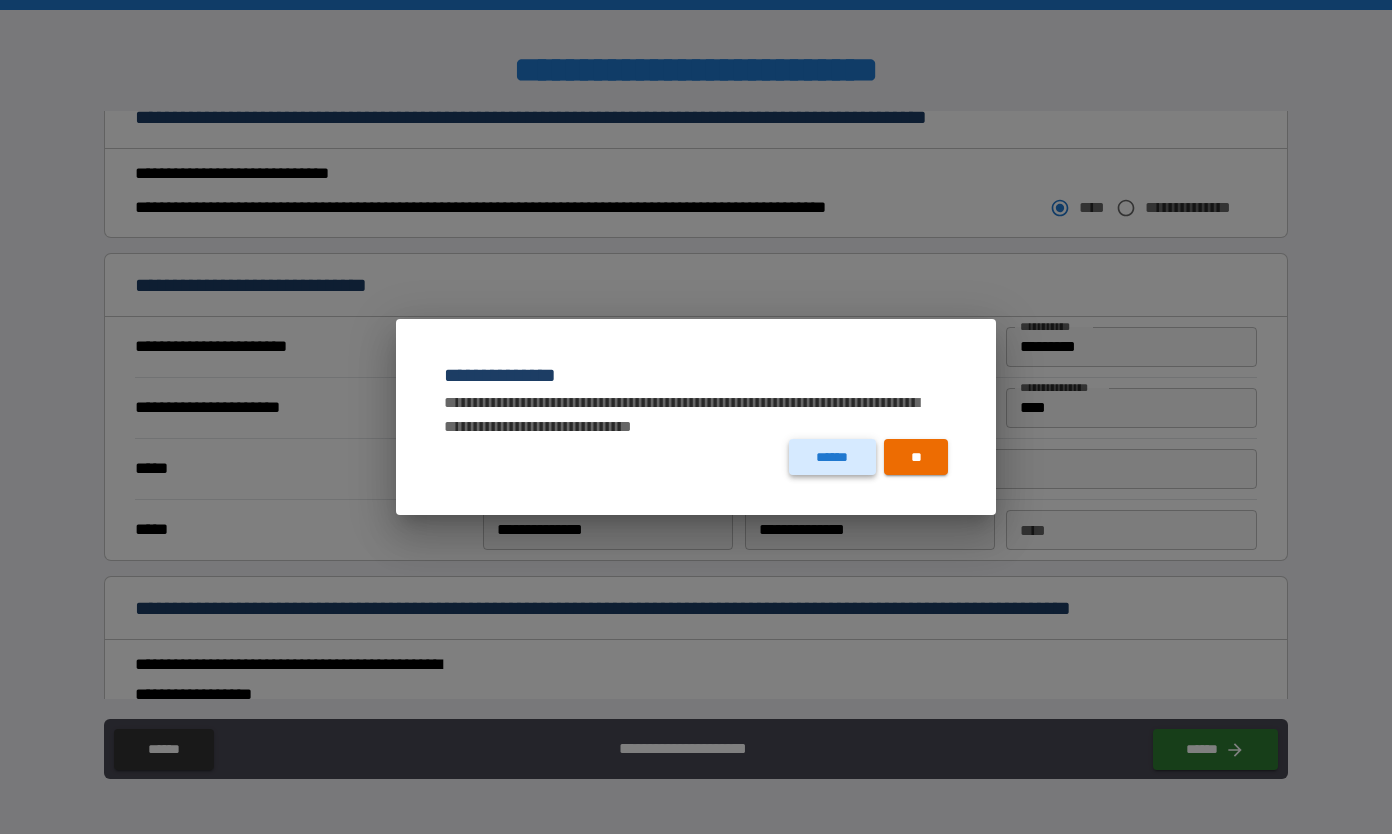 click on "******" at bounding box center [832, 457] 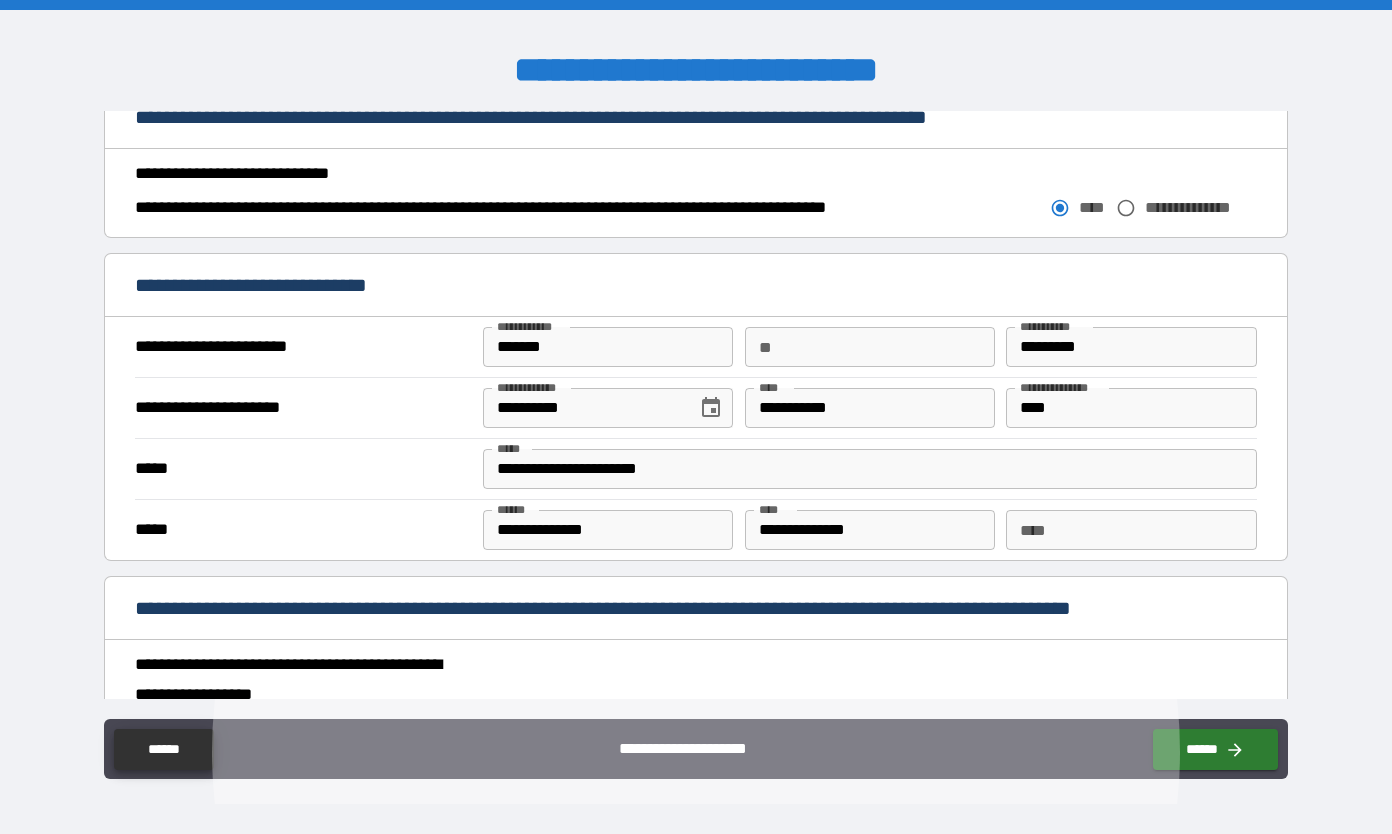 click on "**********" at bounding box center [870, 469] 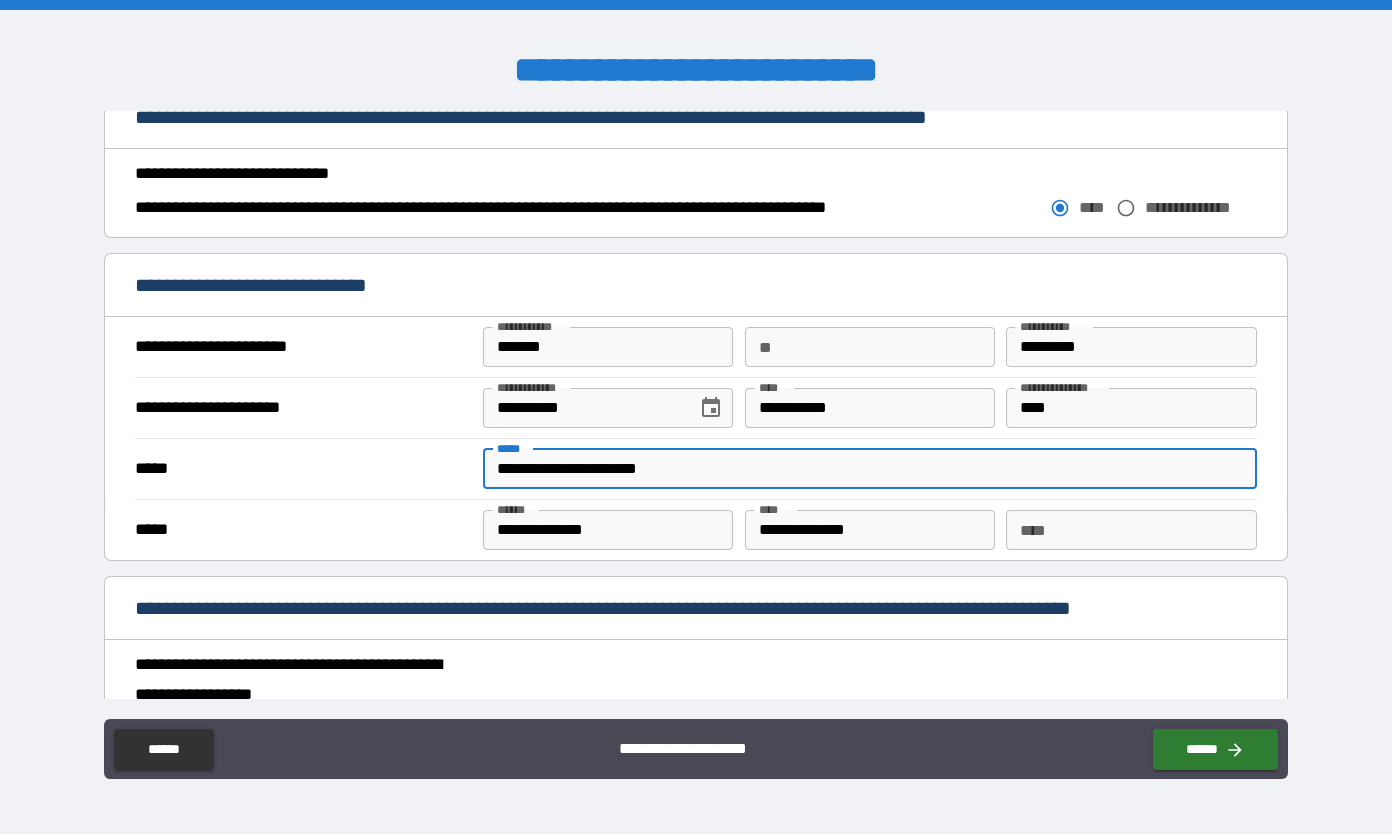 click on "****" at bounding box center [1131, 408] 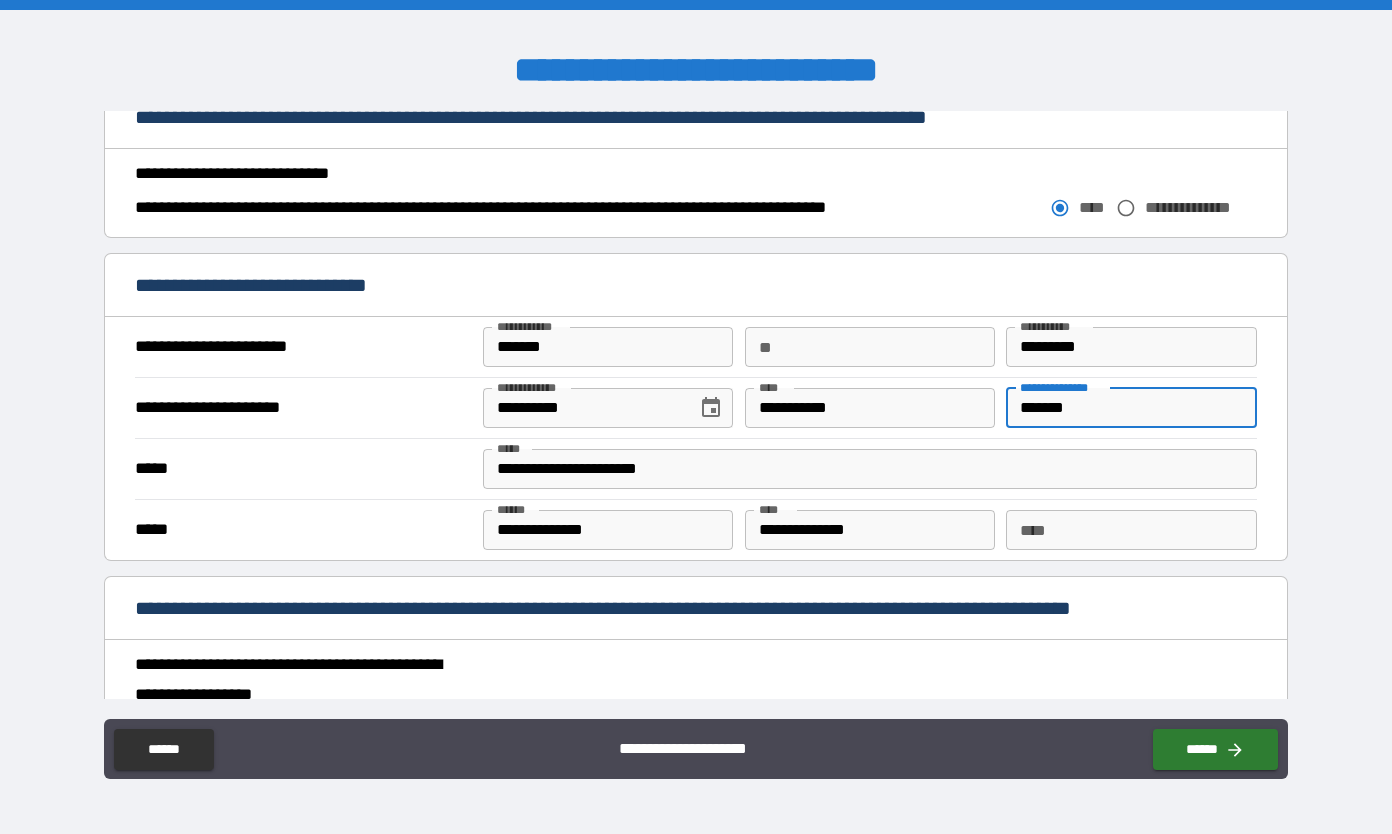 click on "**********" at bounding box center (696, 419) 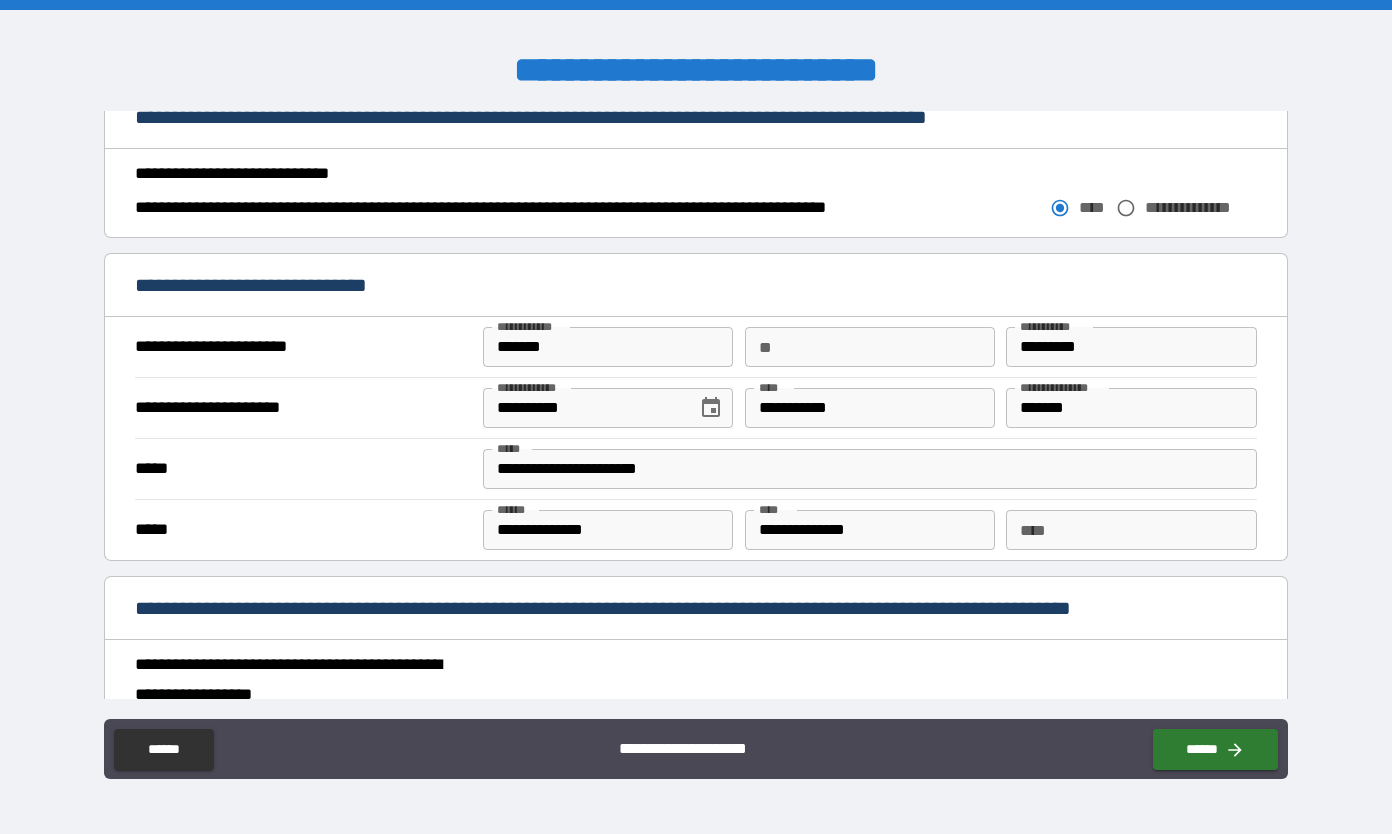 click on "**********" at bounding box center [301, 680] 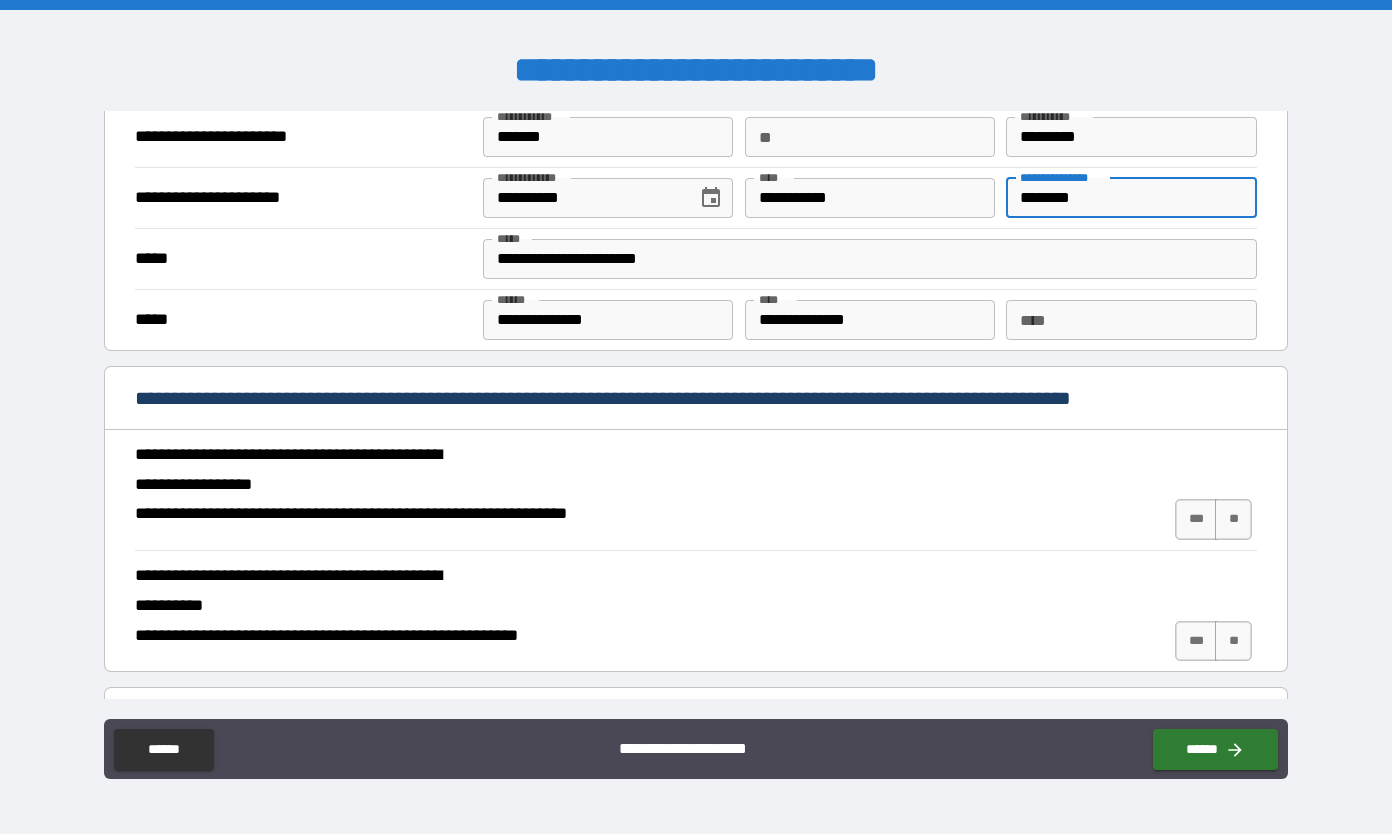 scroll, scrollTop: 1320, scrollLeft: 0, axis: vertical 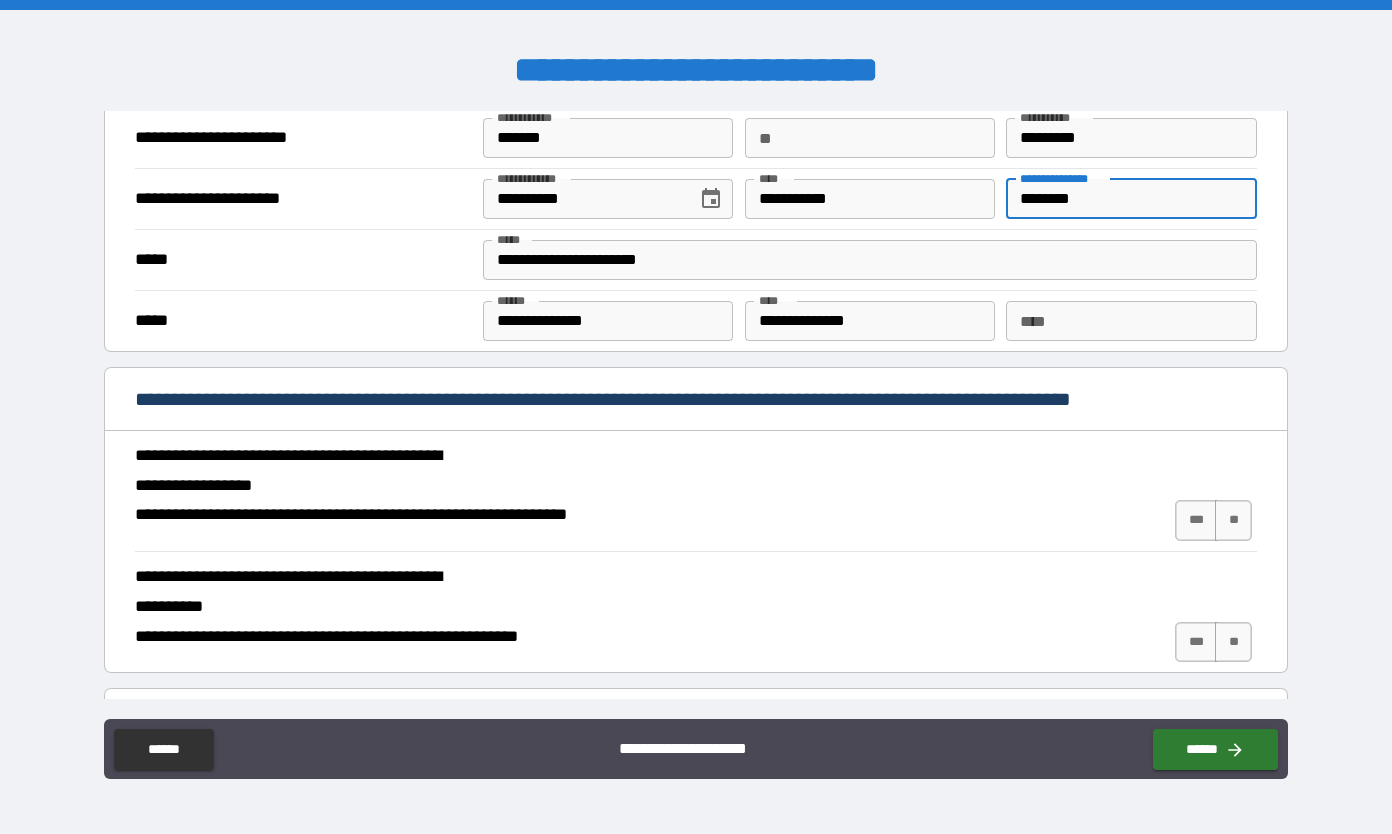 type on "********" 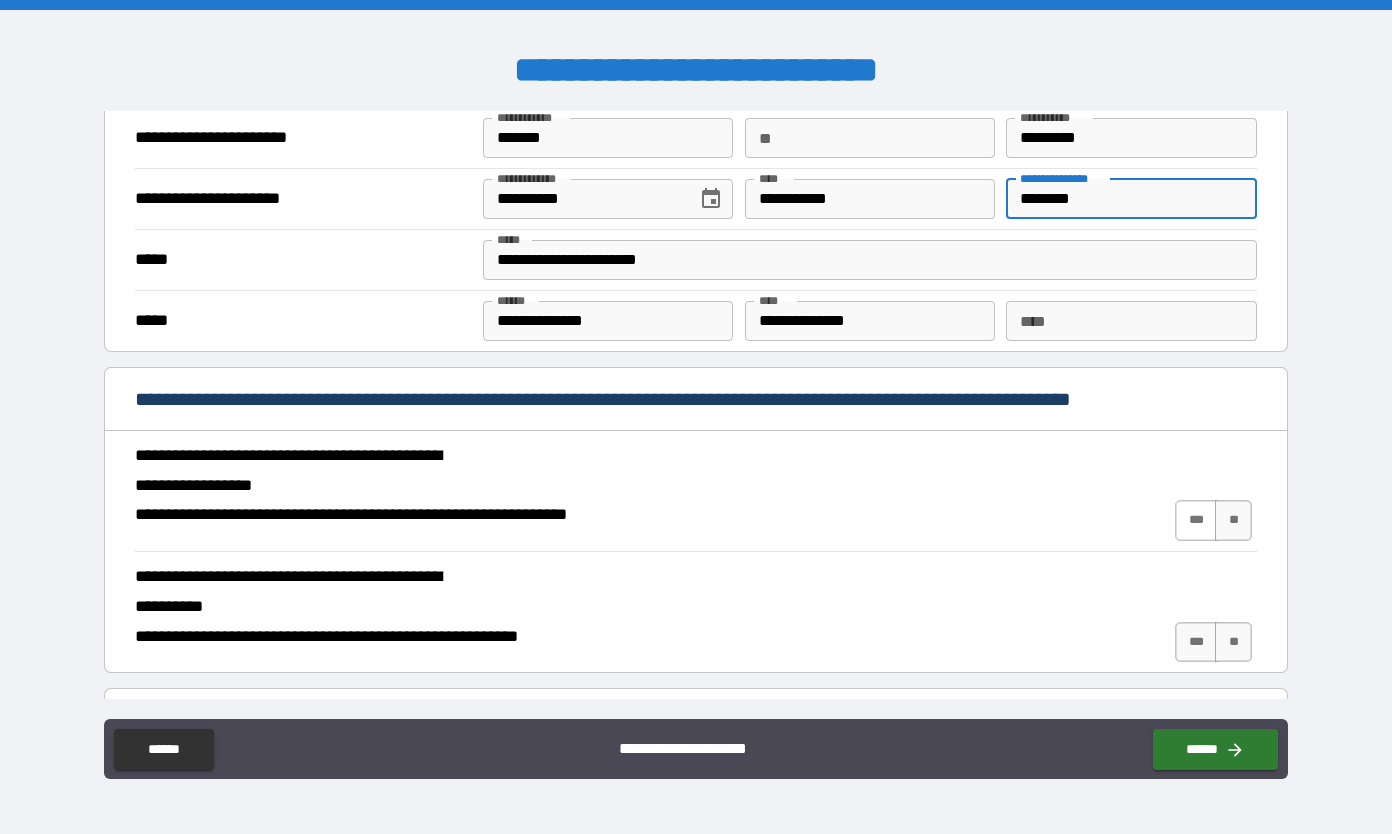 click on "***" at bounding box center [1196, 520] 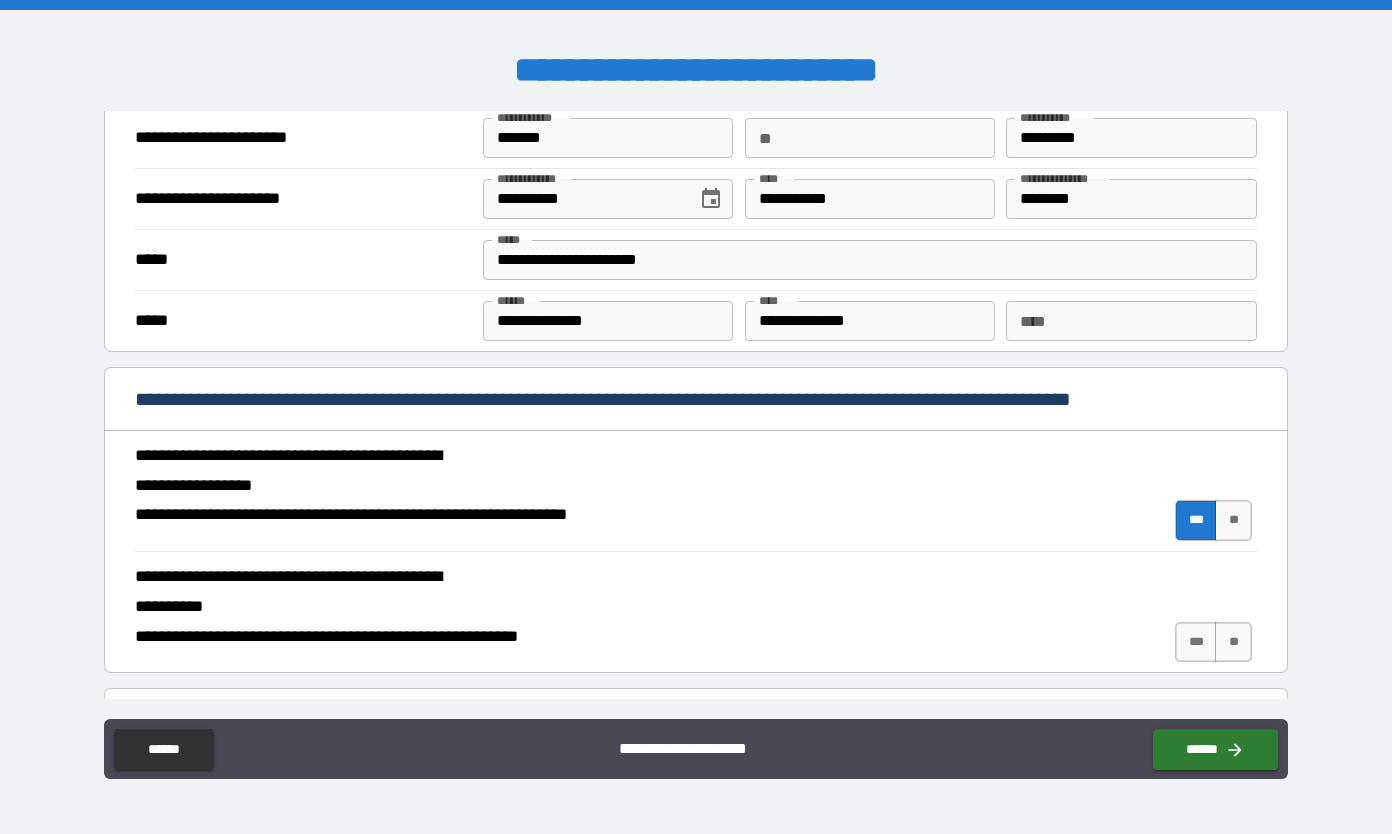 type on "****" 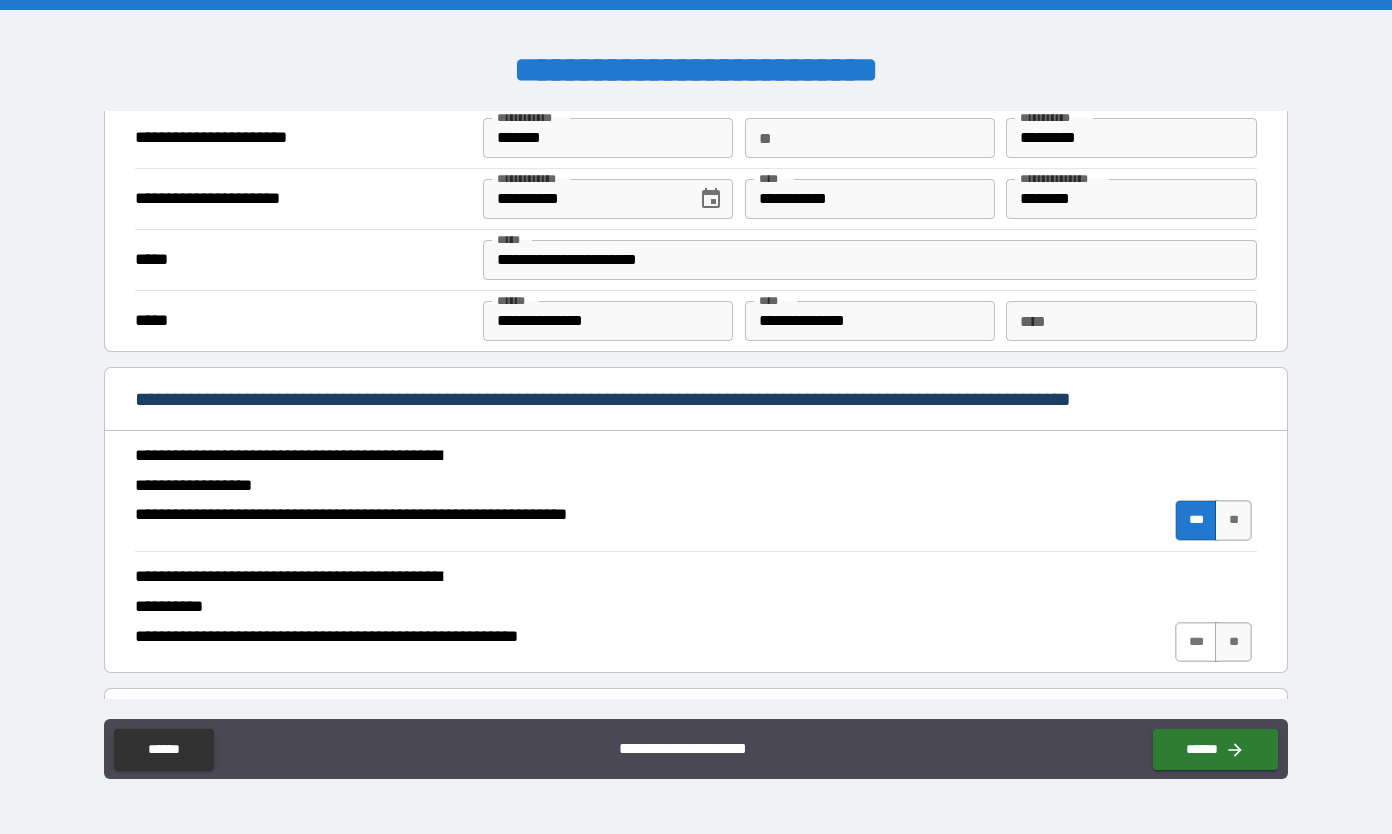 click on "***" at bounding box center [1196, 642] 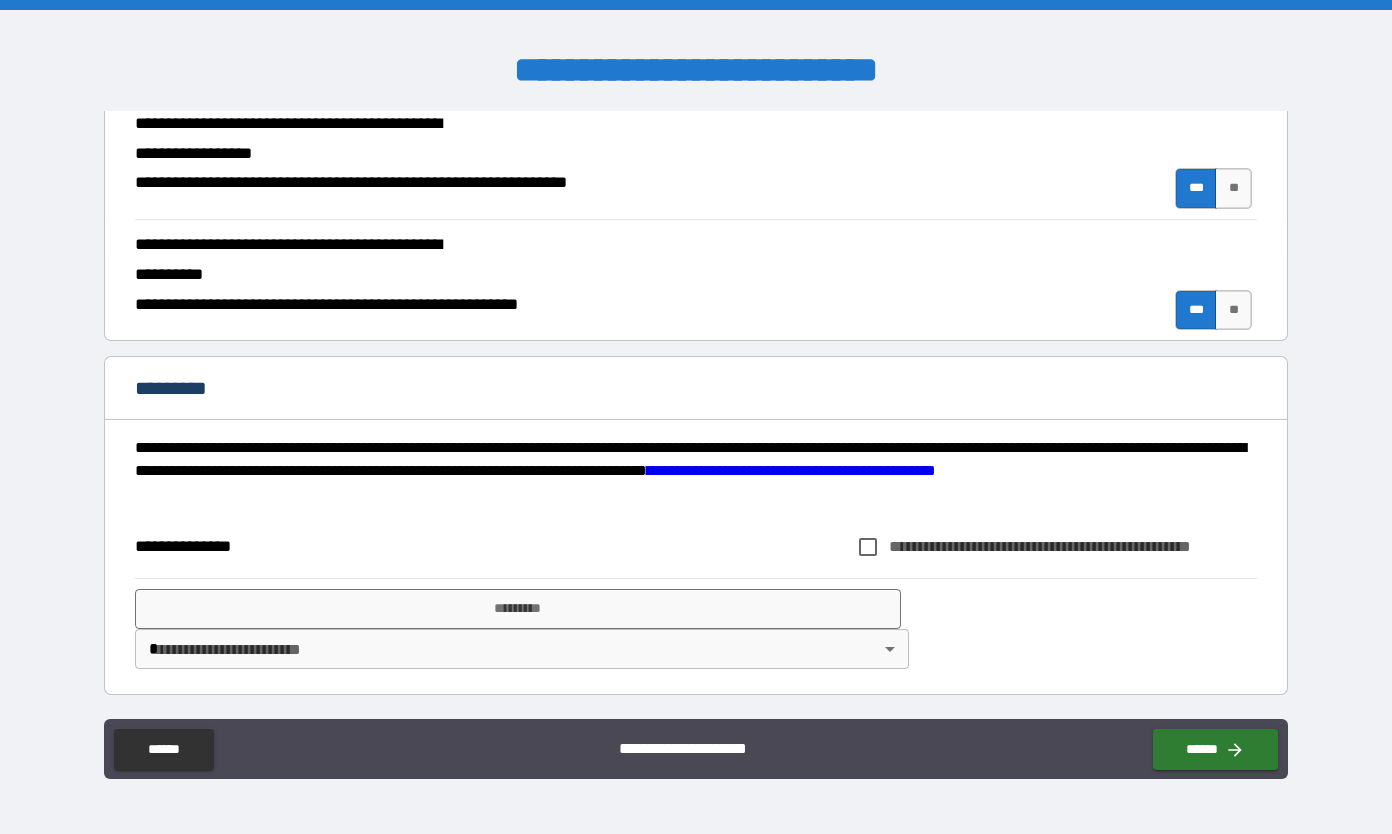 scroll, scrollTop: 1639, scrollLeft: 0, axis: vertical 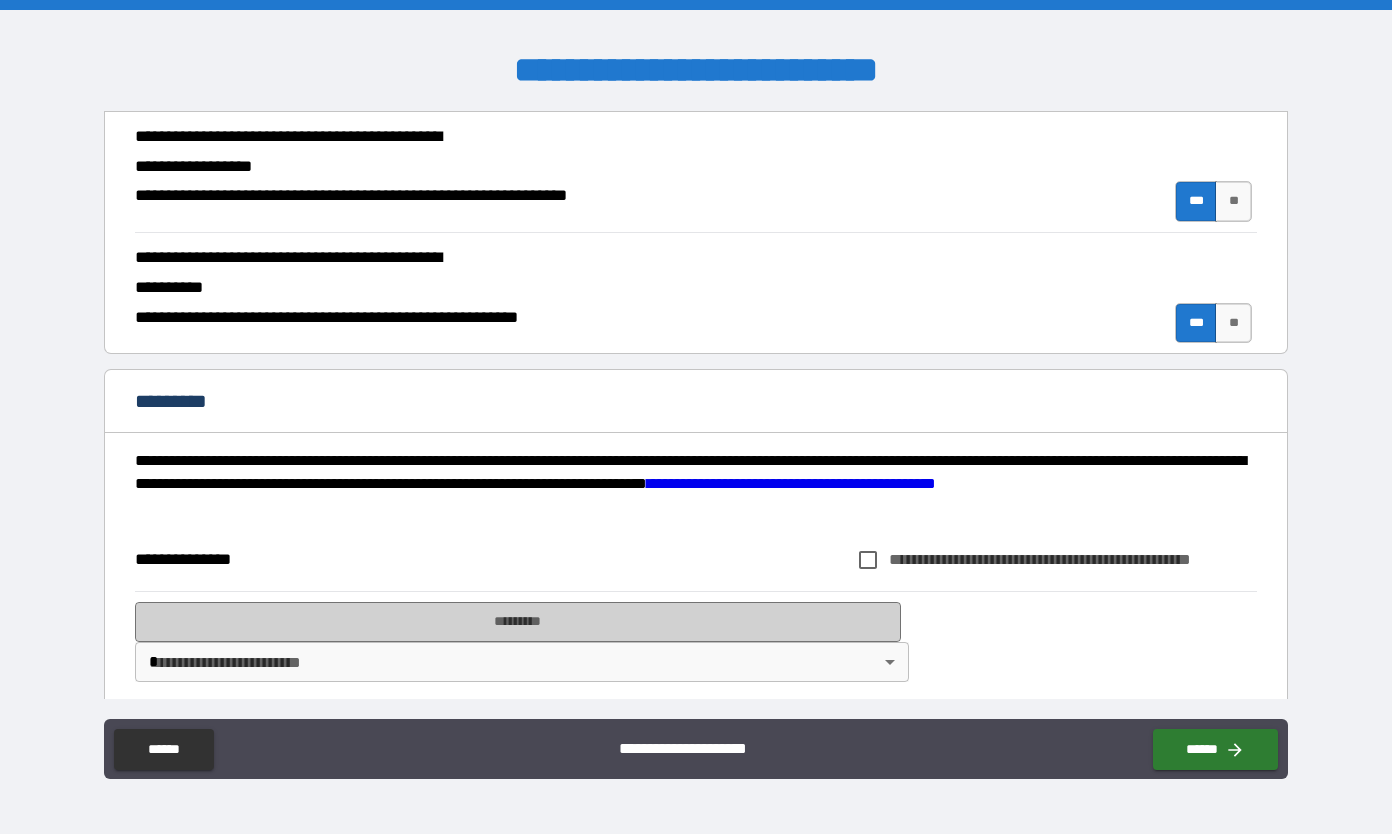 click on "*********" at bounding box center (518, 622) 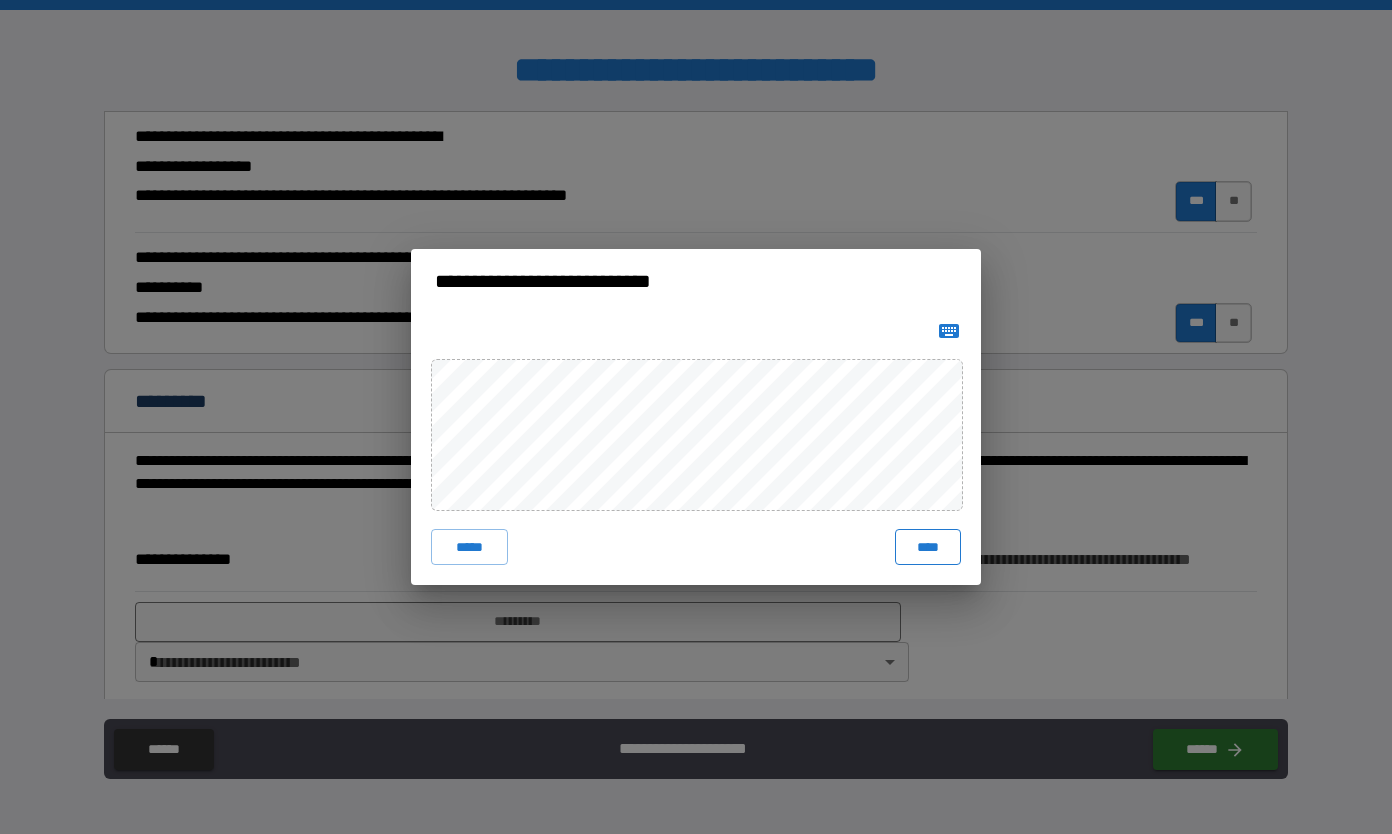 click on "****" at bounding box center [928, 547] 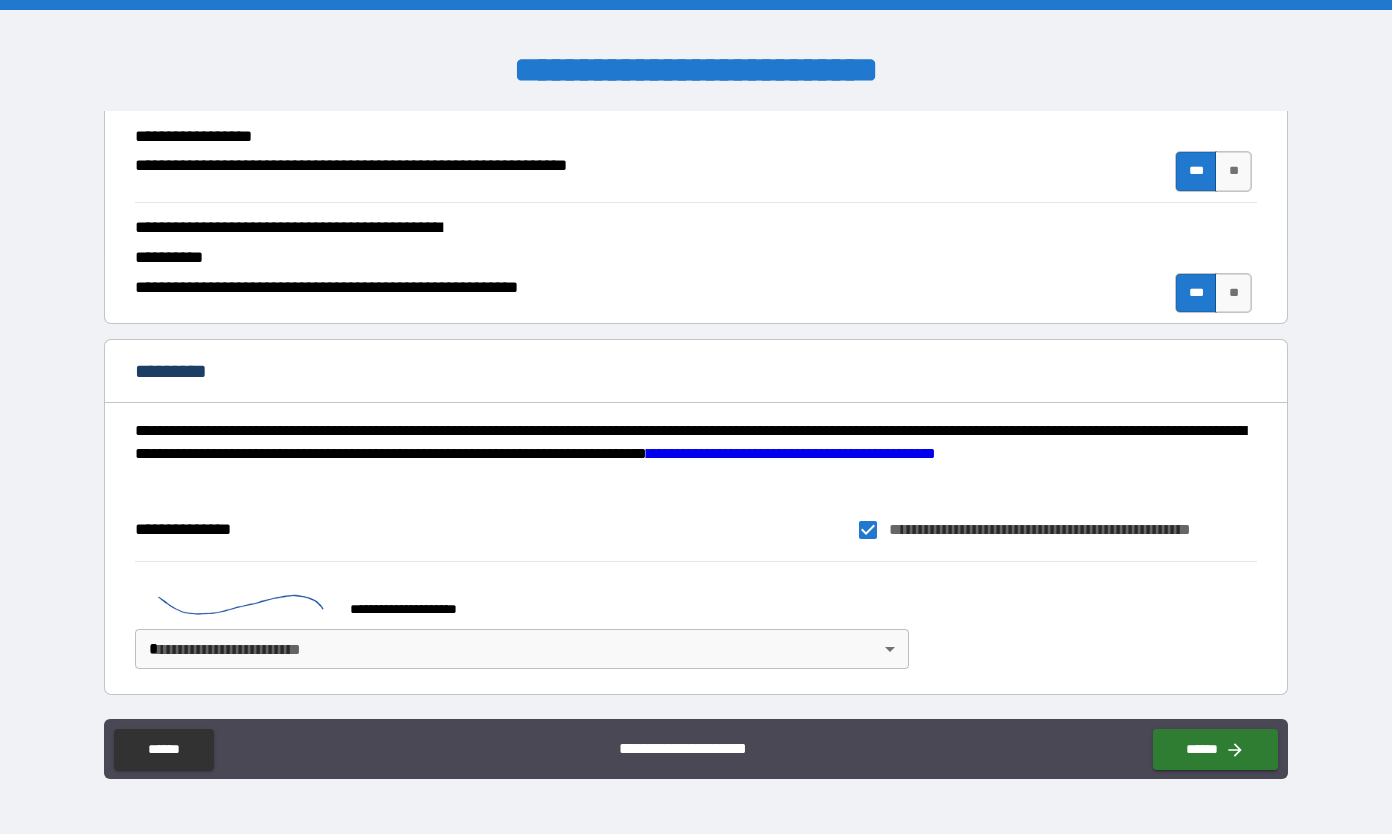 scroll, scrollTop: 1647, scrollLeft: 0, axis: vertical 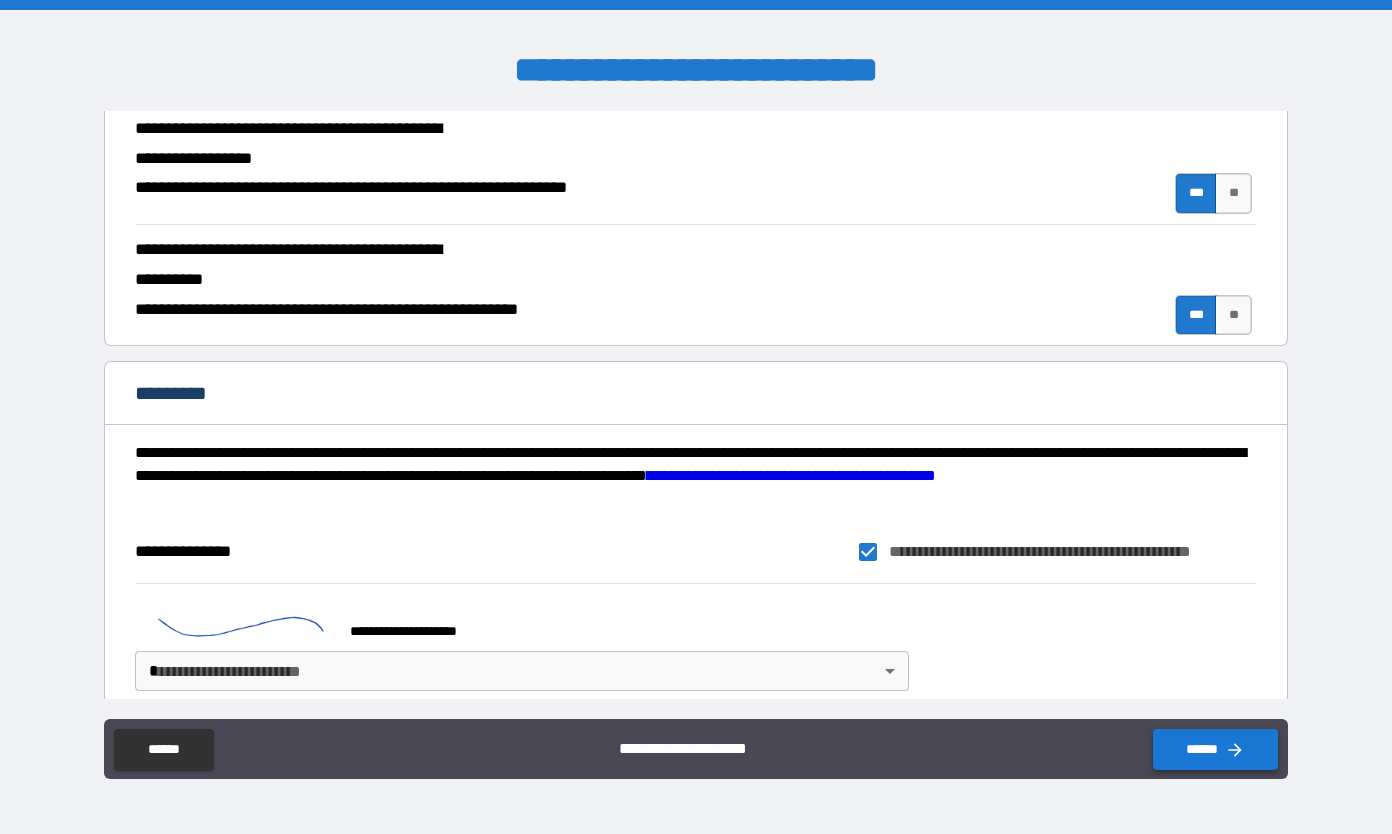 click 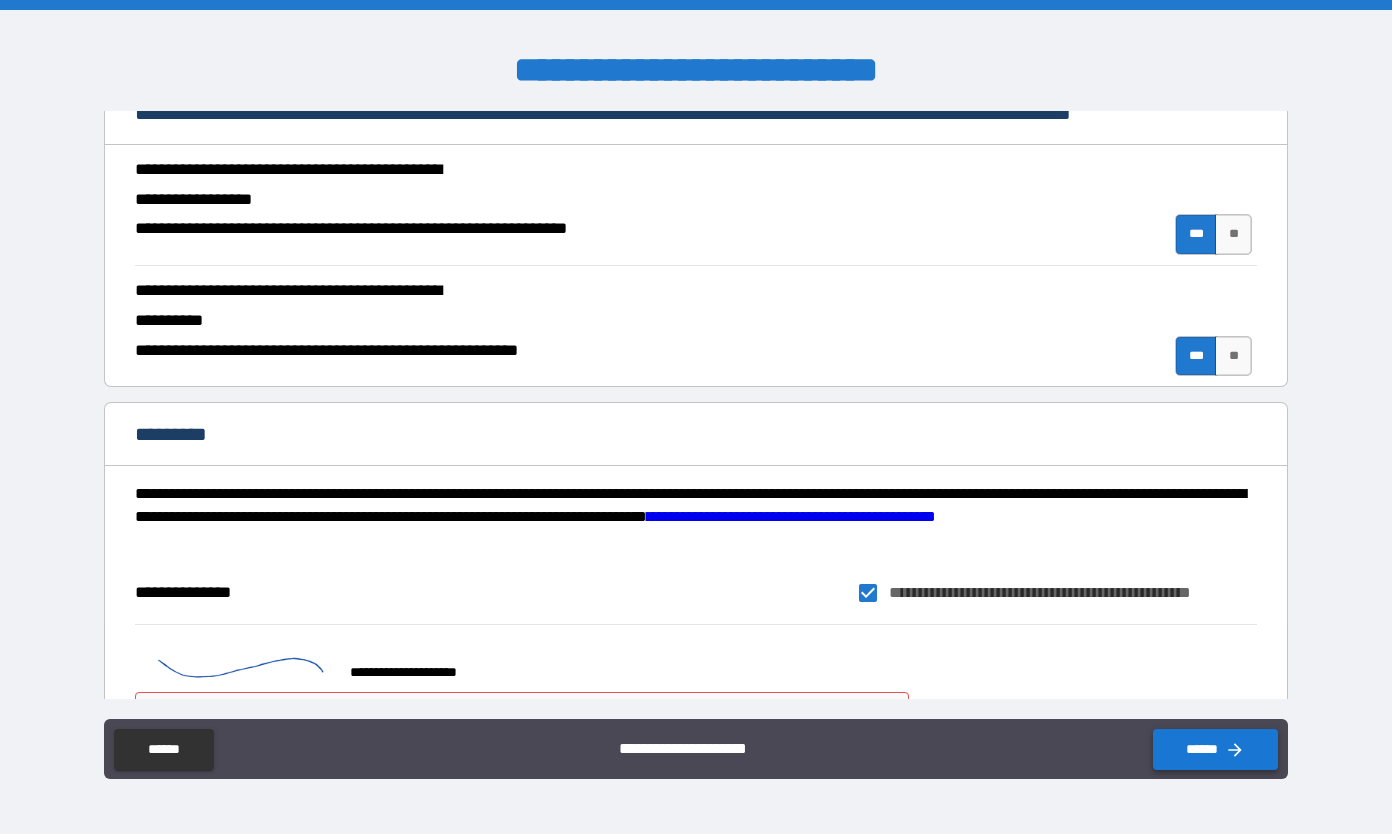 scroll, scrollTop: 1669, scrollLeft: 0, axis: vertical 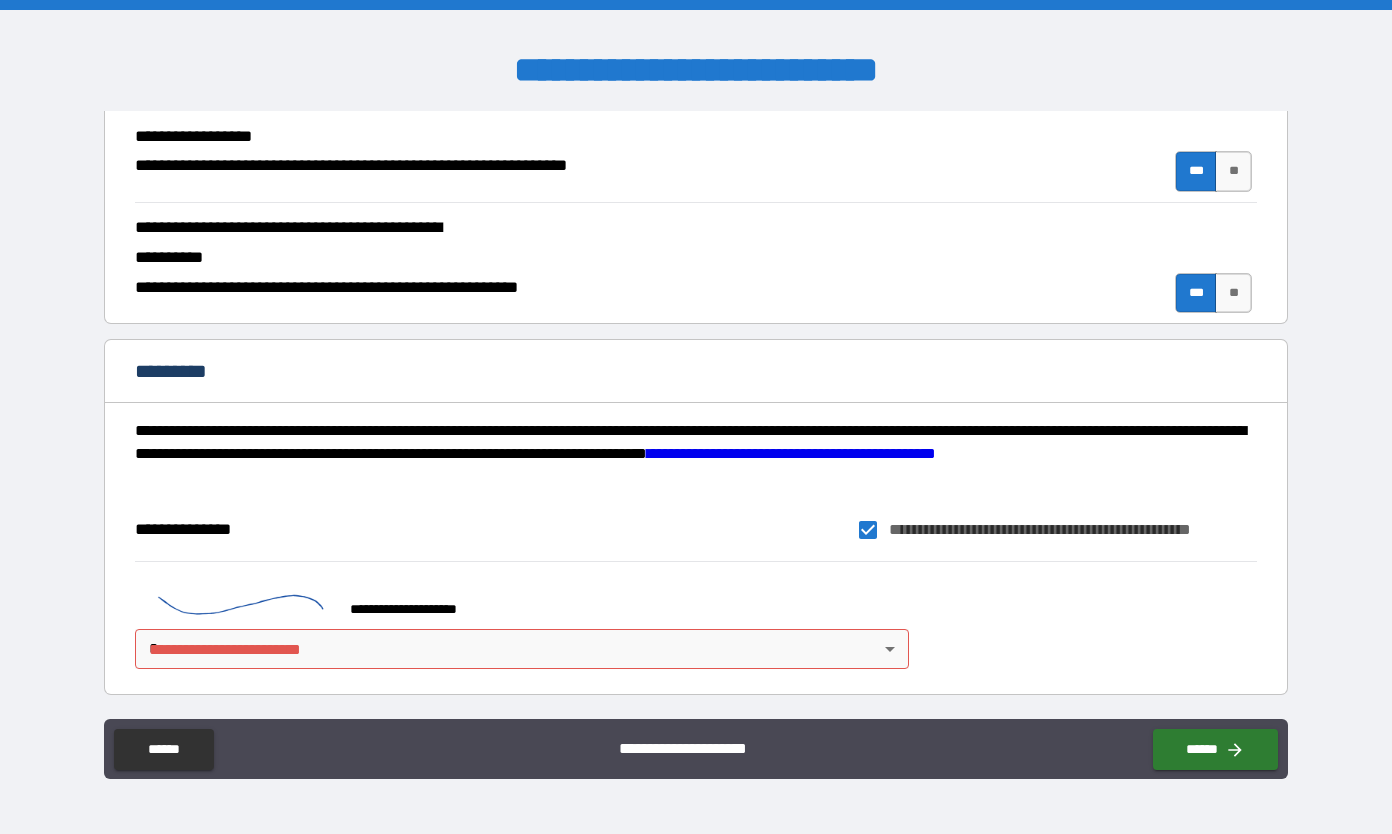click on "**********" at bounding box center (696, 417) 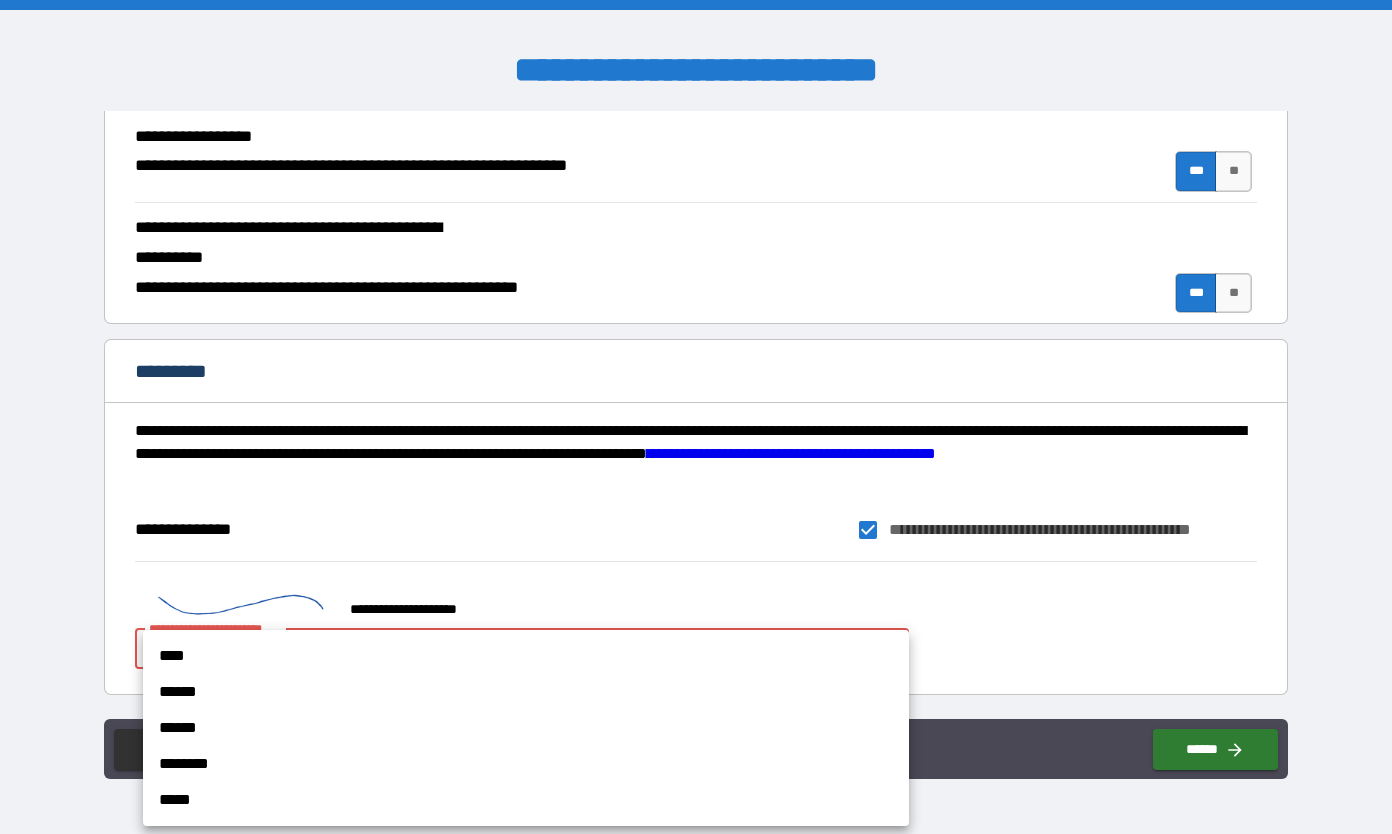 click on "****" at bounding box center (526, 656) 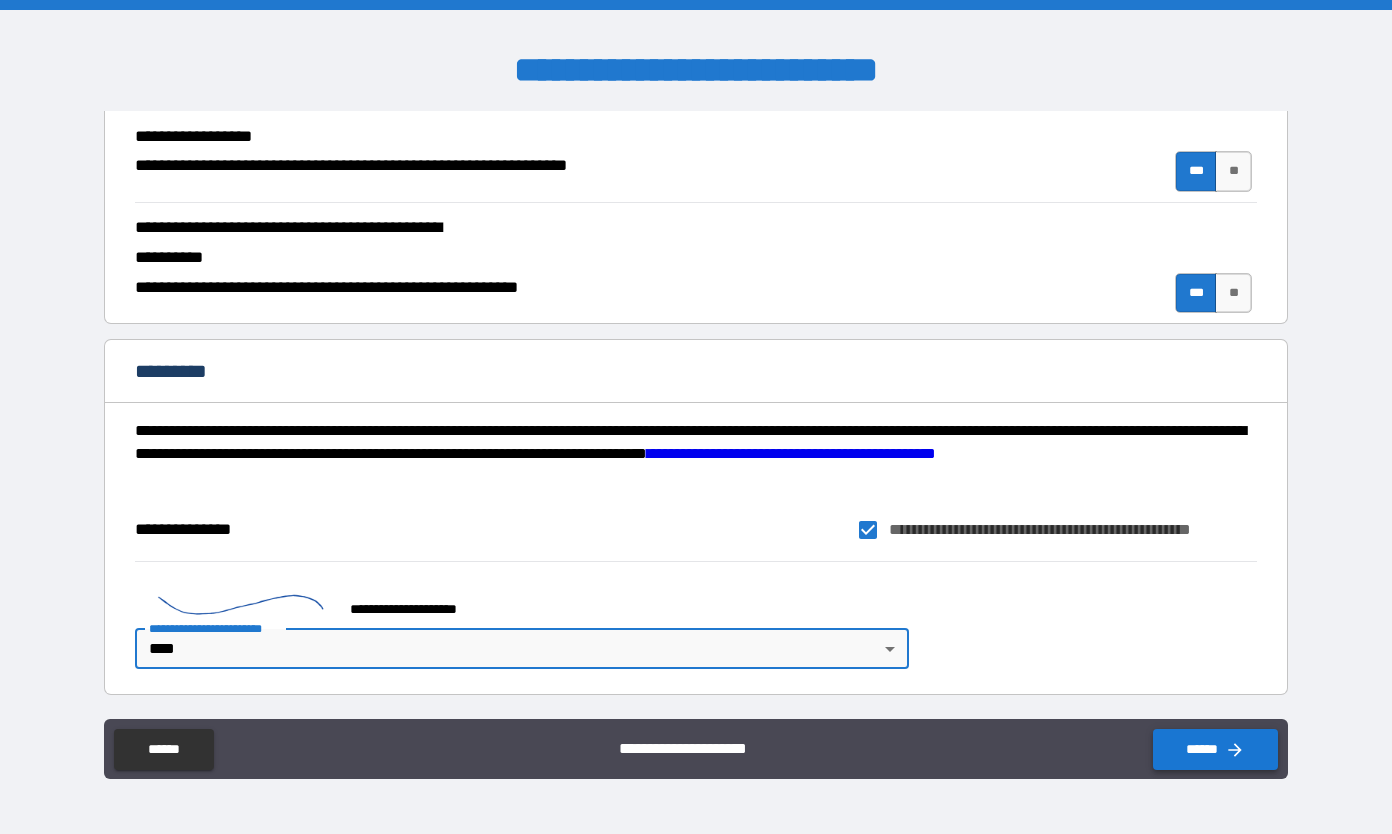 click on "******" at bounding box center (1215, 749) 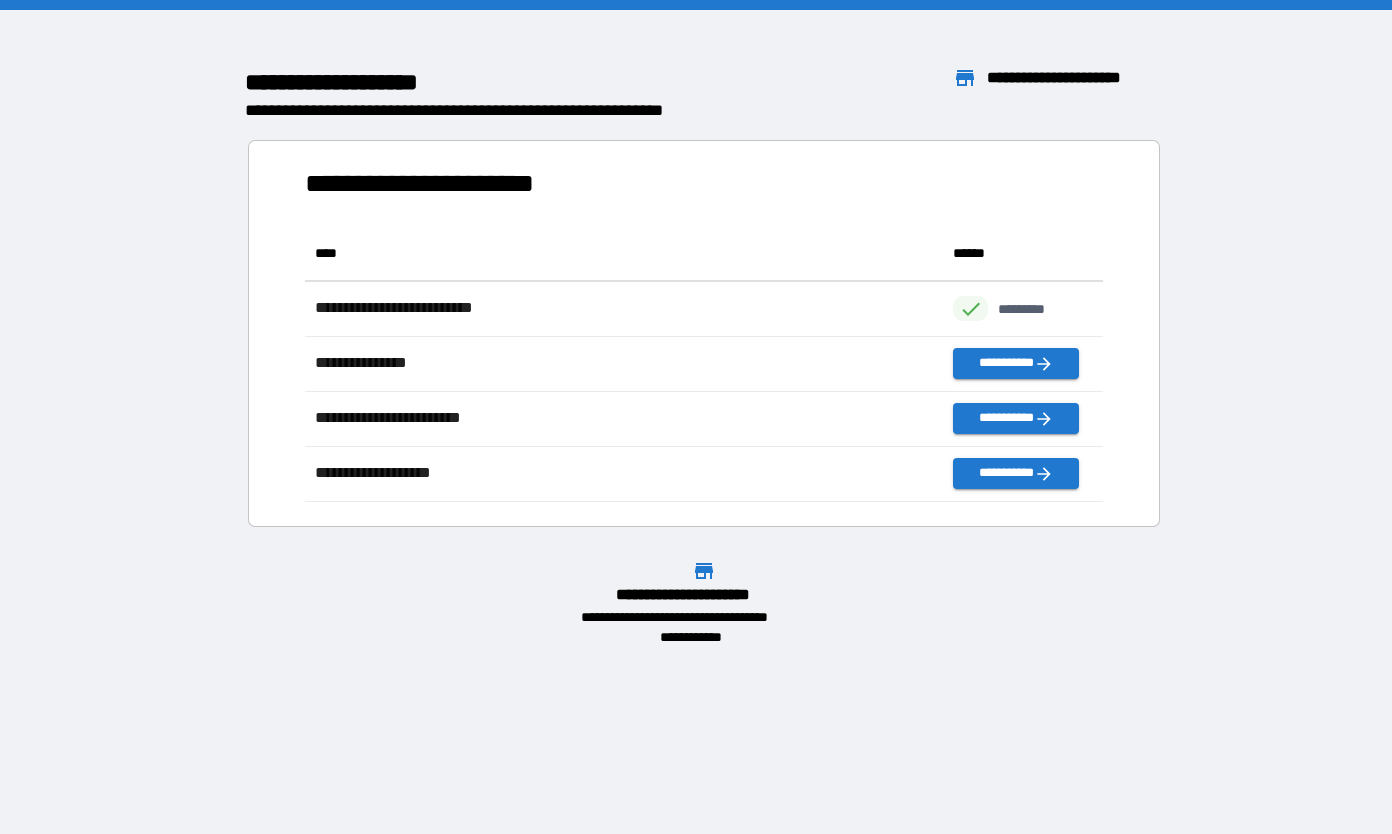 scroll, scrollTop: 16, scrollLeft: 16, axis: both 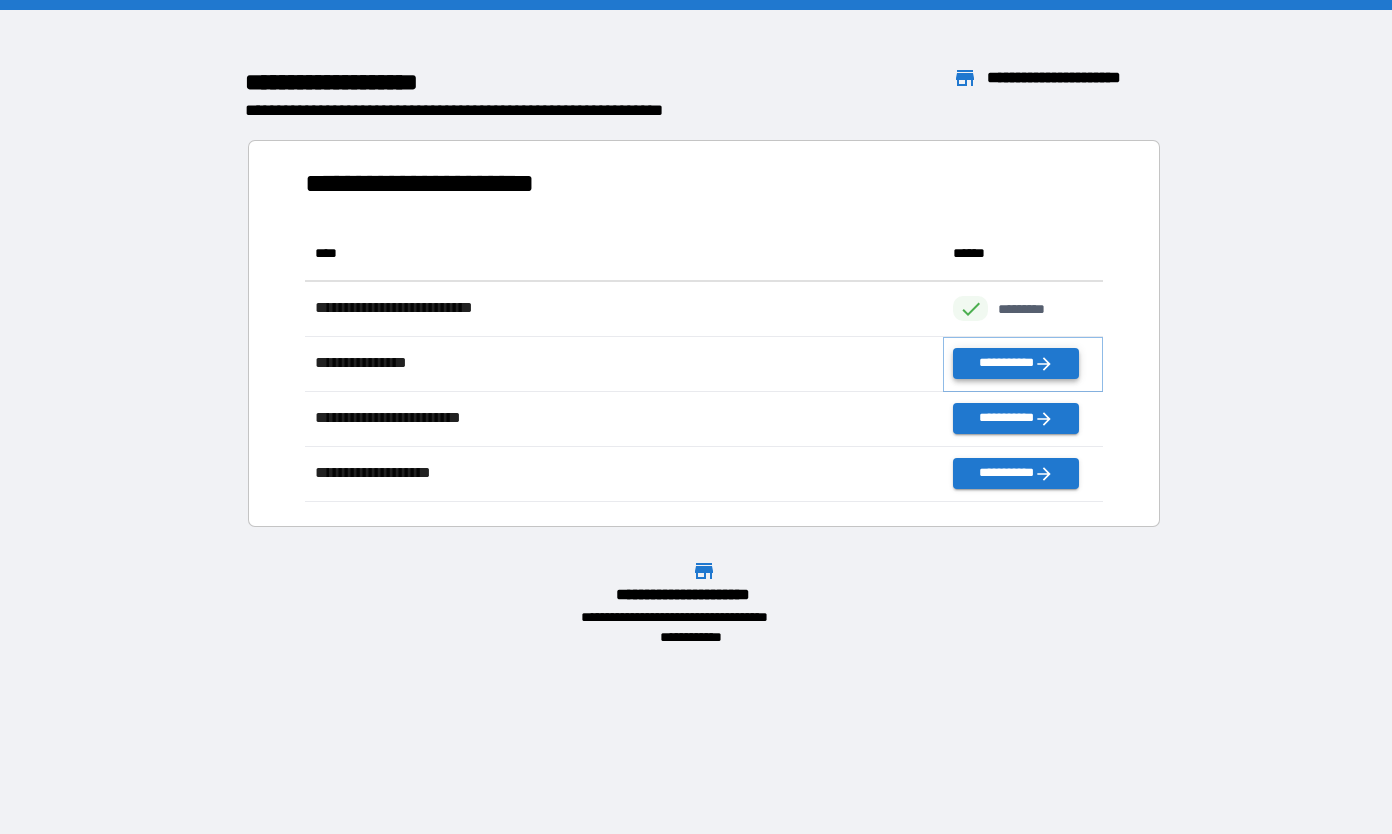 click on "**********" at bounding box center [1015, 363] 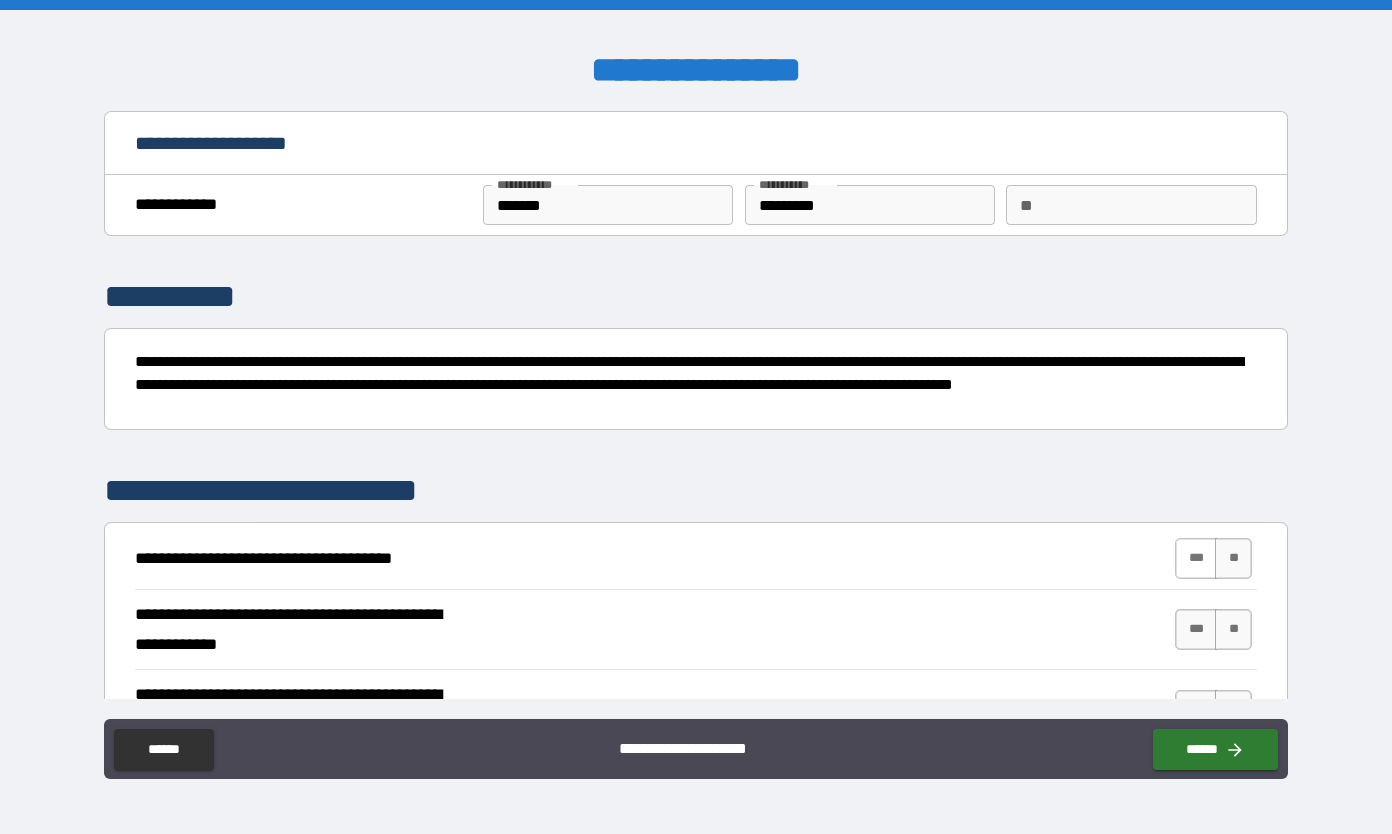 click on "***" at bounding box center [1196, 558] 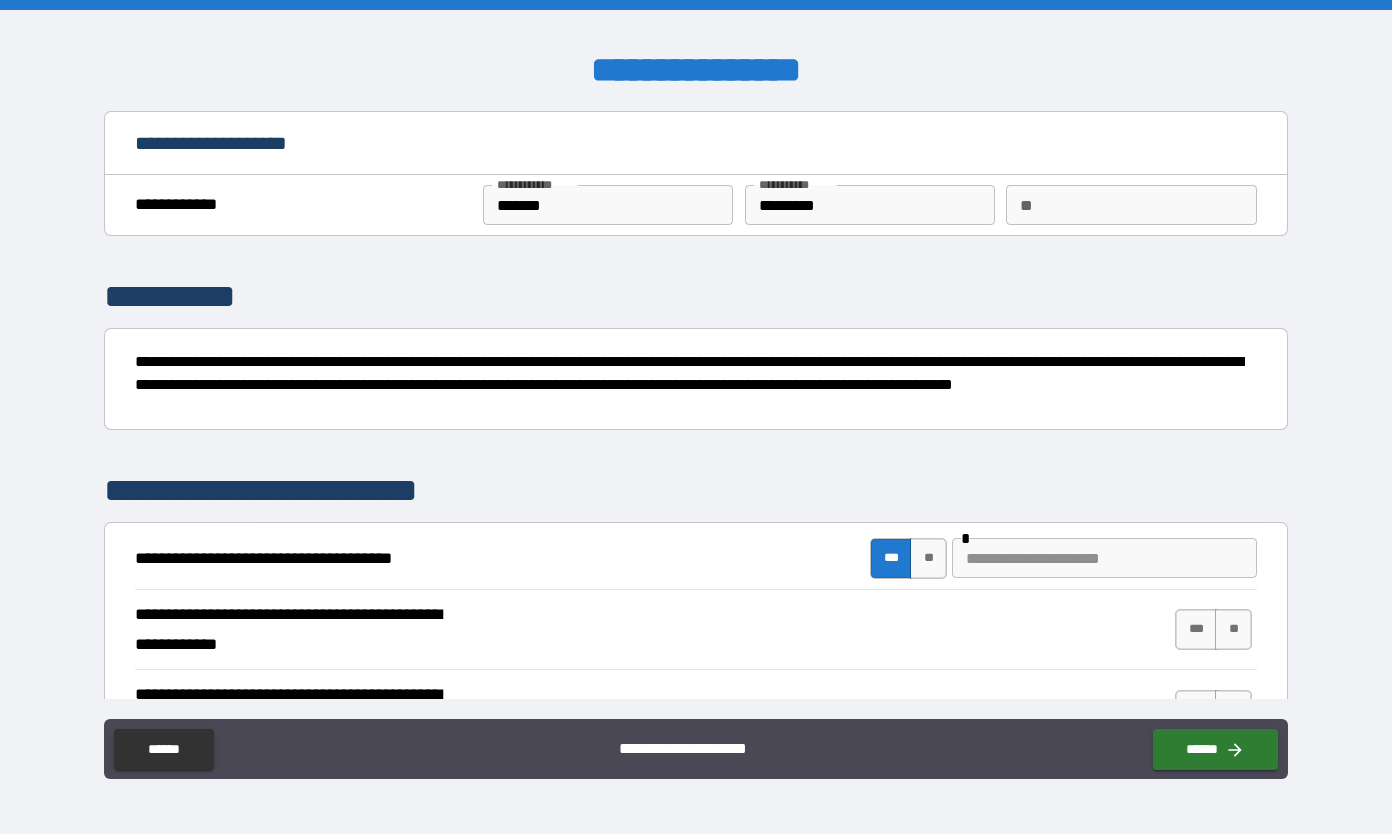 click on "**" at bounding box center [928, 558] 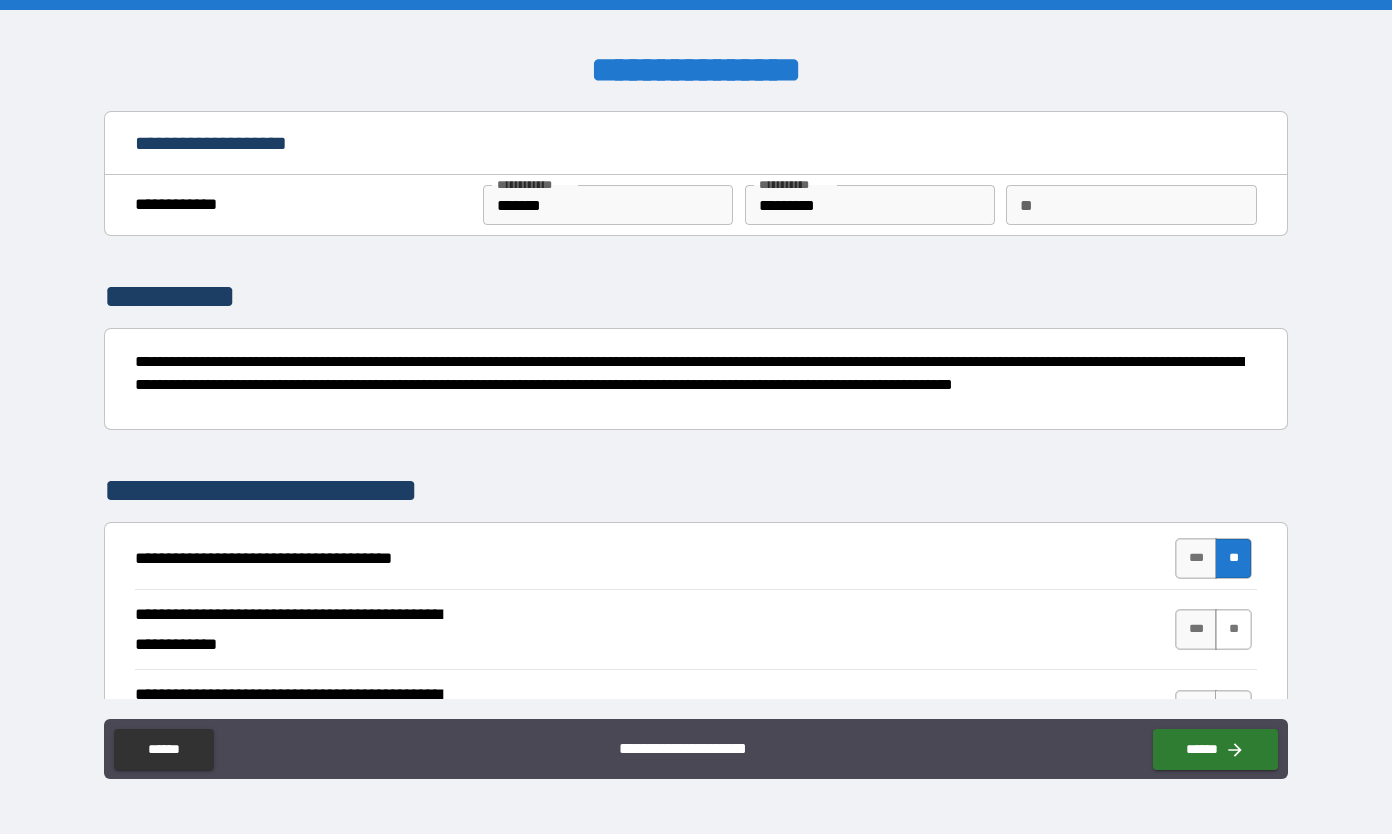 click on "**" at bounding box center (1233, 629) 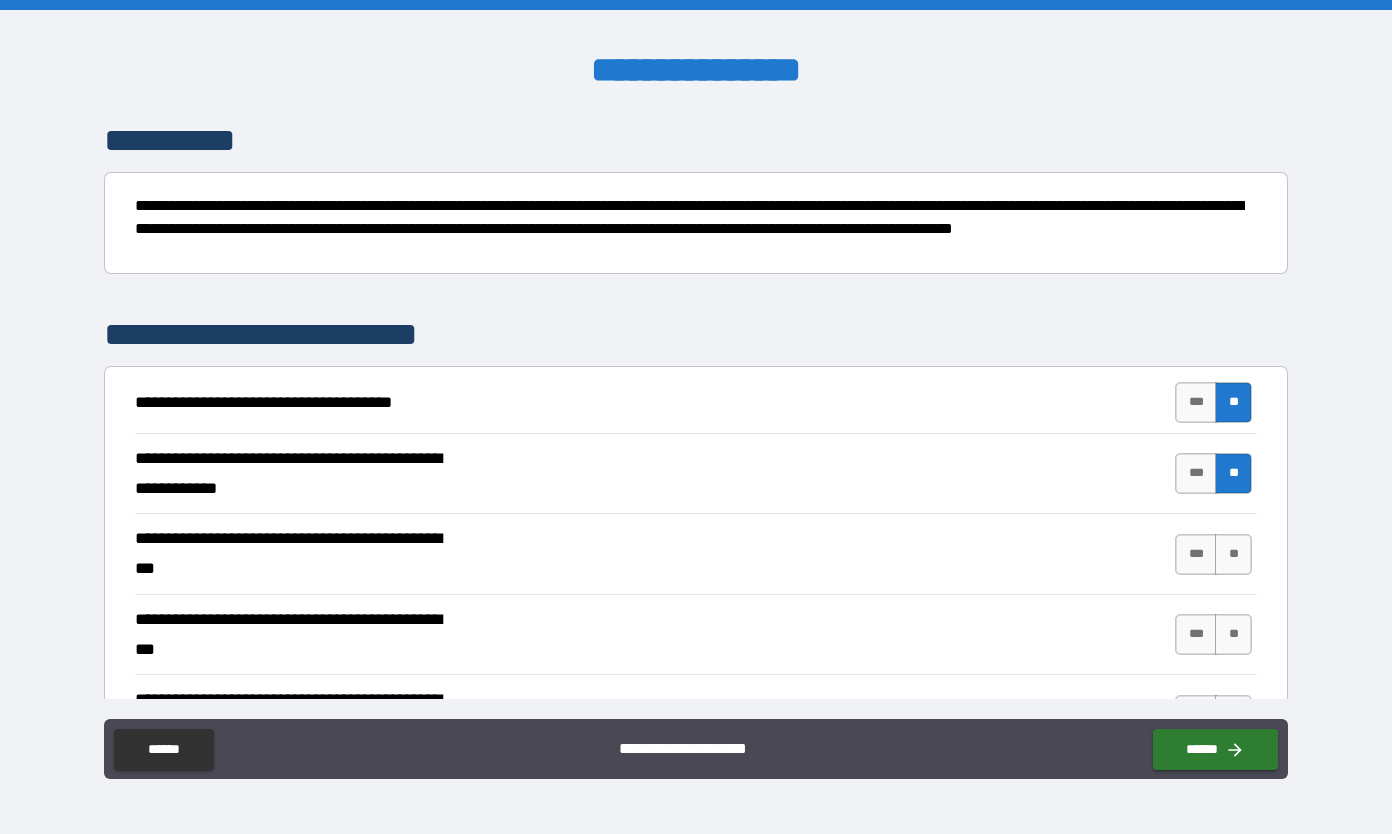scroll, scrollTop: 155, scrollLeft: 0, axis: vertical 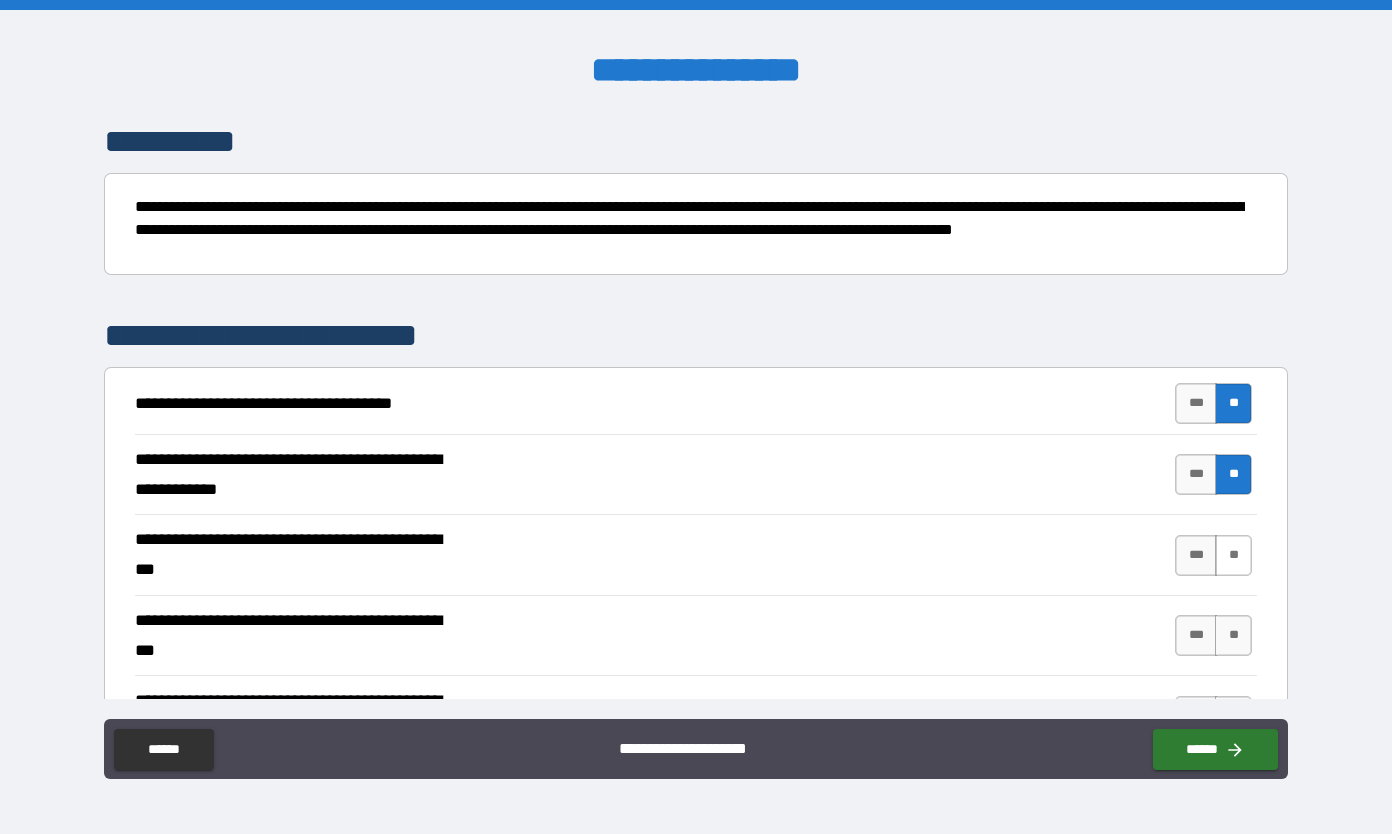 click on "**" at bounding box center [1233, 555] 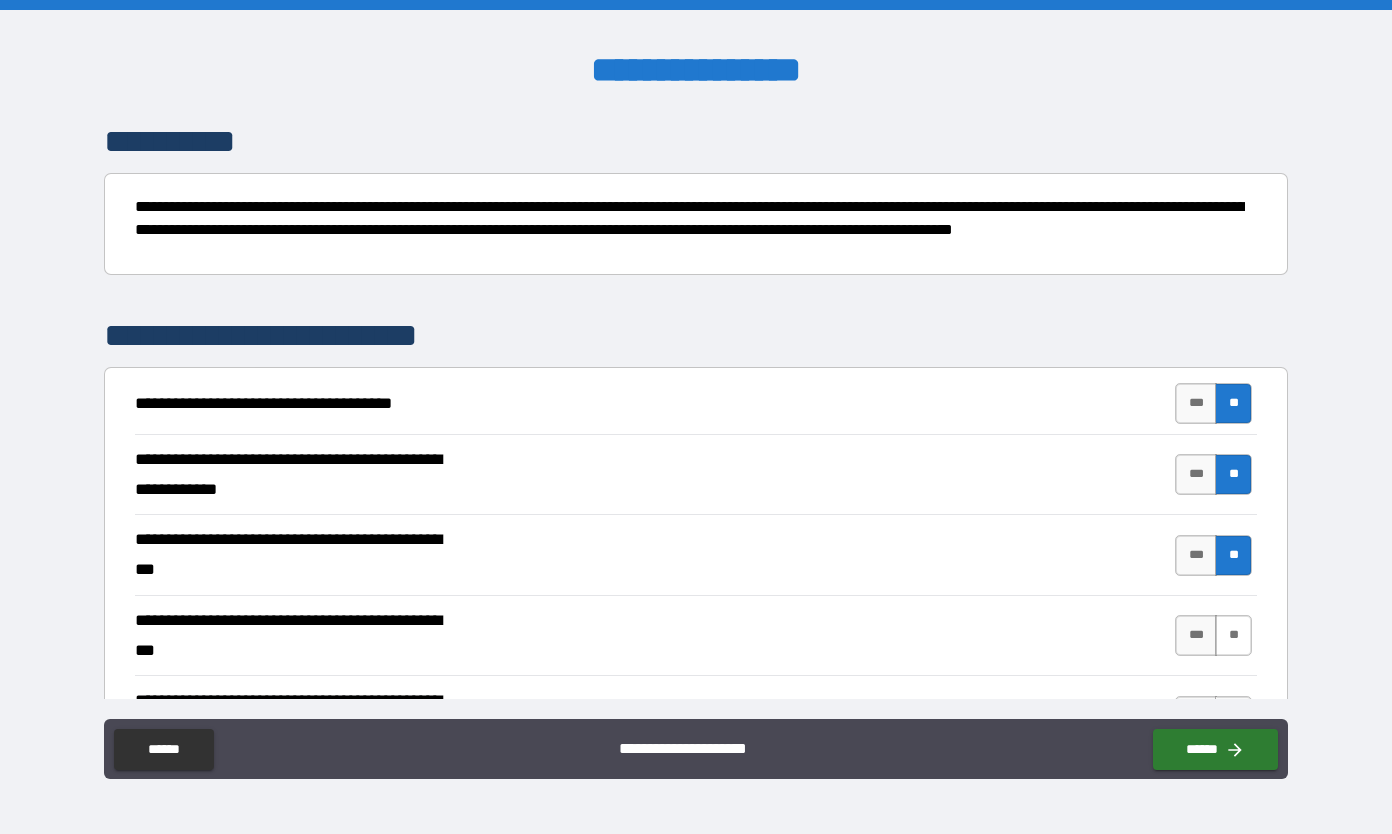 click on "**" at bounding box center (1233, 635) 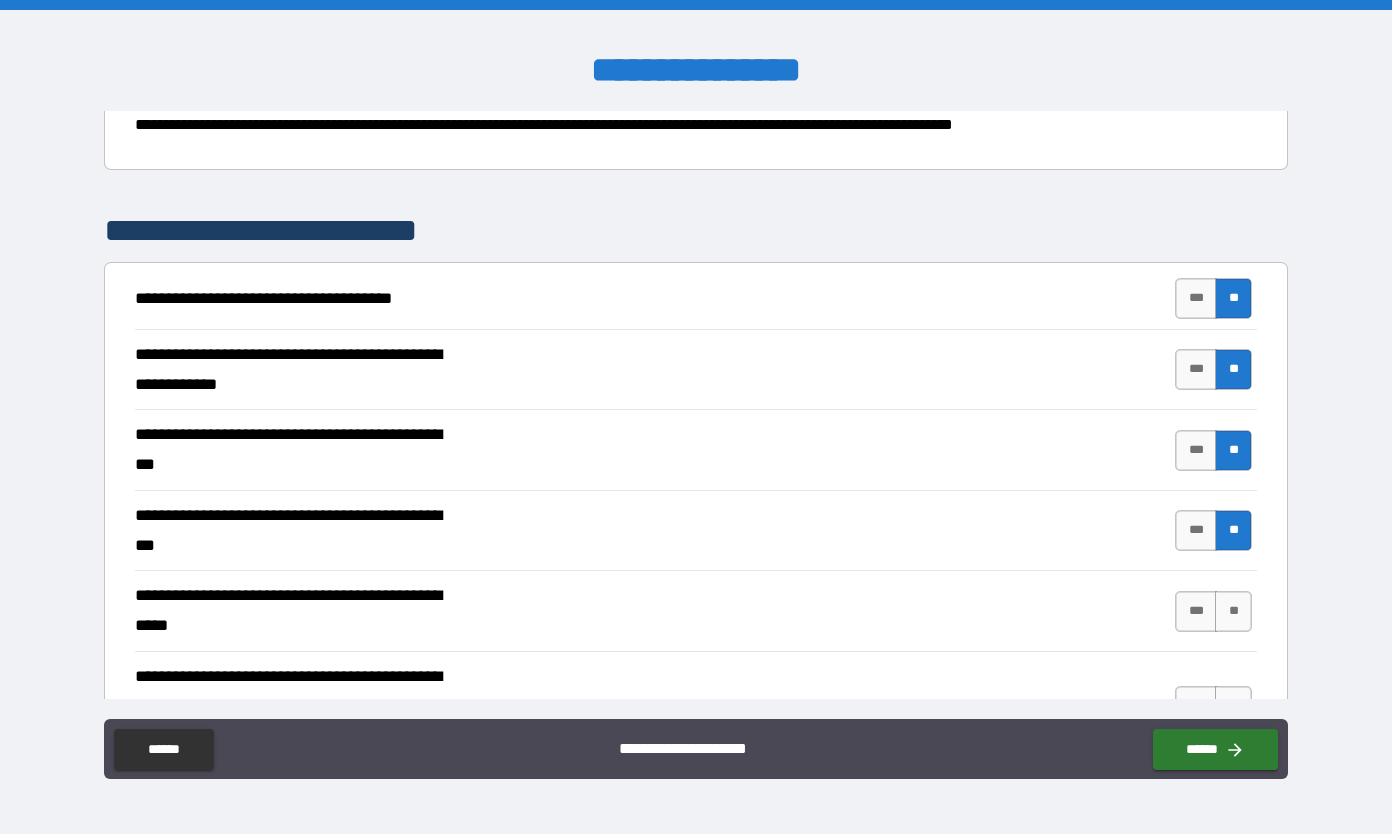 scroll, scrollTop: 271, scrollLeft: 0, axis: vertical 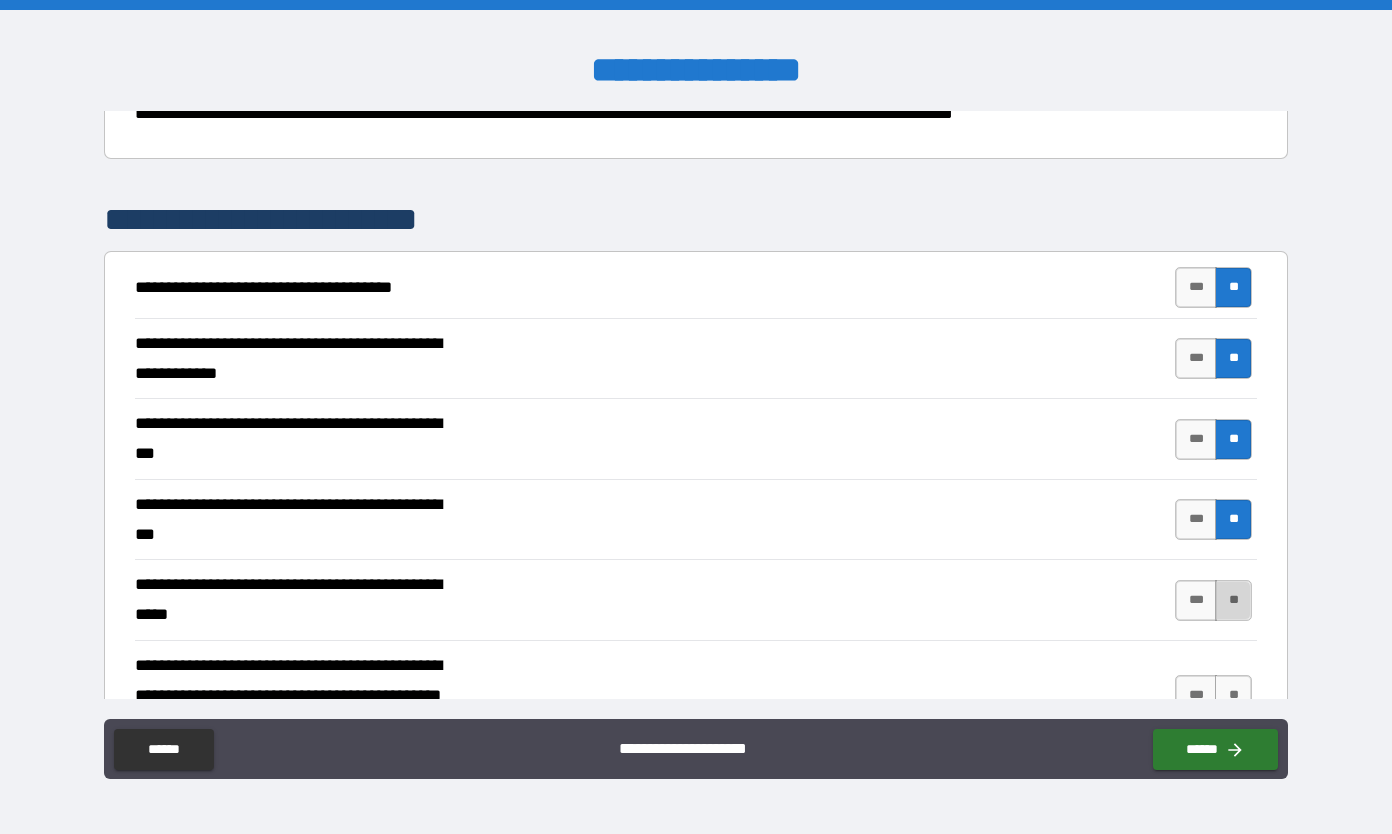 click on "**" at bounding box center [1233, 600] 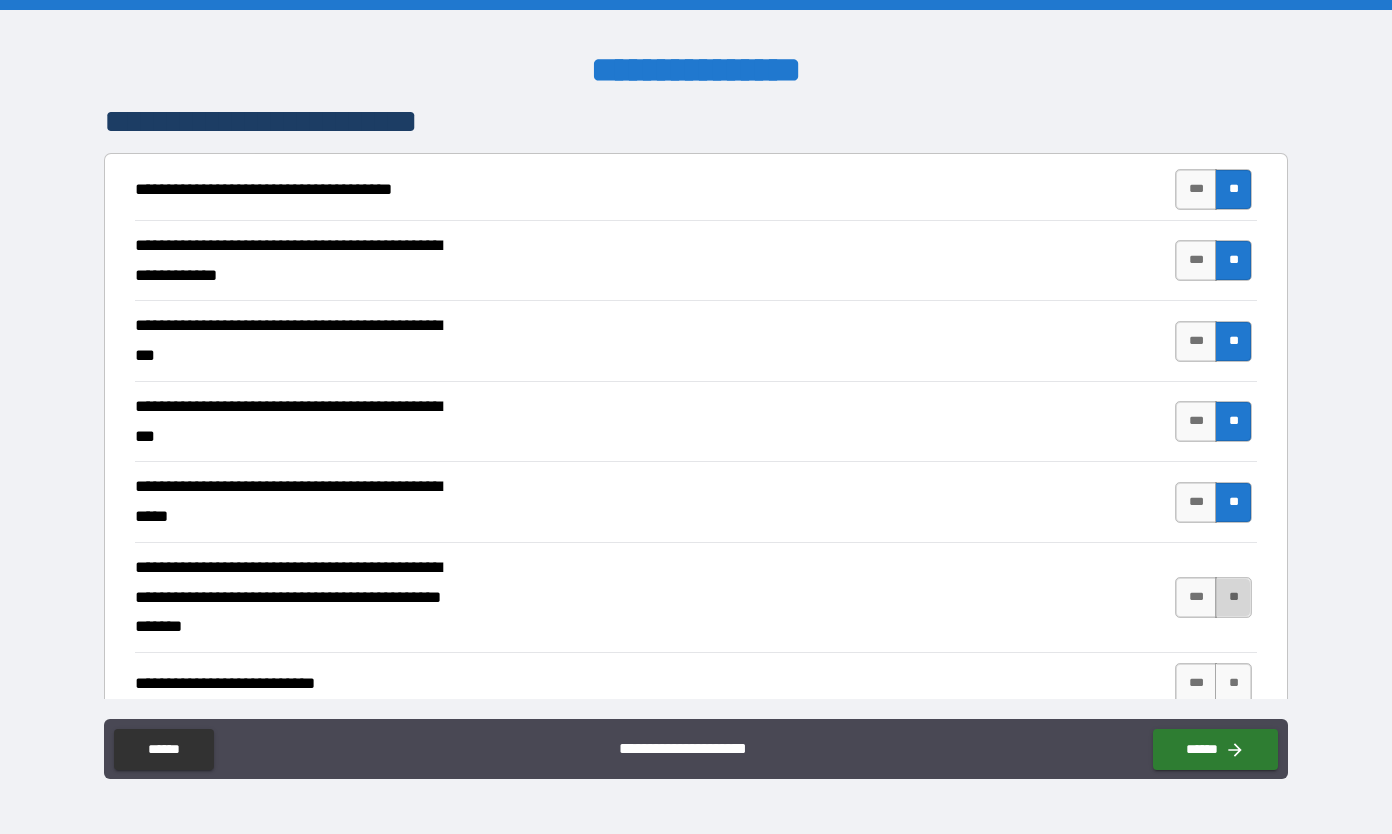 click on "**" at bounding box center [1233, 597] 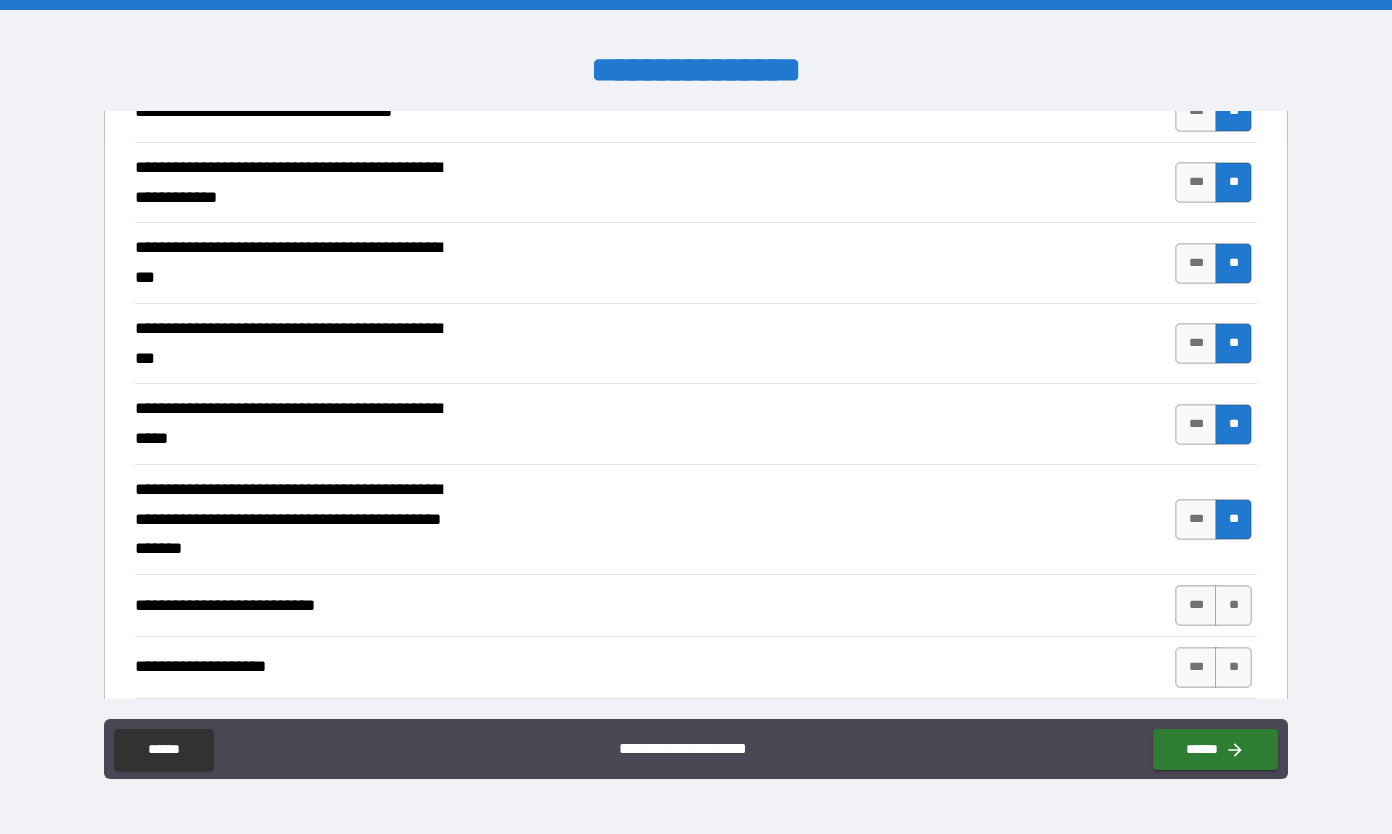 scroll, scrollTop: 463, scrollLeft: 0, axis: vertical 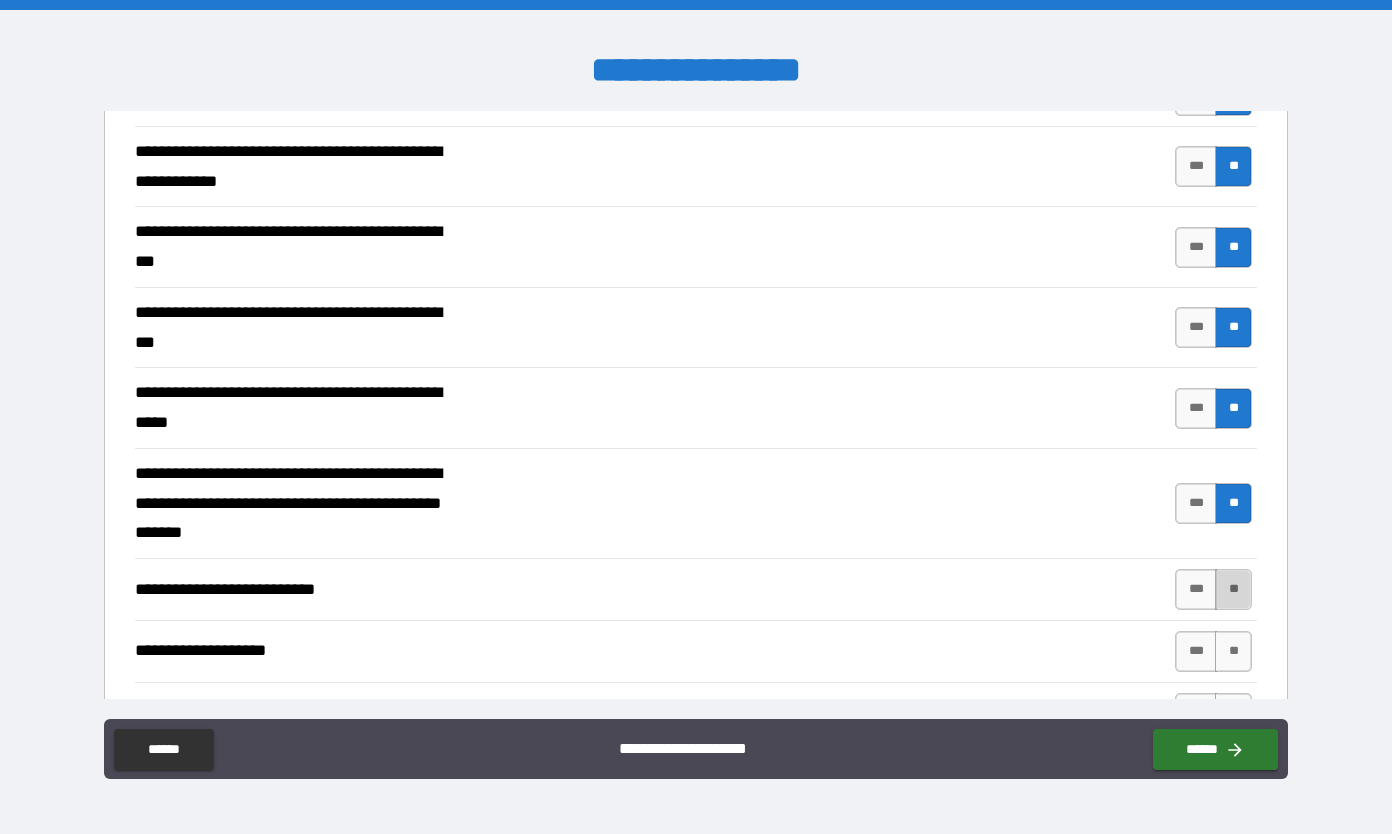 click on "**" at bounding box center (1233, 589) 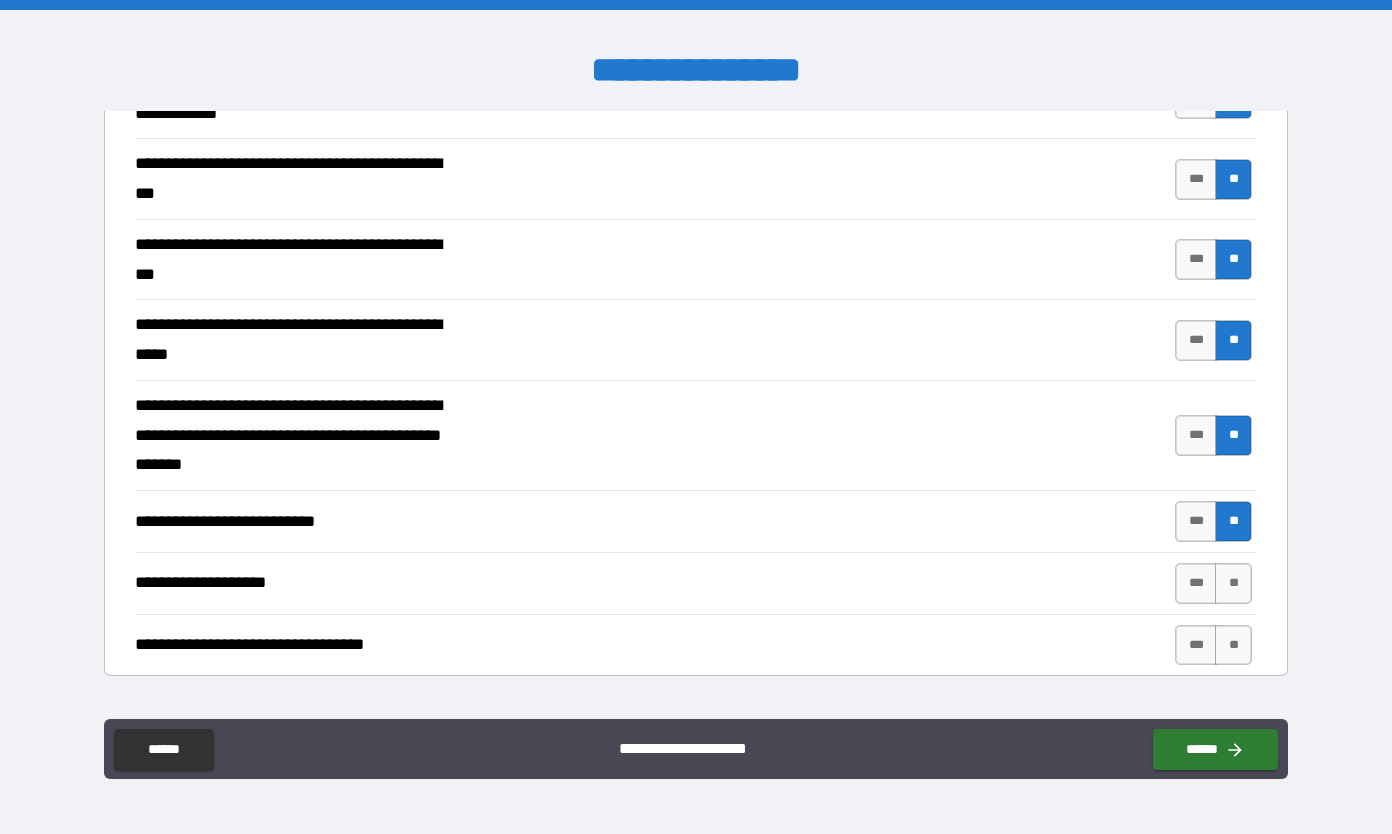 scroll, scrollTop: 537, scrollLeft: 0, axis: vertical 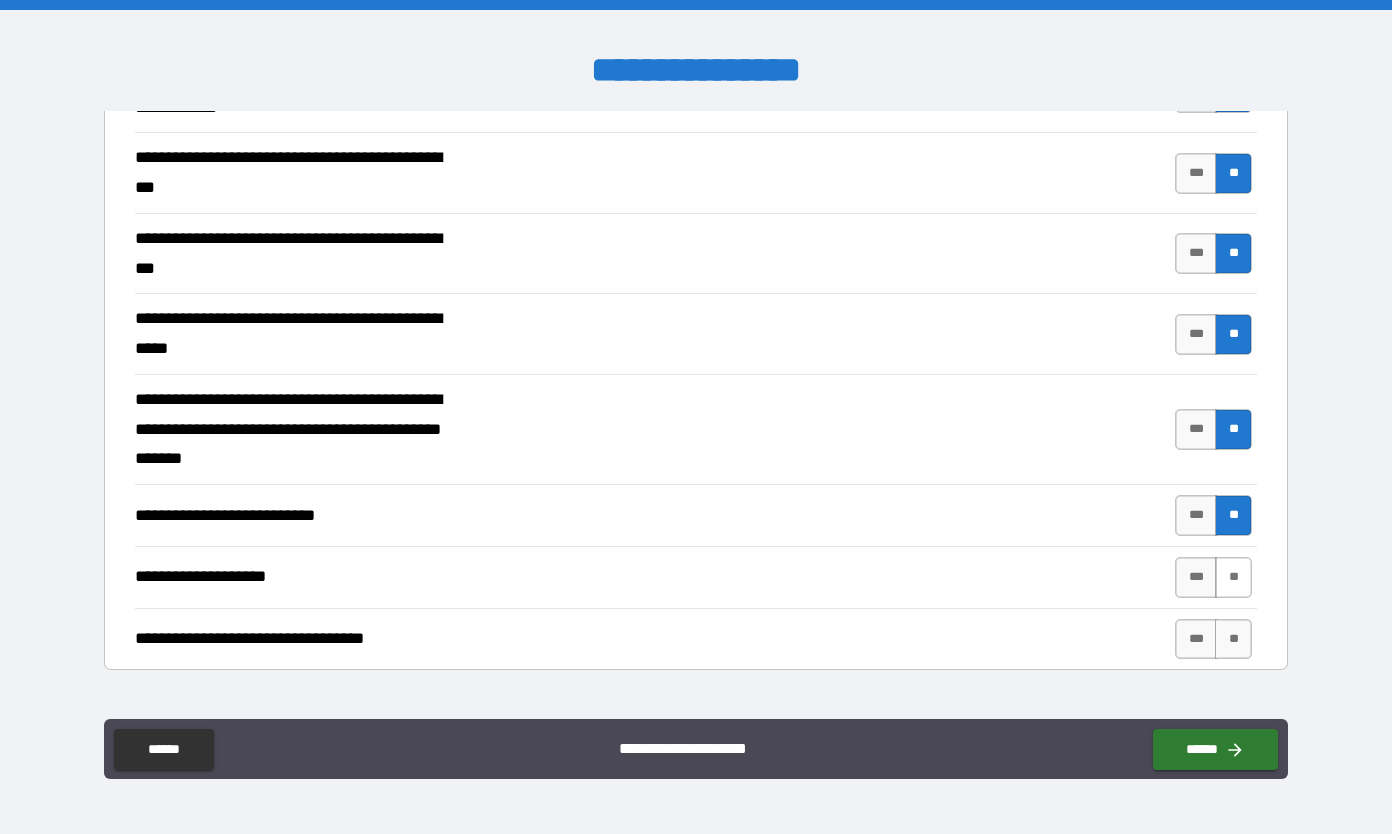 click on "**" at bounding box center [1233, 577] 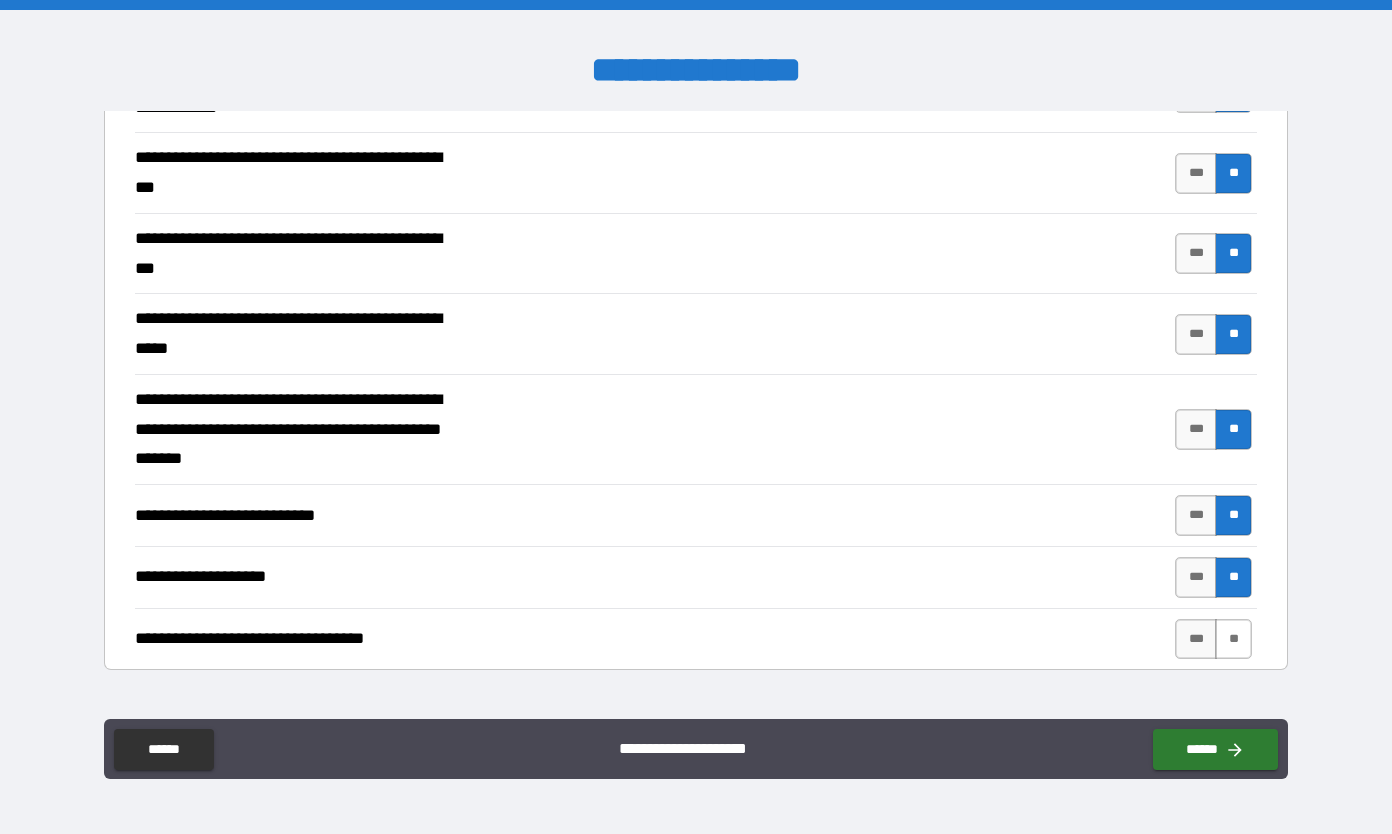 click on "**" at bounding box center [1233, 639] 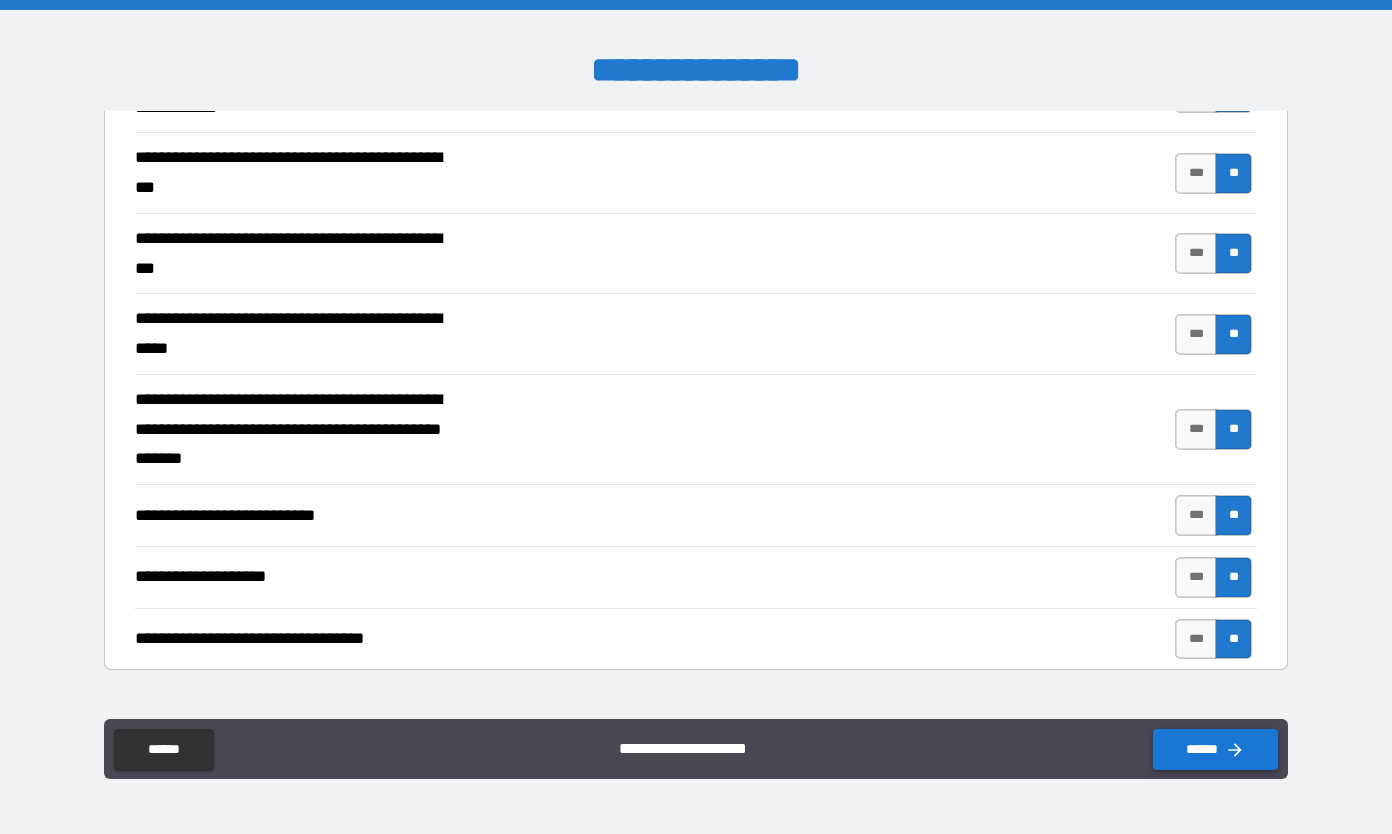 click 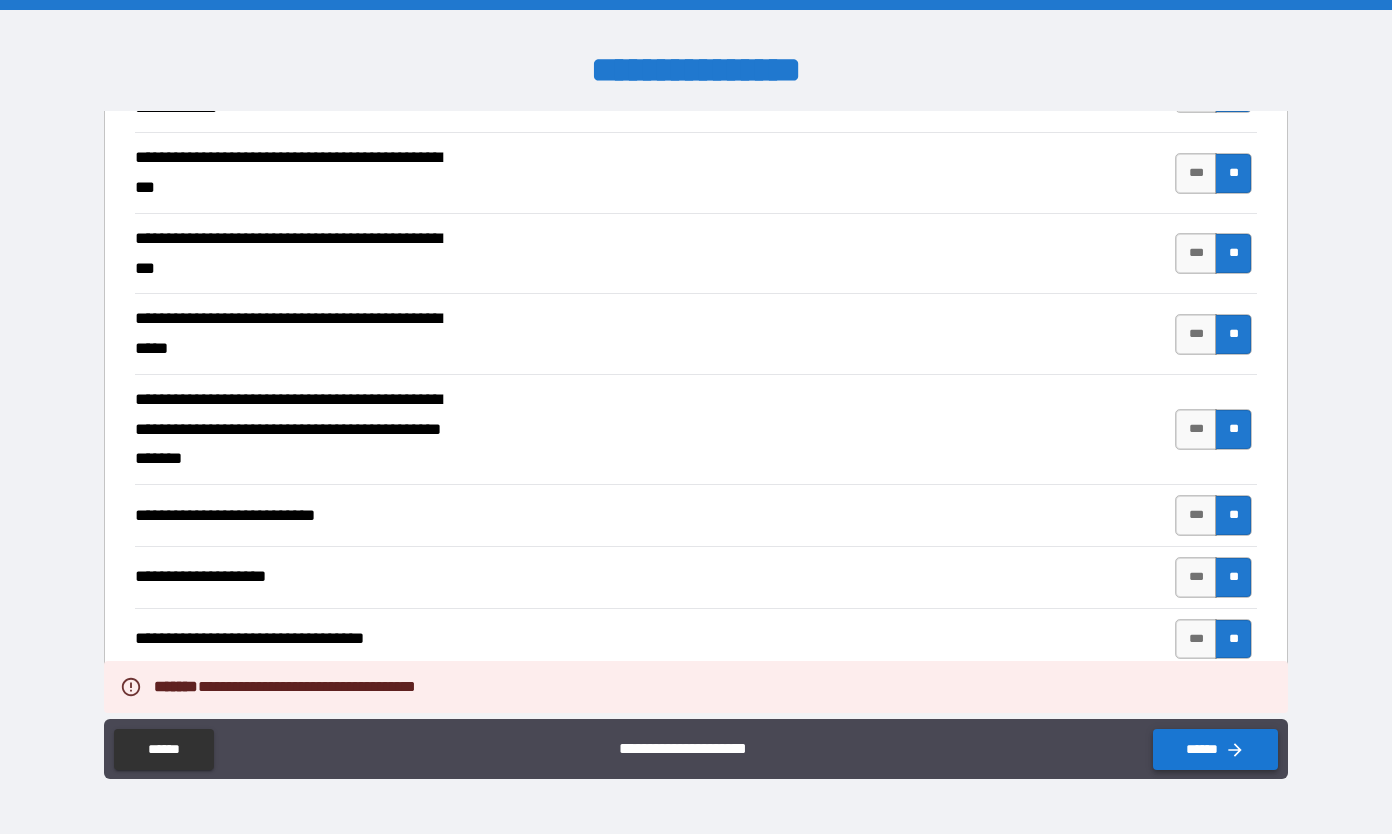 click on "******" at bounding box center [1215, 749] 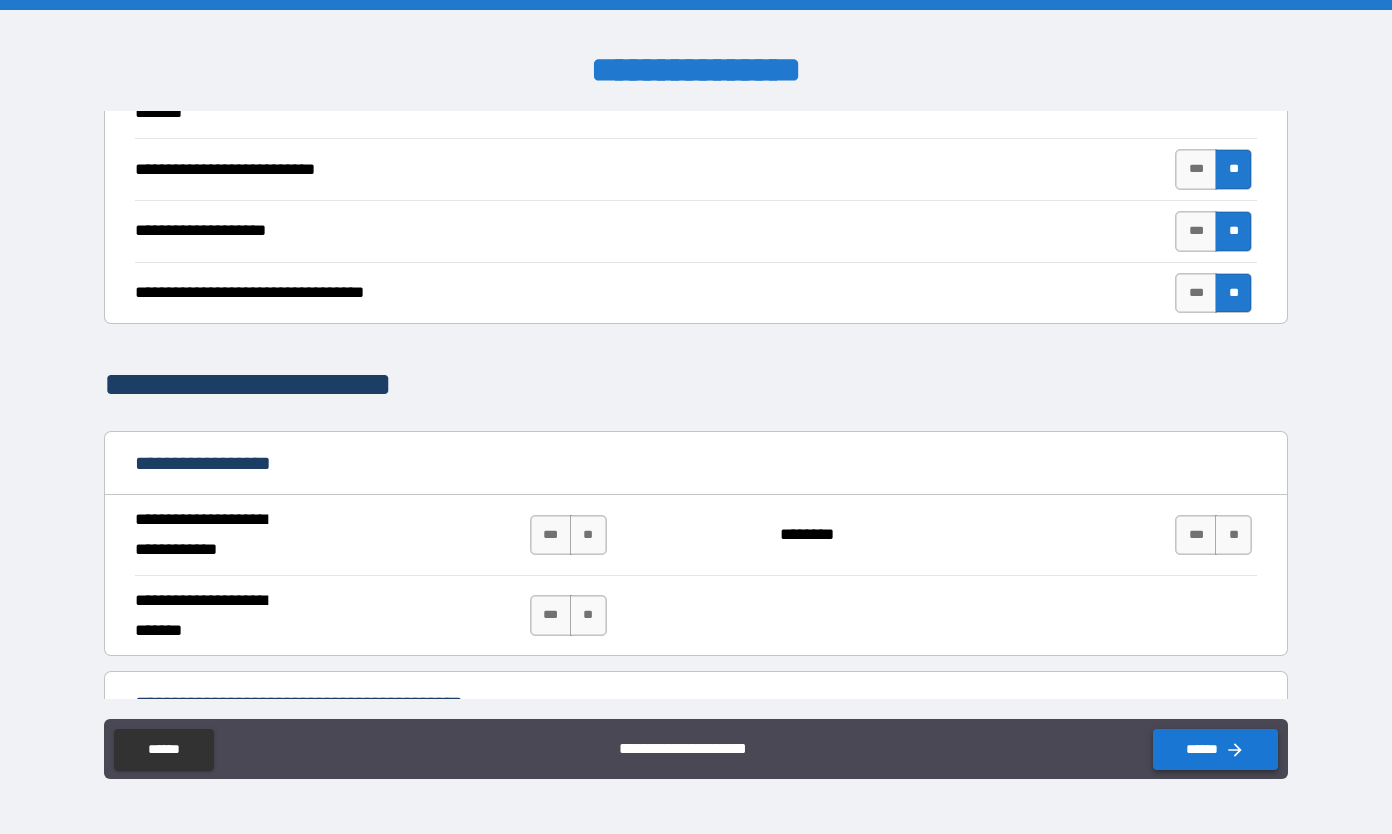 scroll, scrollTop: 875, scrollLeft: 0, axis: vertical 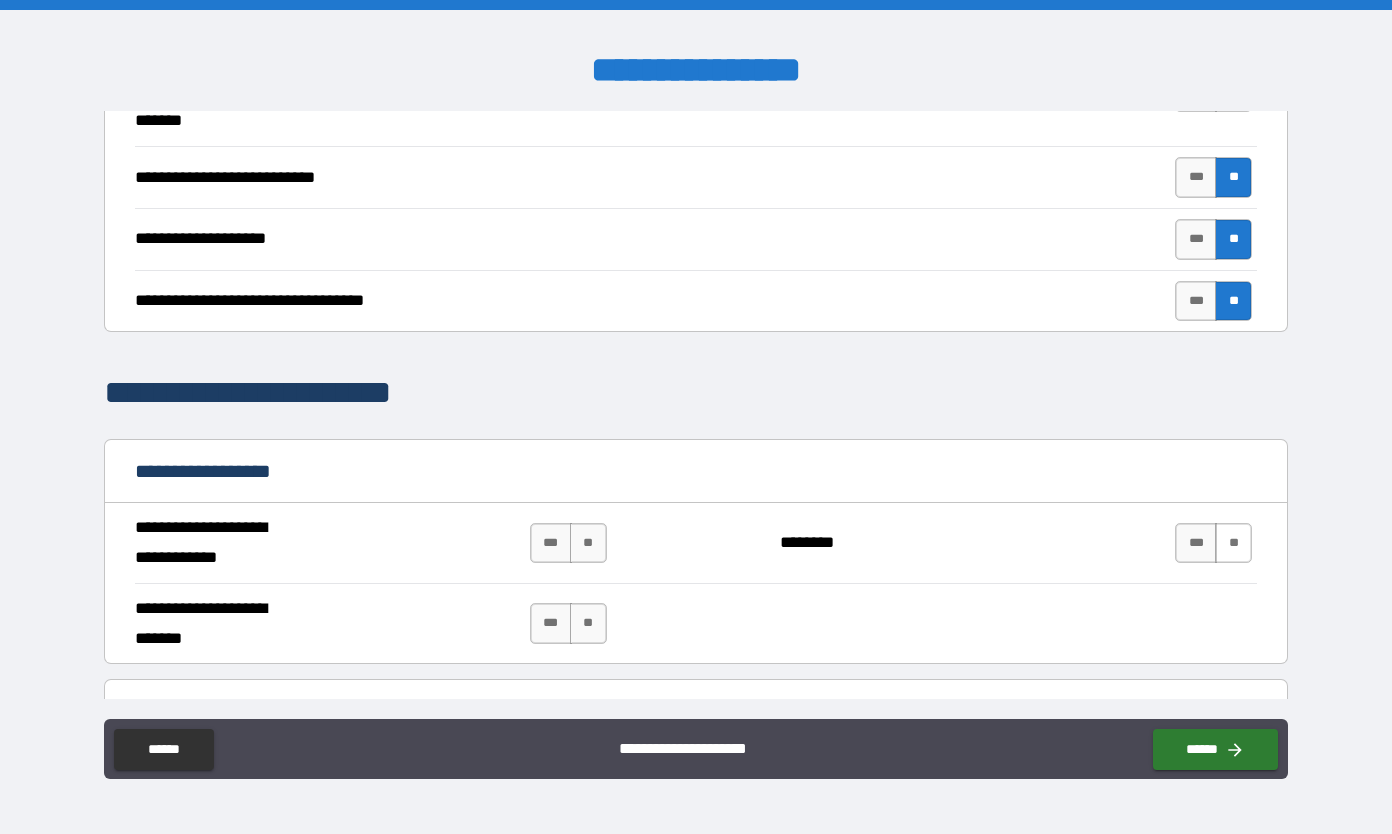 click on "**" at bounding box center (1233, 543) 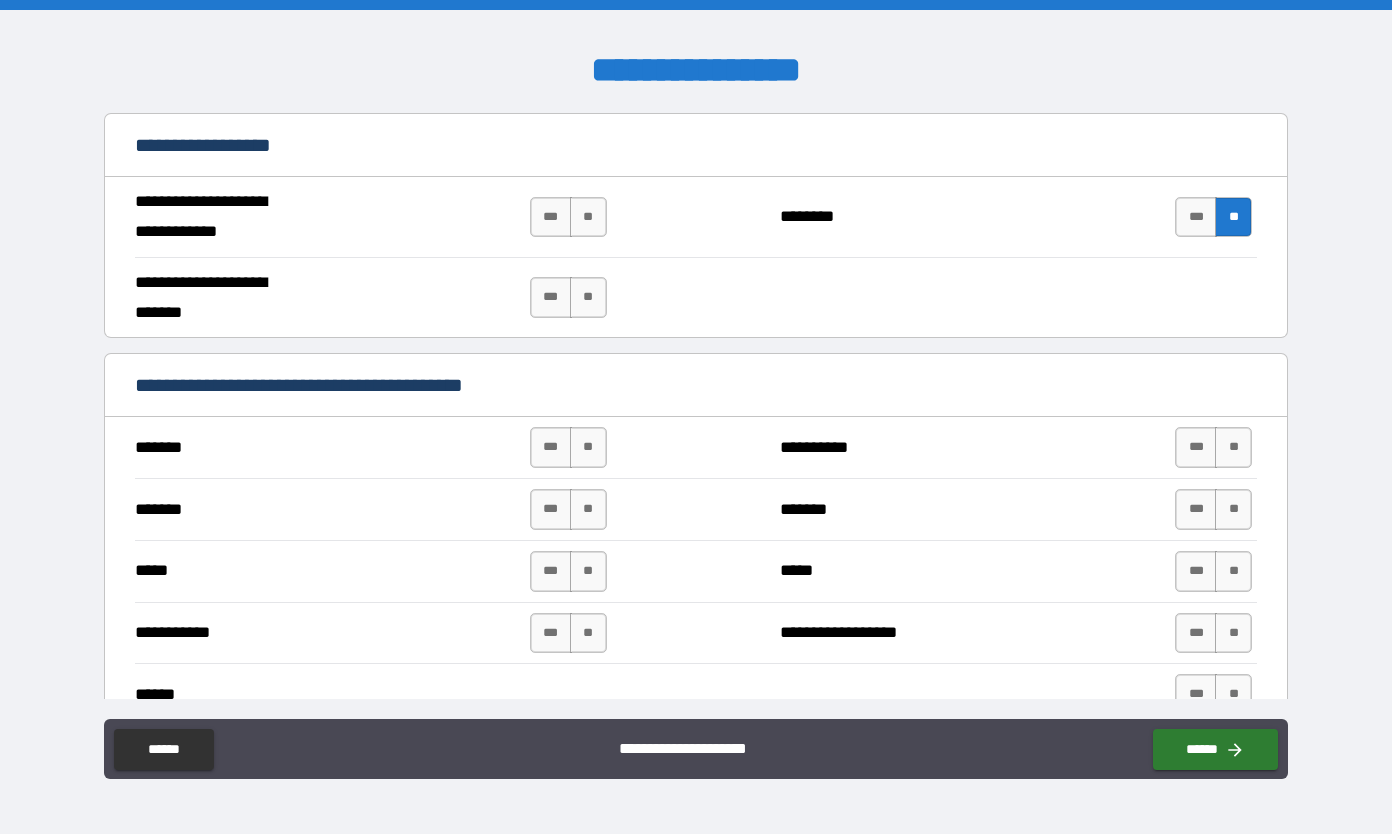 scroll, scrollTop: 1208, scrollLeft: 0, axis: vertical 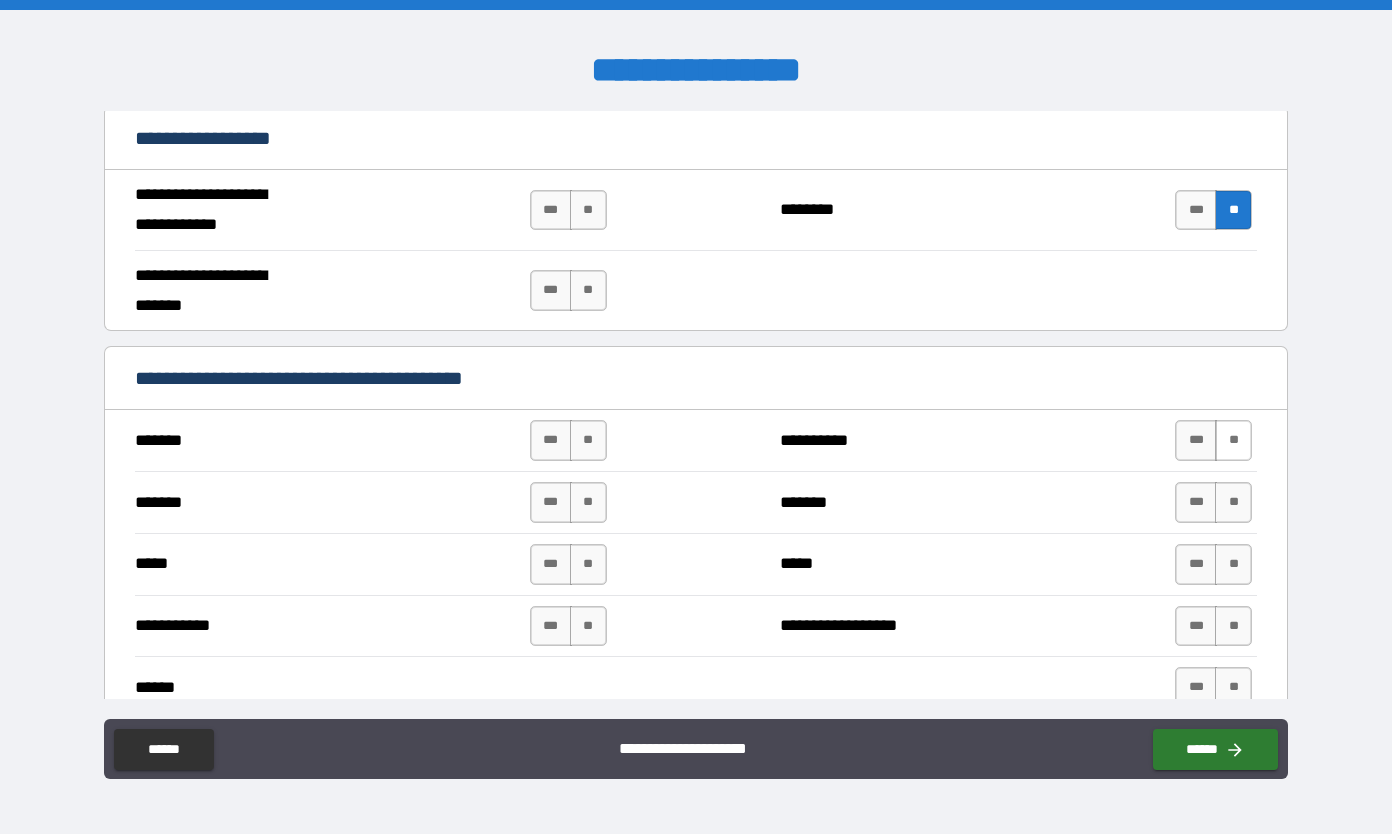 click on "**" at bounding box center (1233, 440) 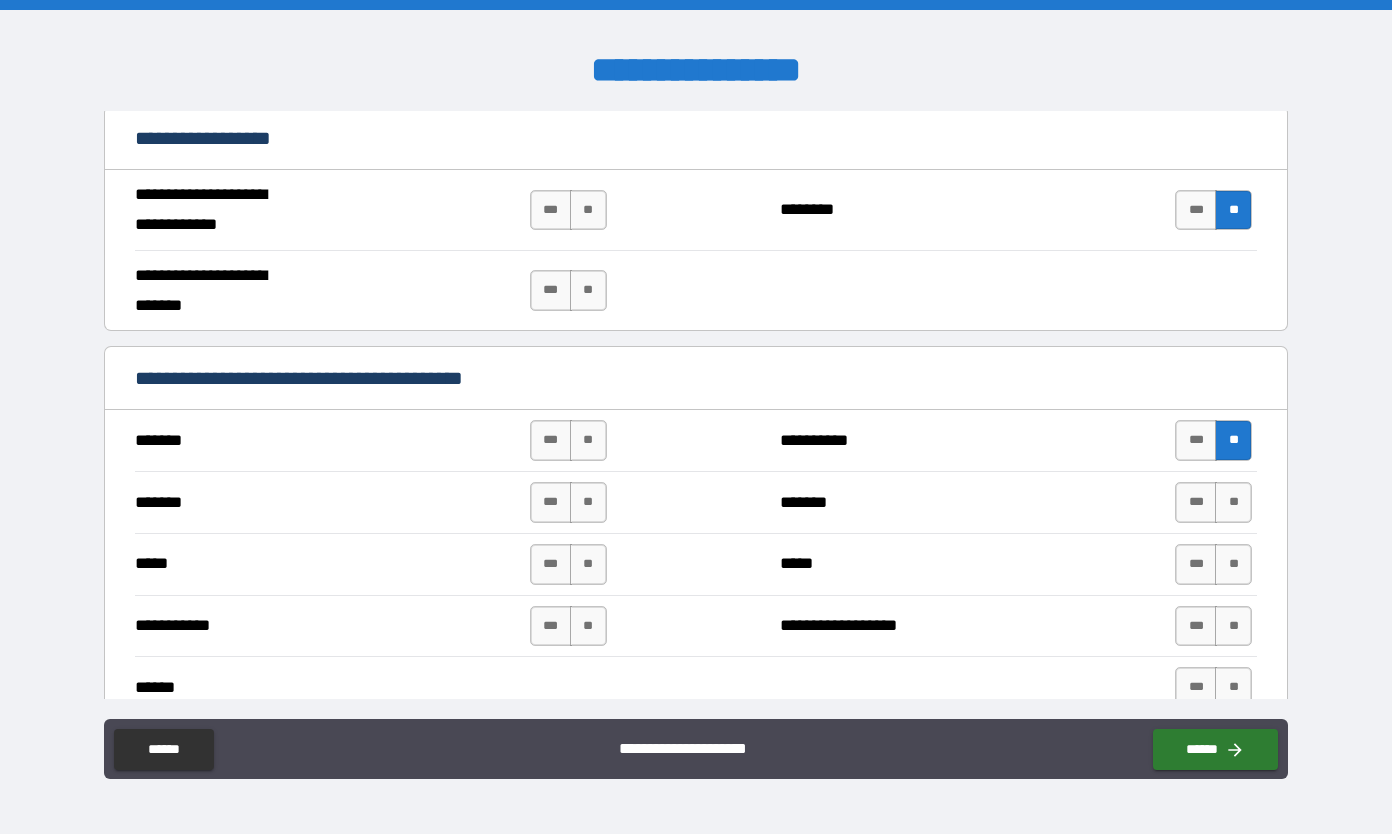 scroll, scrollTop: 1216, scrollLeft: 0, axis: vertical 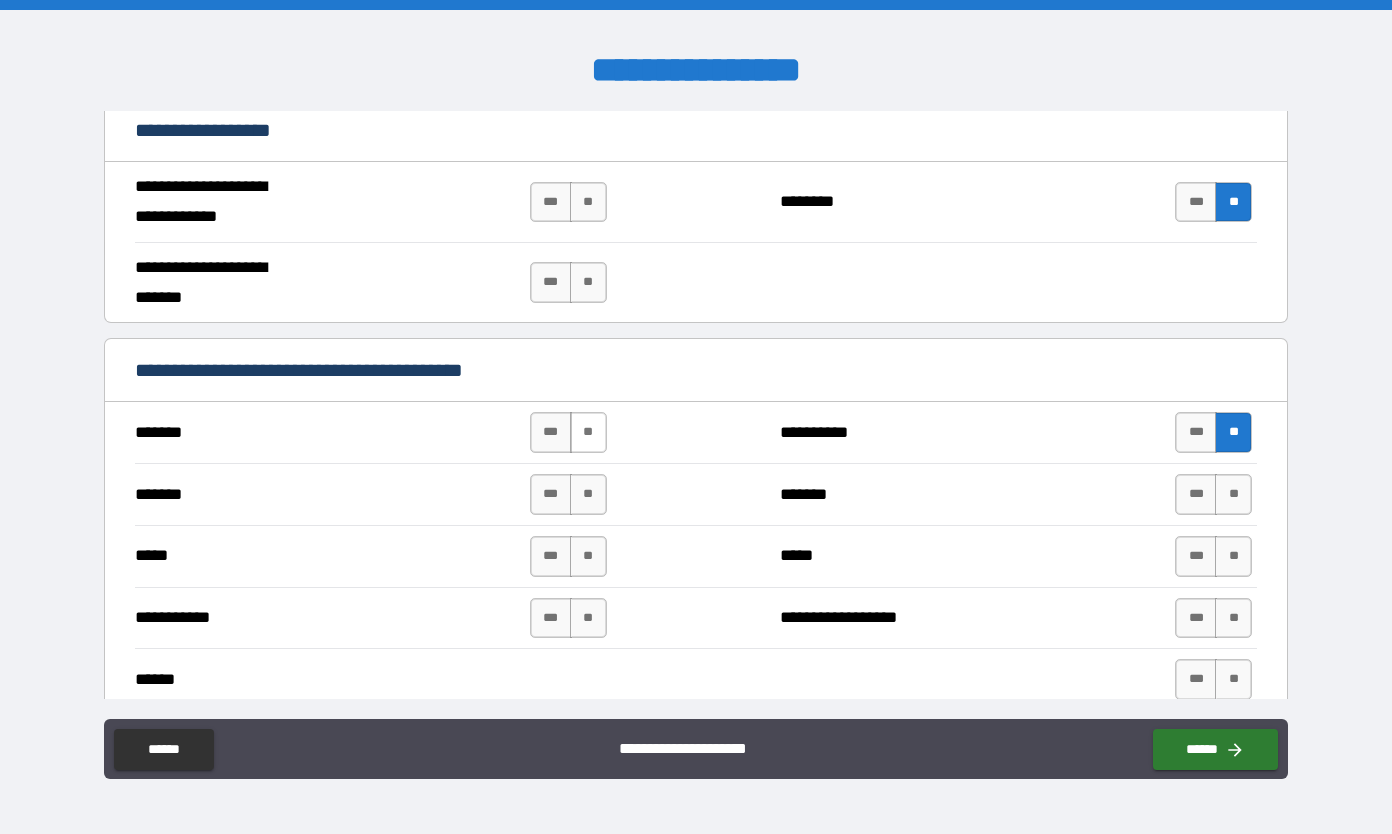 click on "**" at bounding box center (588, 432) 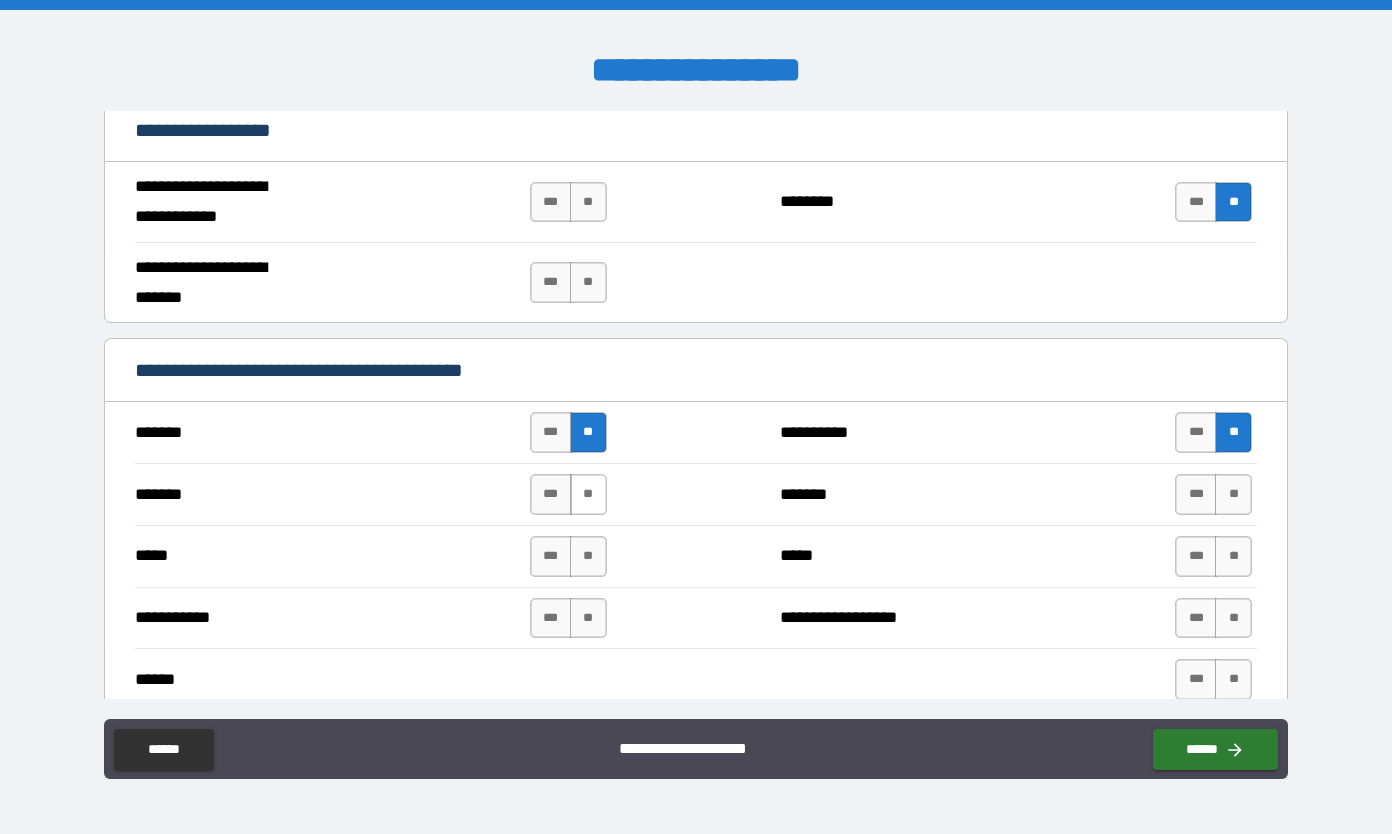 click on "**" at bounding box center [588, 494] 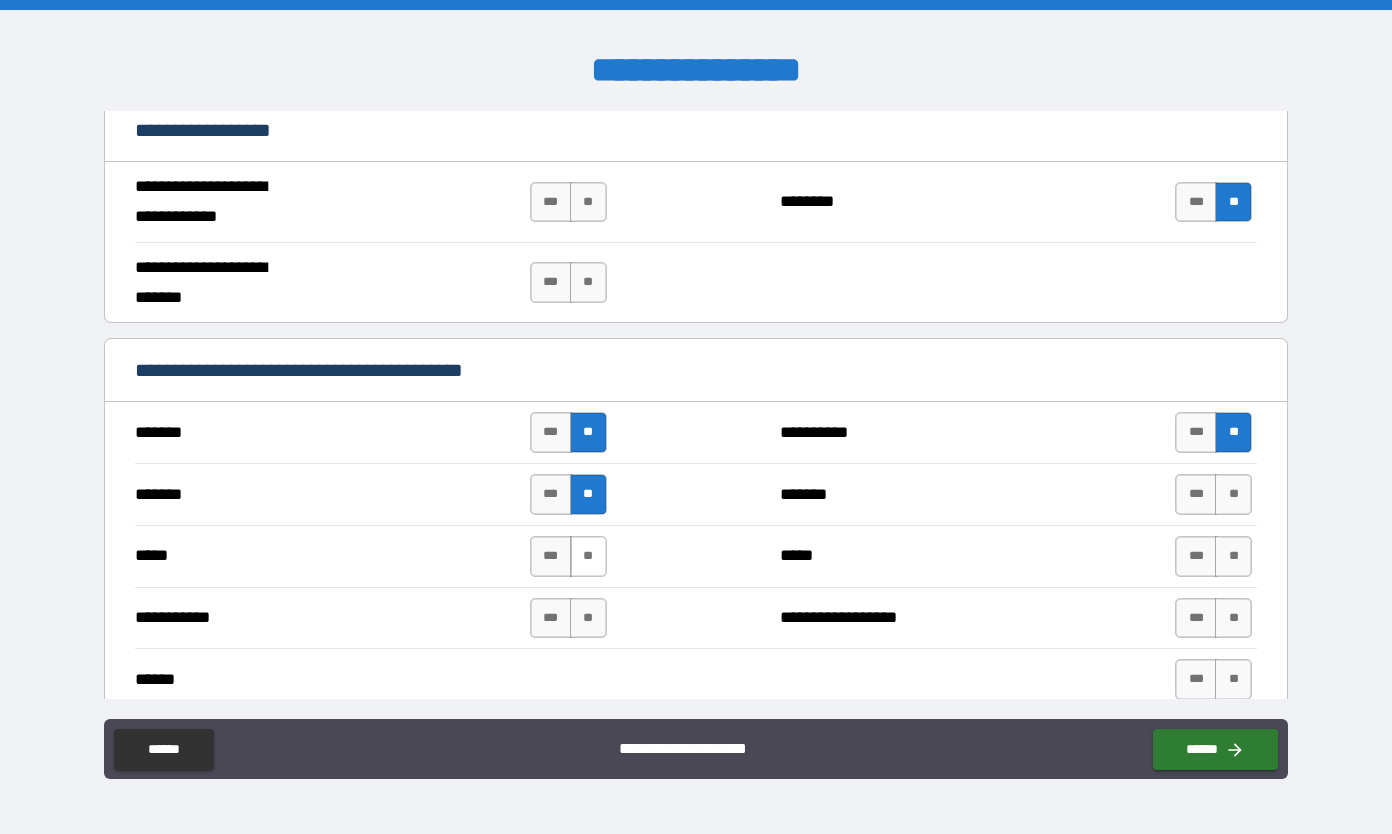 click on "**" at bounding box center (588, 556) 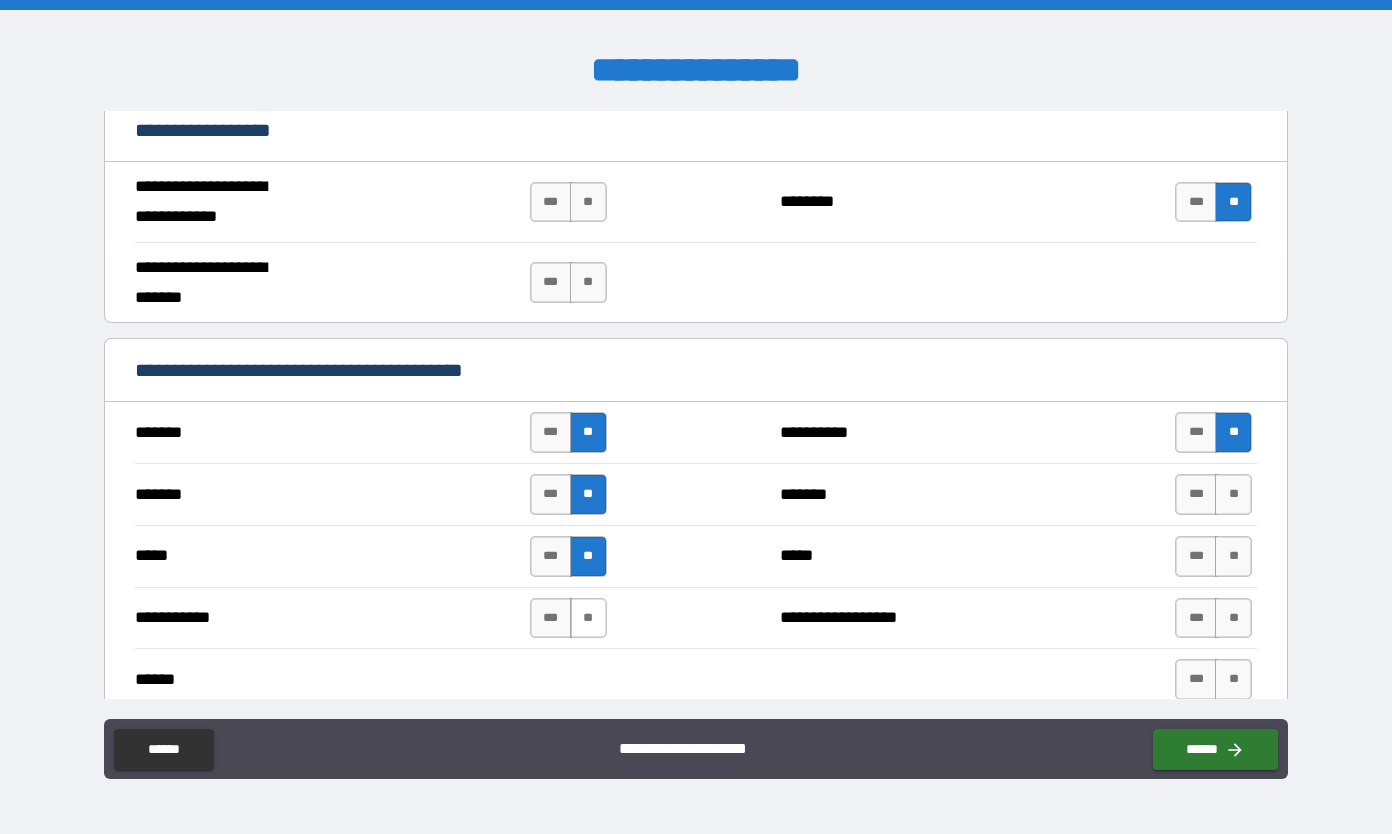 click on "**" at bounding box center (588, 618) 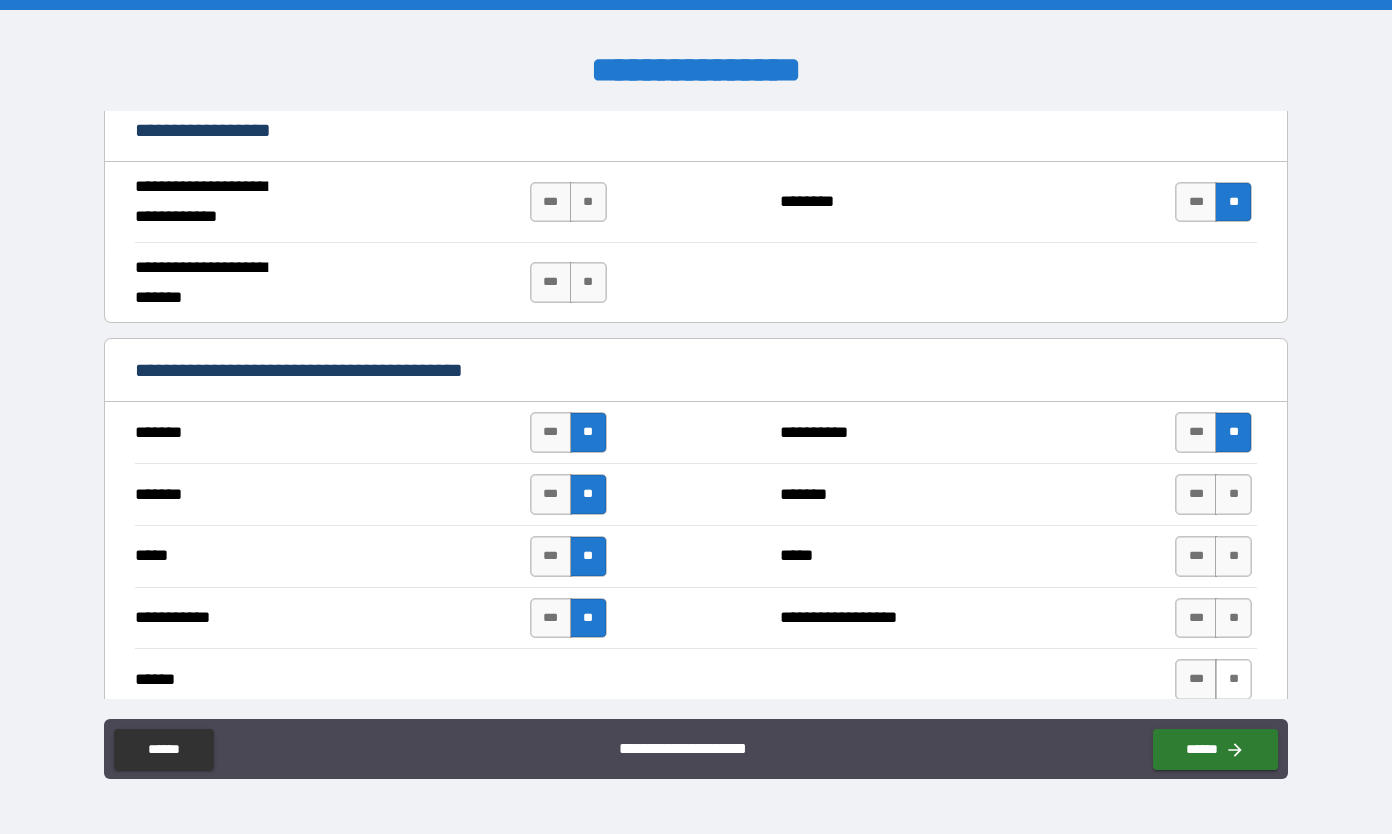 click on "**" at bounding box center (1233, 679) 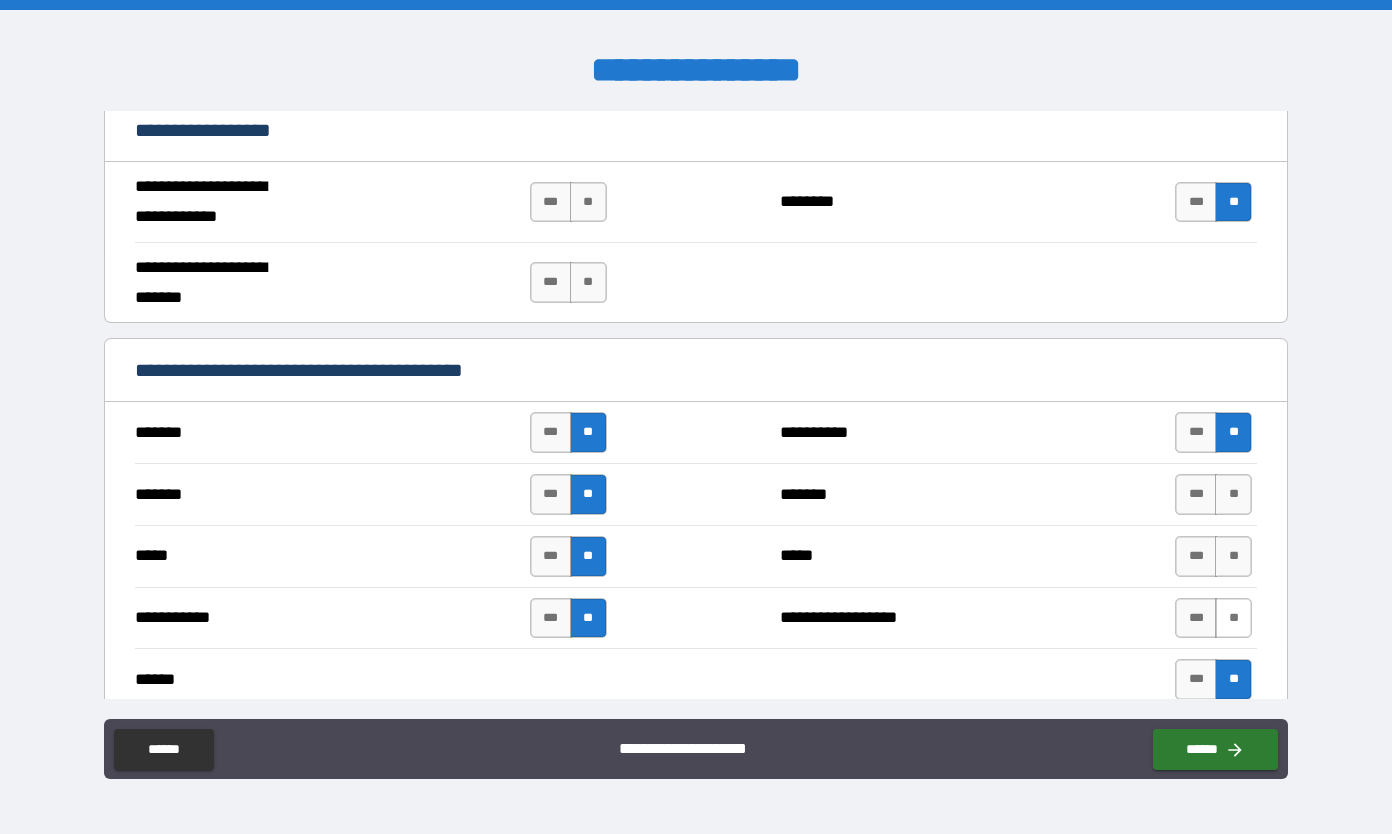 click on "**" at bounding box center [1233, 618] 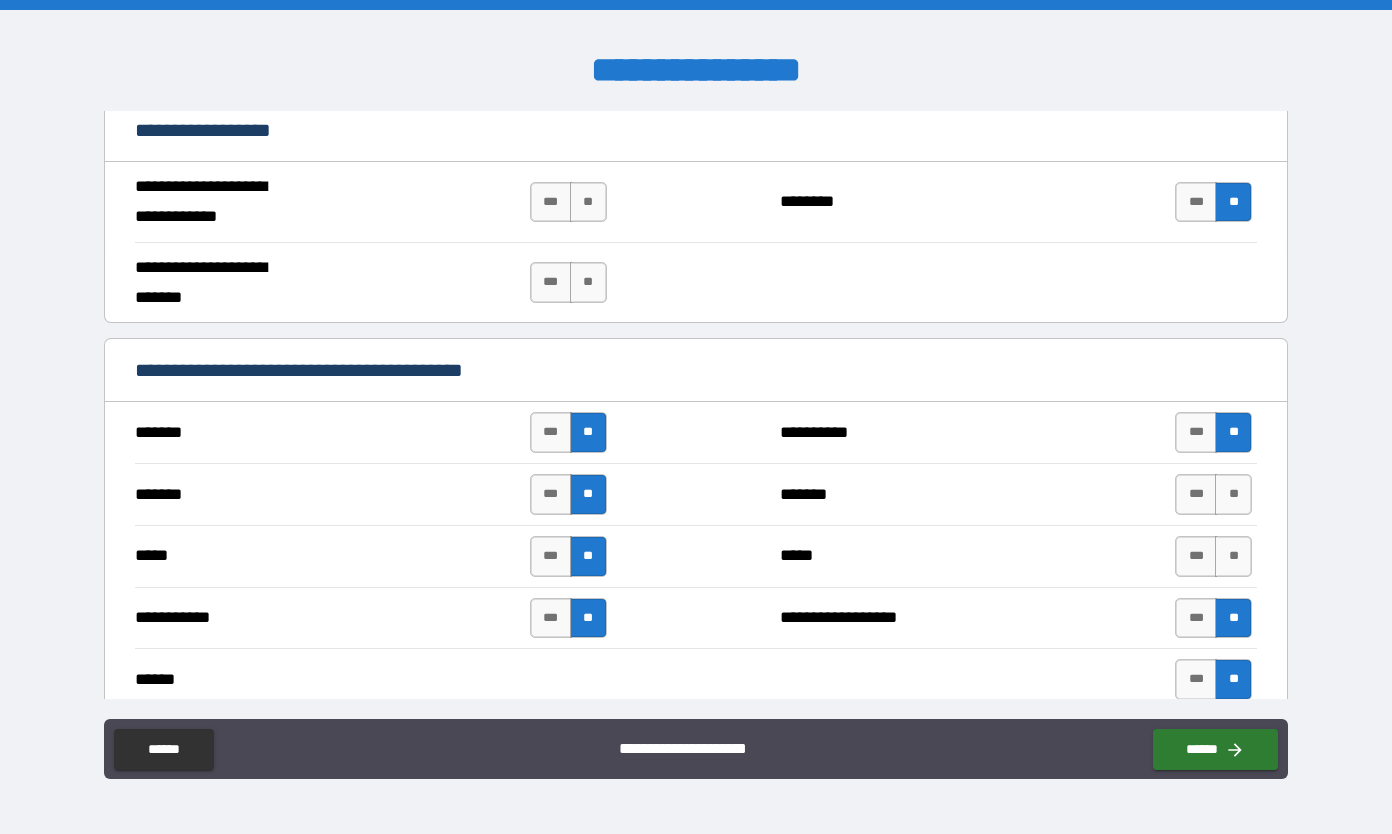 click on "**" at bounding box center [1233, 618] 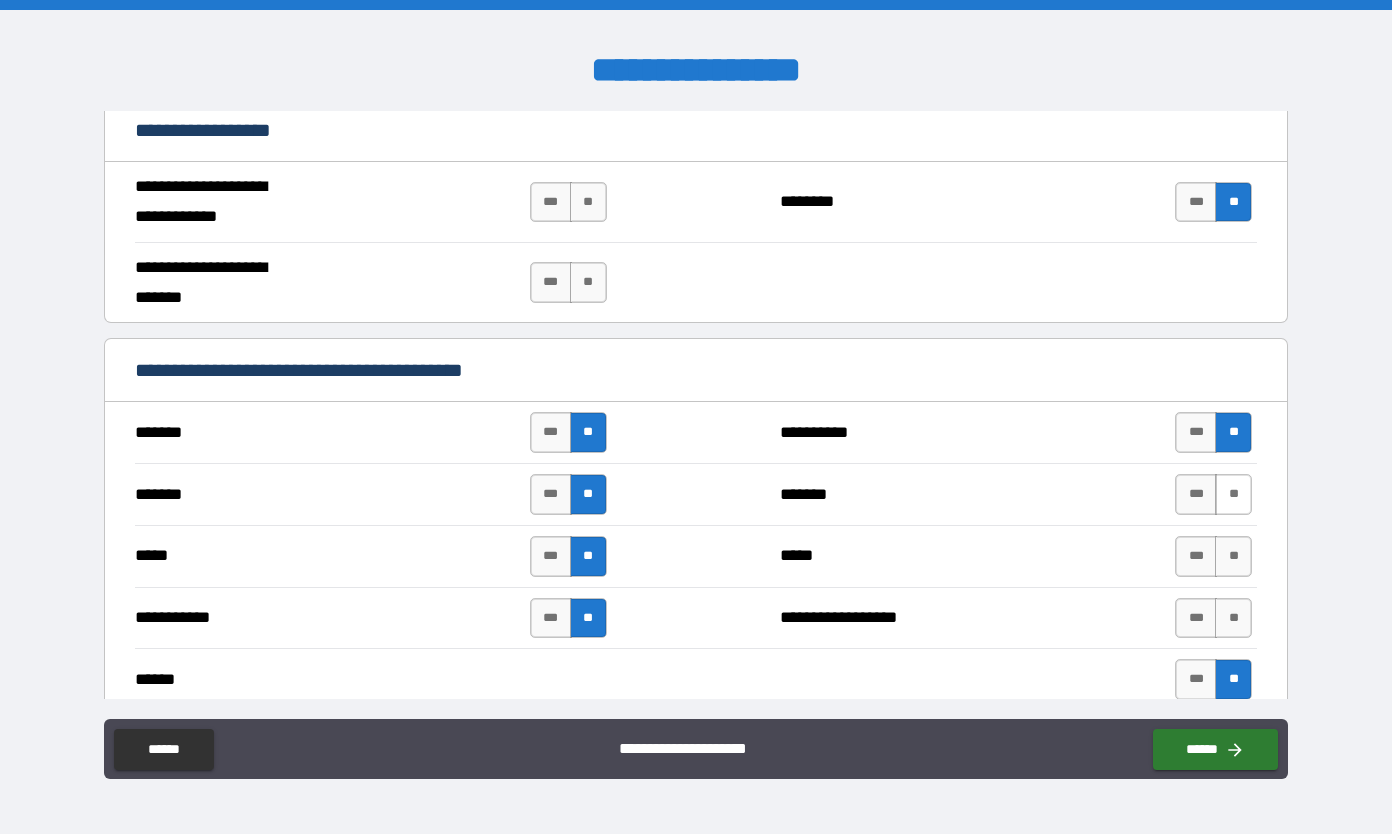 click on "**" at bounding box center (1233, 494) 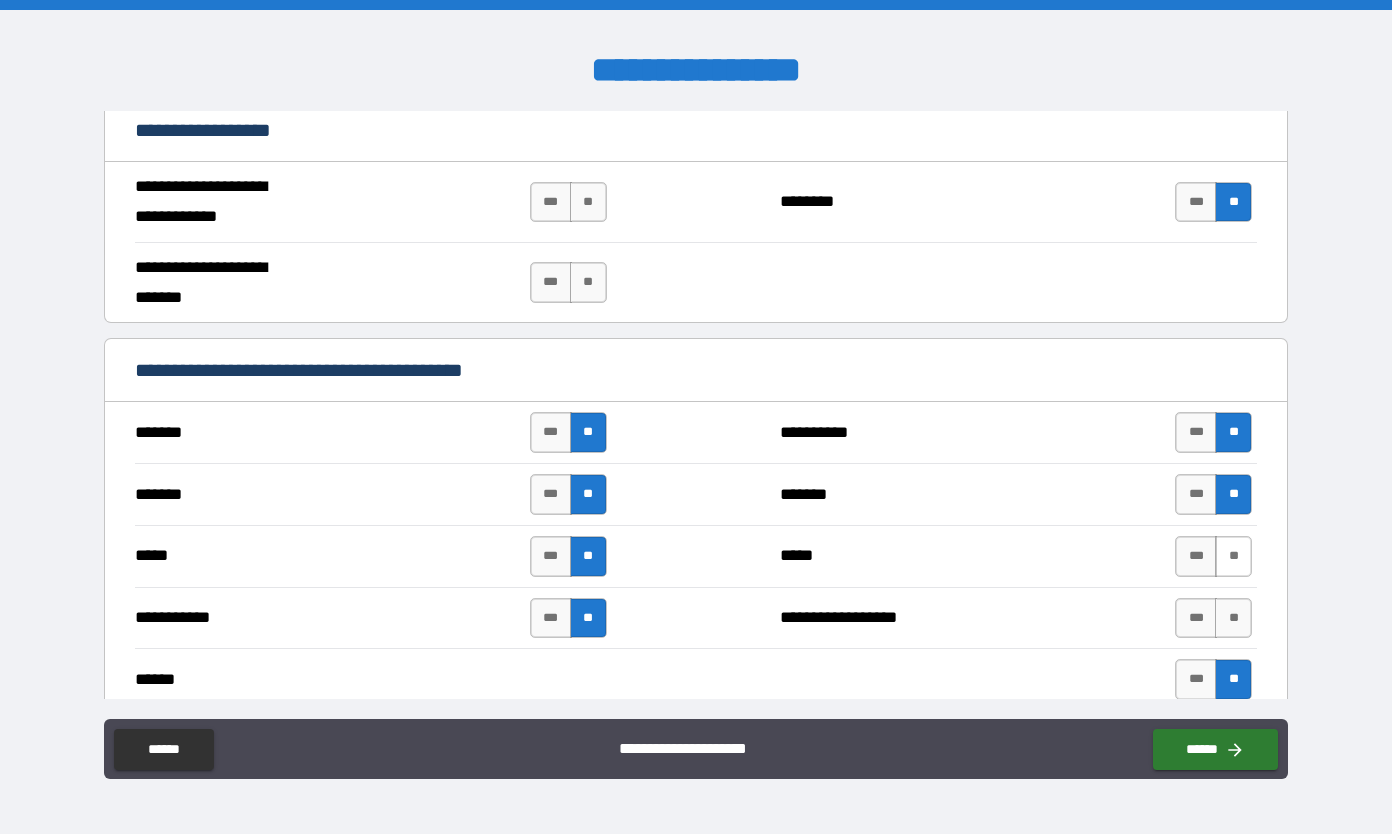 click on "**" at bounding box center [1233, 556] 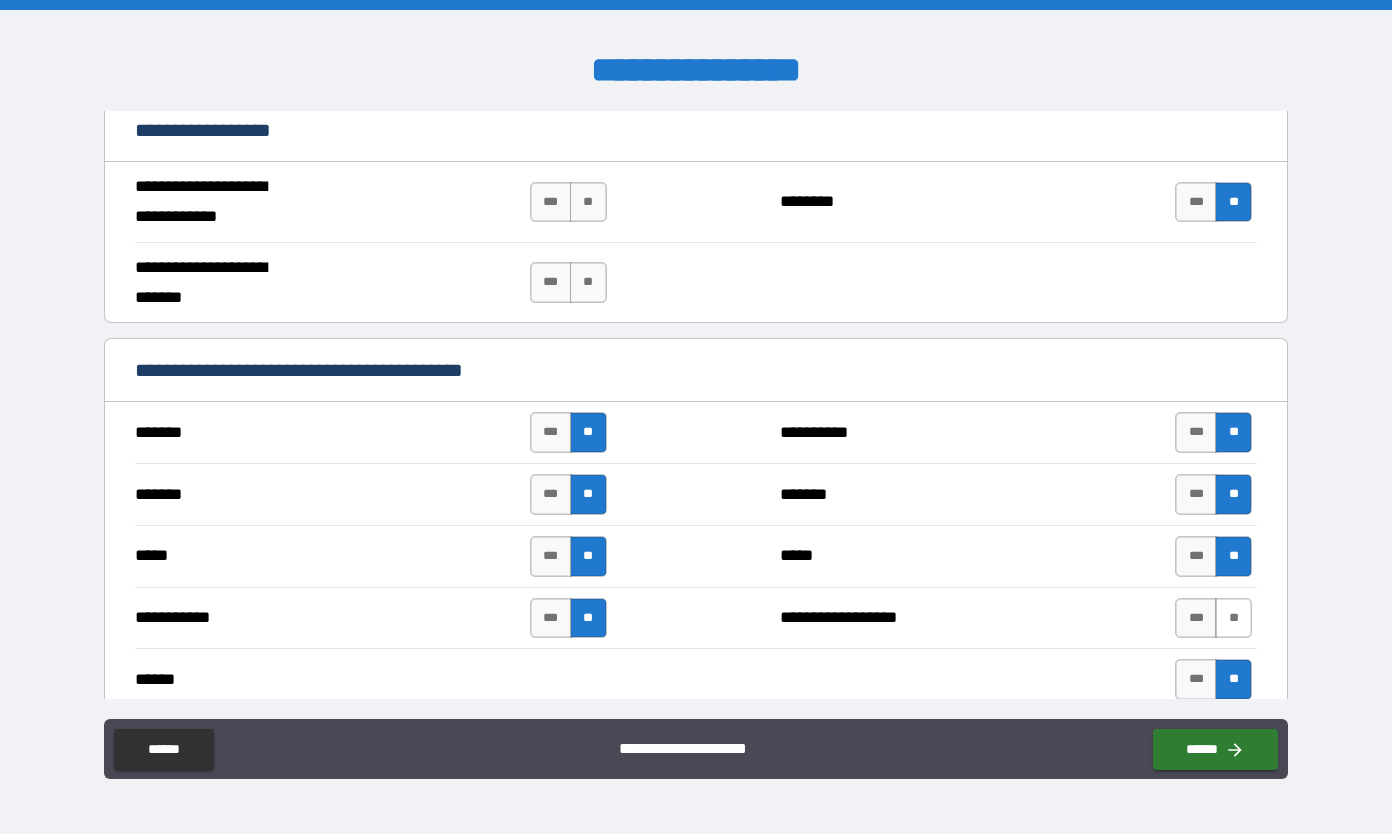 click on "**" at bounding box center (1233, 618) 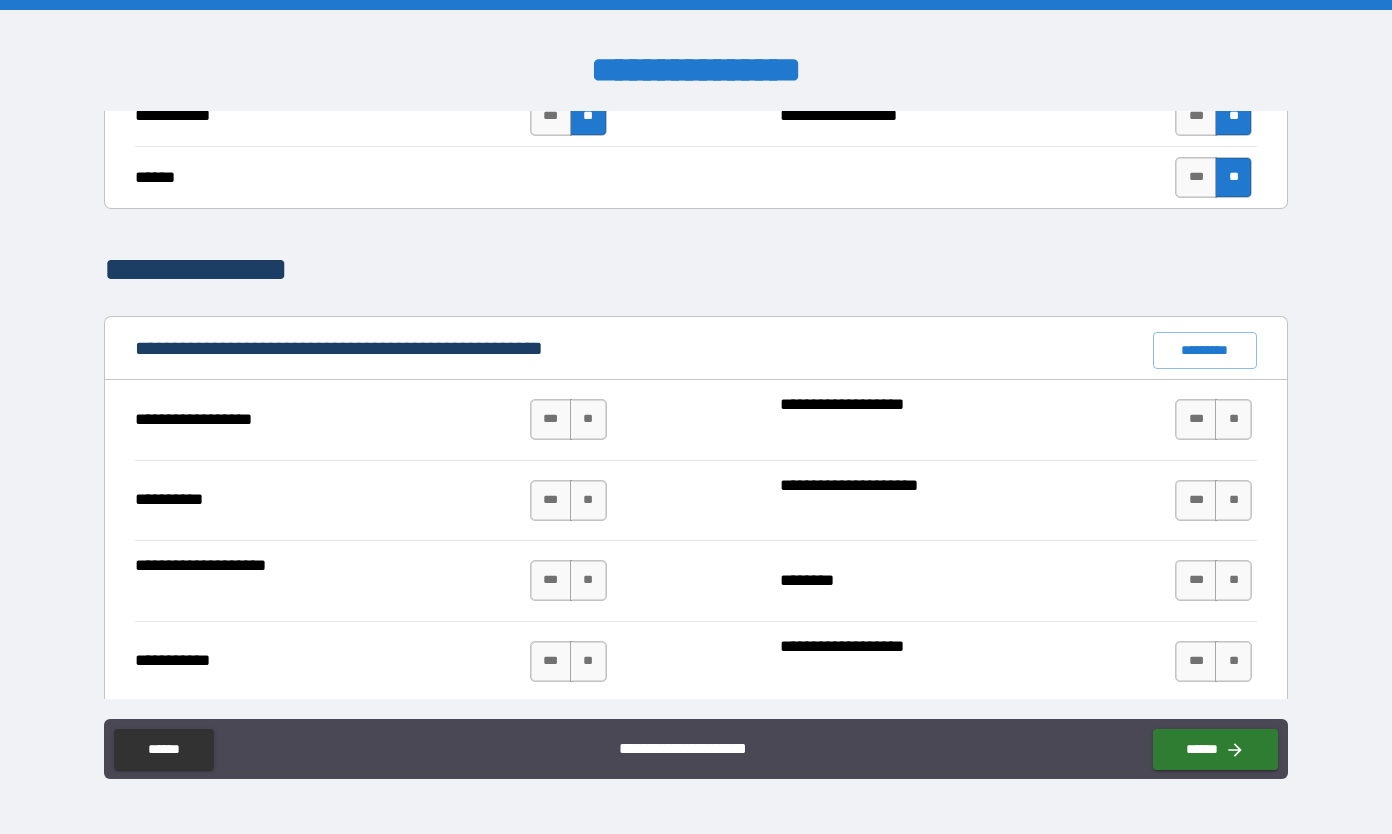 scroll, scrollTop: 1717, scrollLeft: 0, axis: vertical 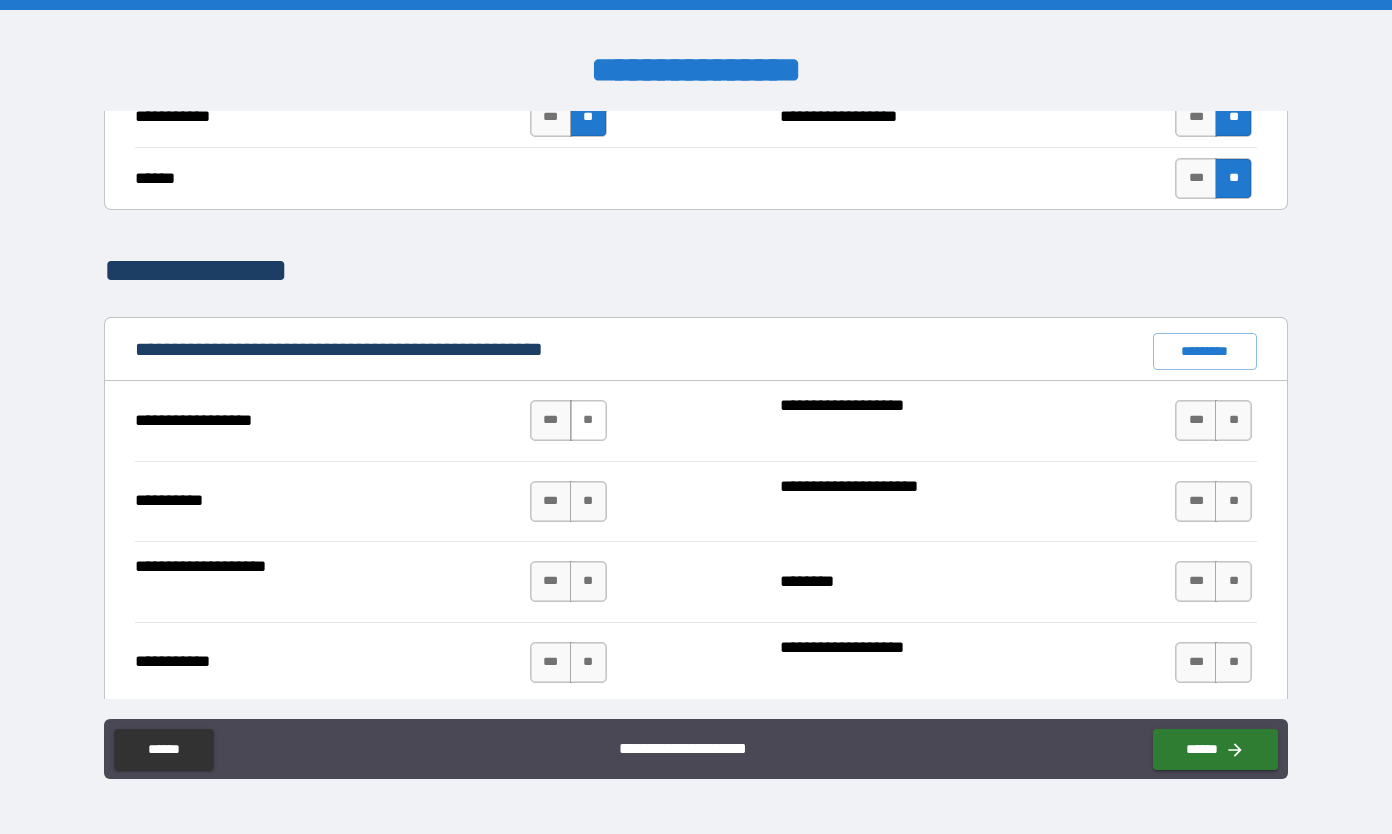 click on "**" at bounding box center (588, 420) 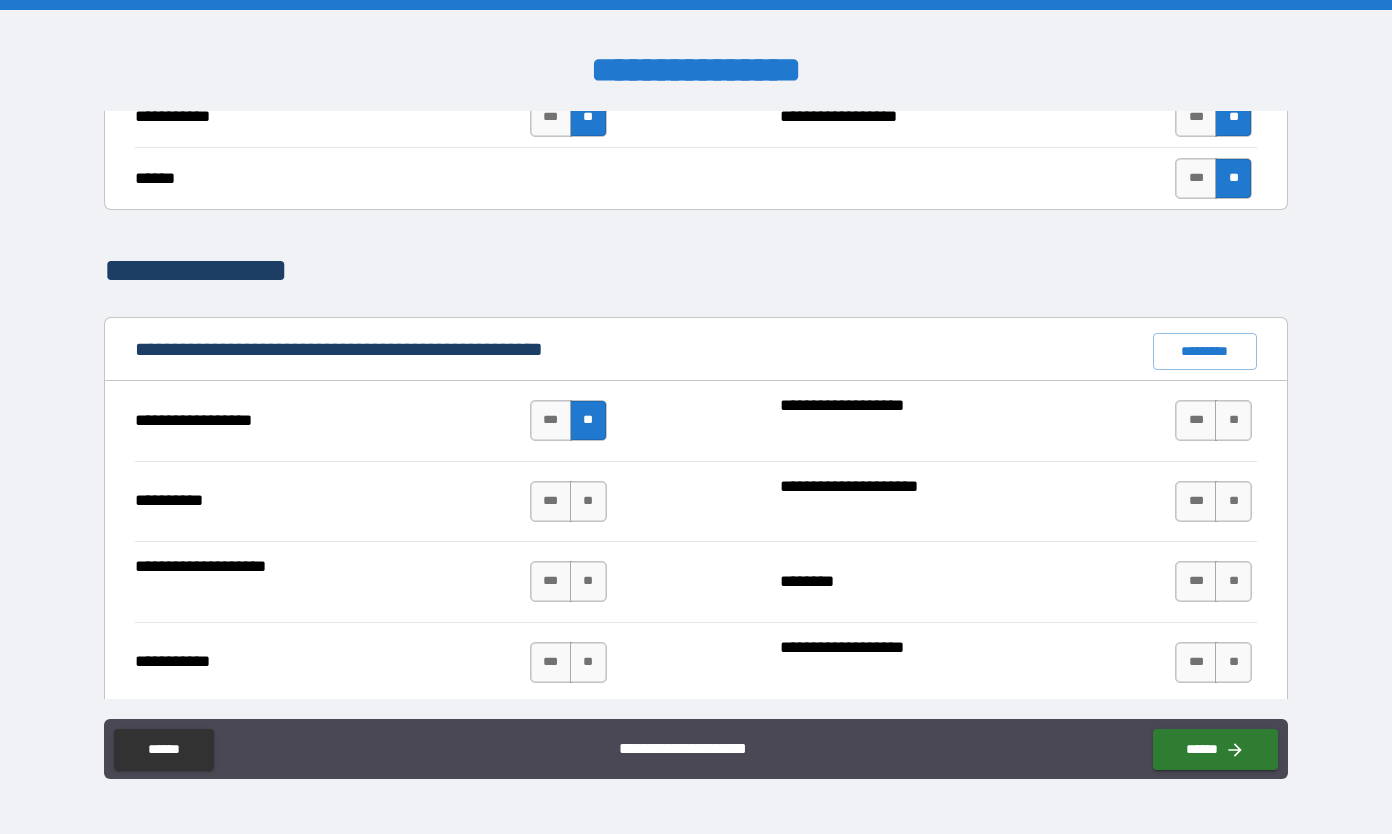 click on "**********" at bounding box center (696, 501) 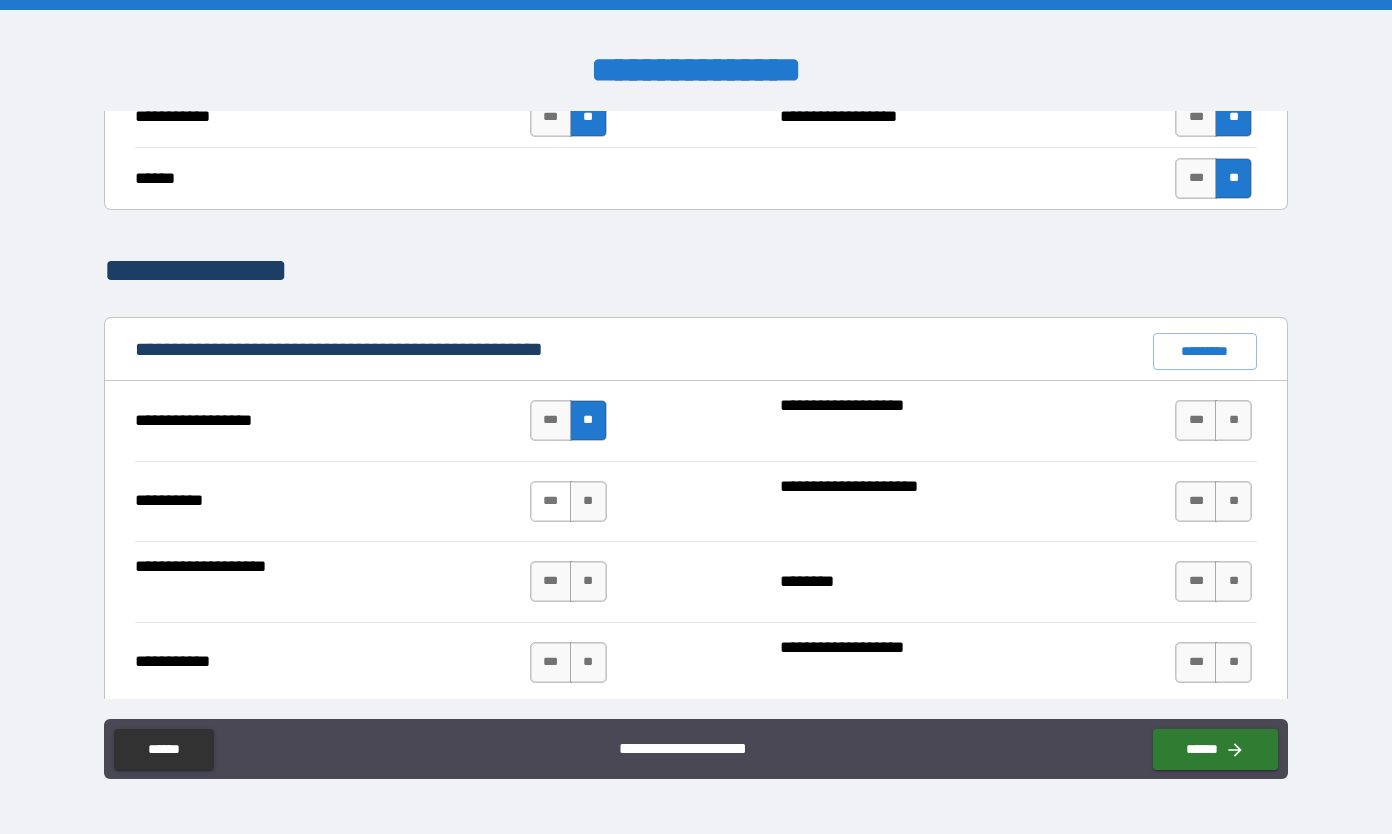click on "***" at bounding box center (551, 501) 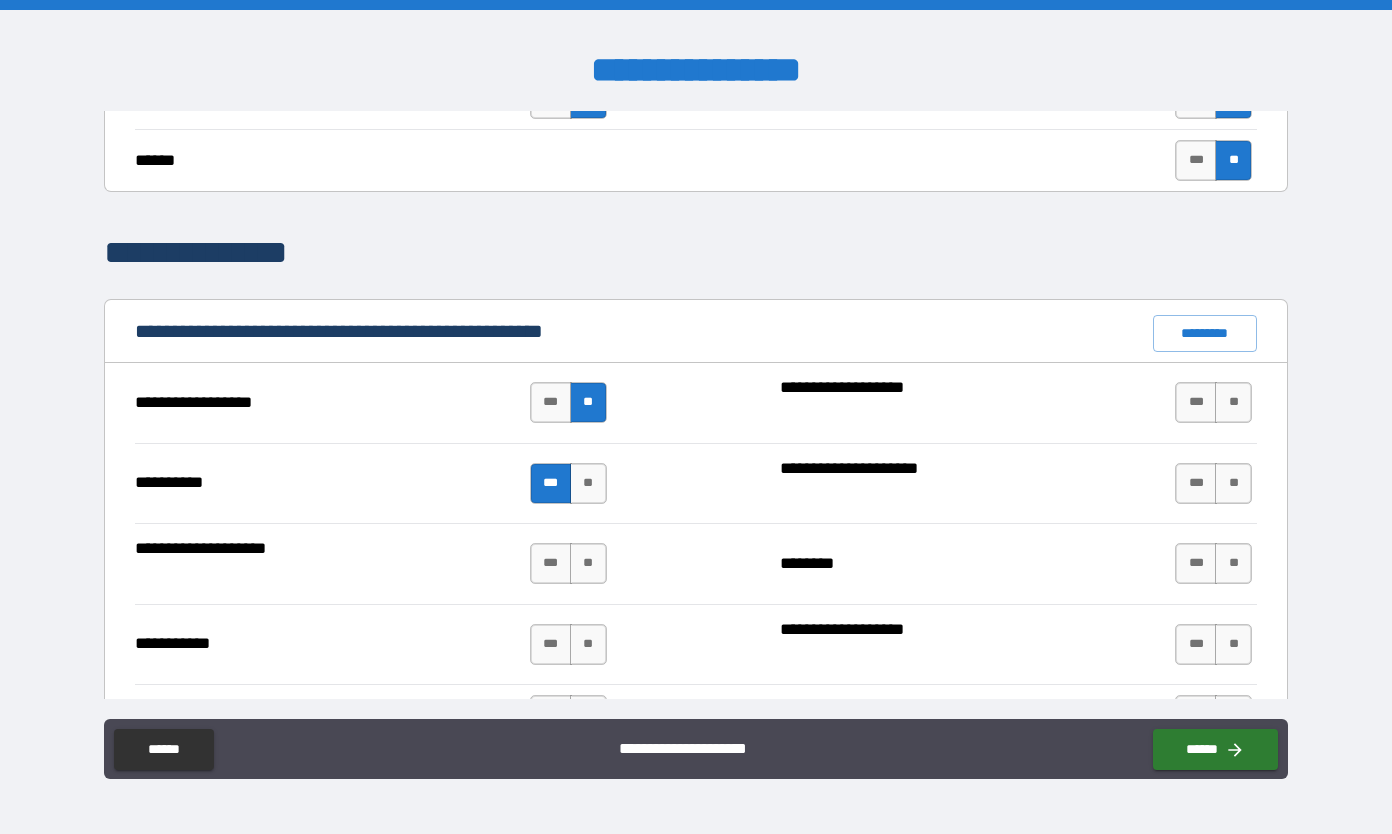 scroll, scrollTop: 1736, scrollLeft: 0, axis: vertical 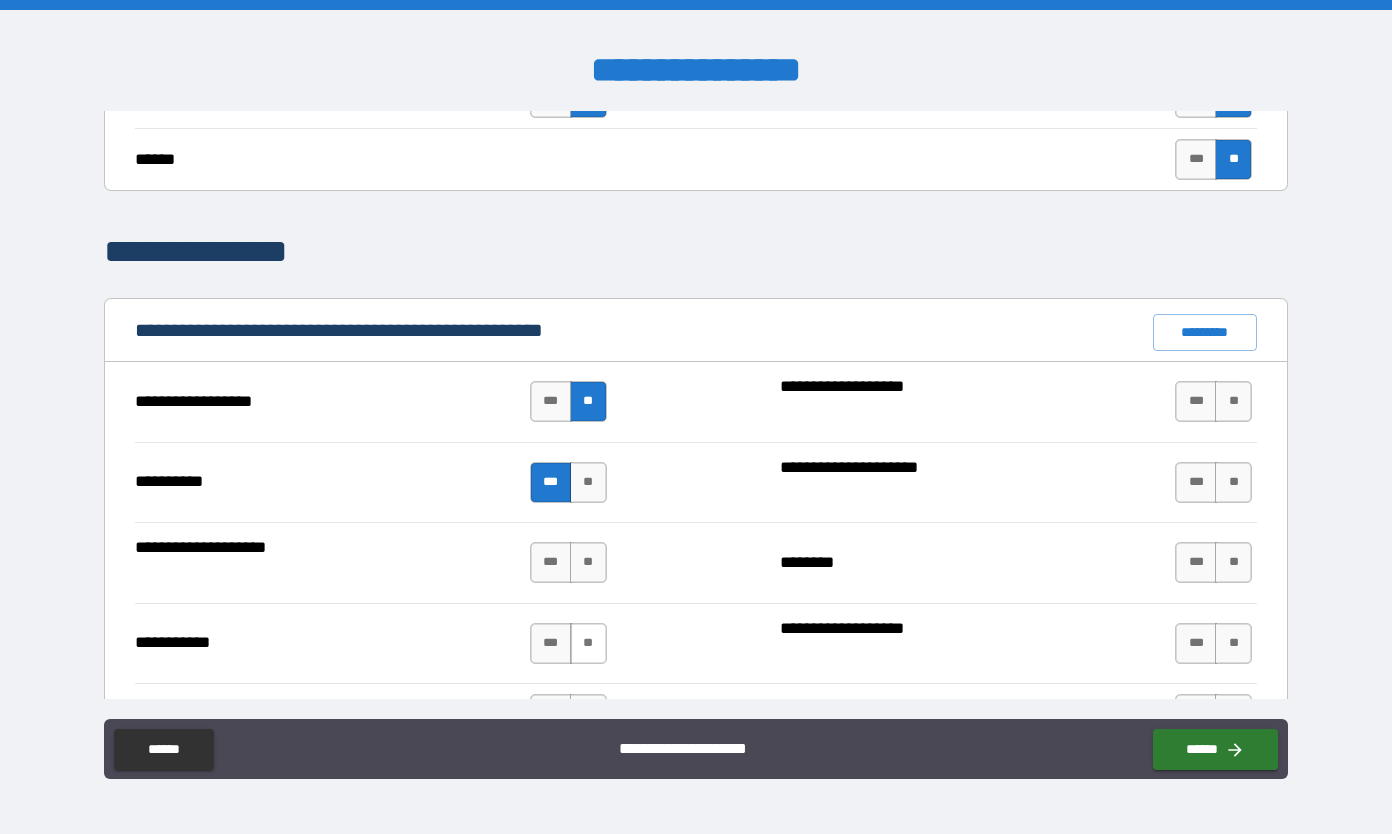 click on "**" at bounding box center (588, 643) 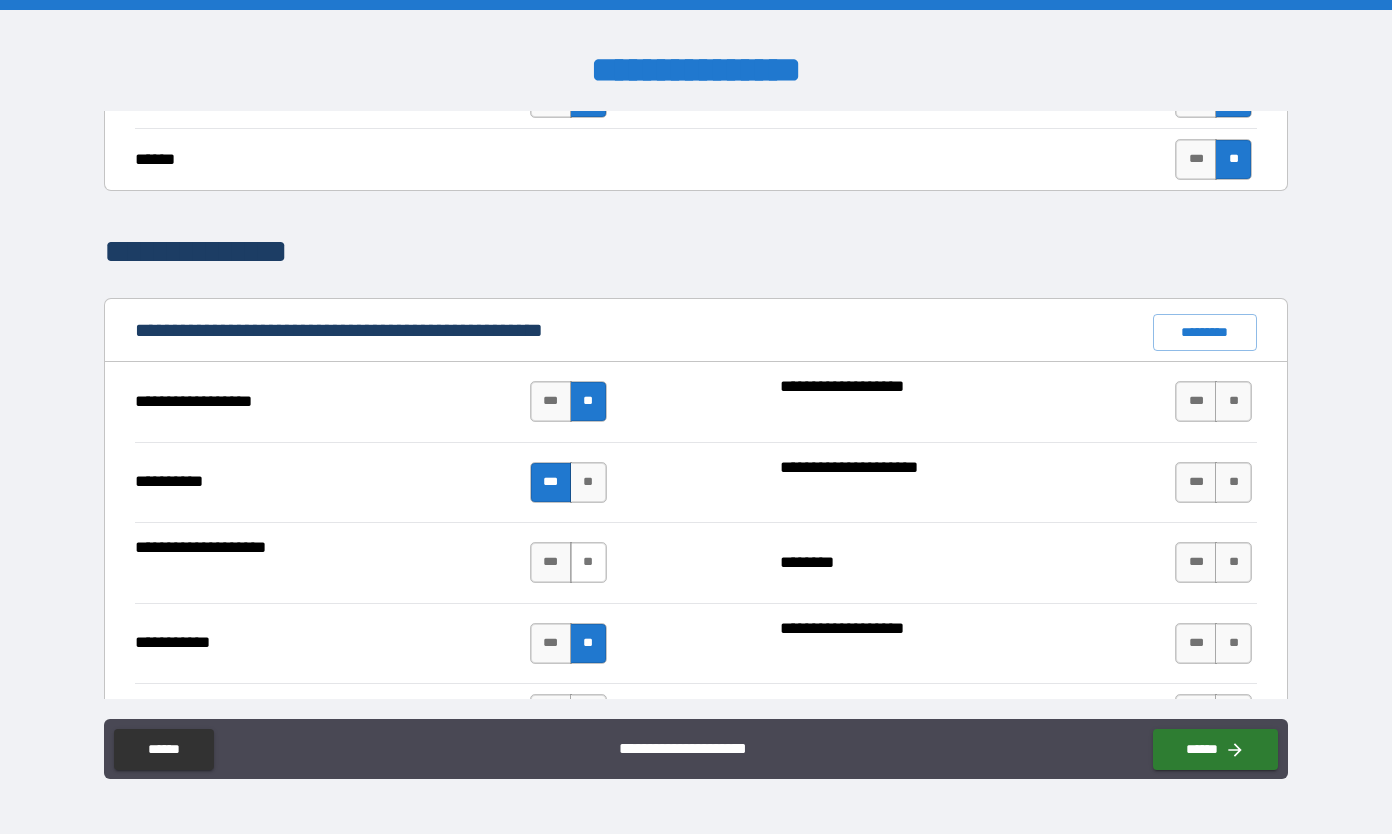 click on "**" at bounding box center [588, 562] 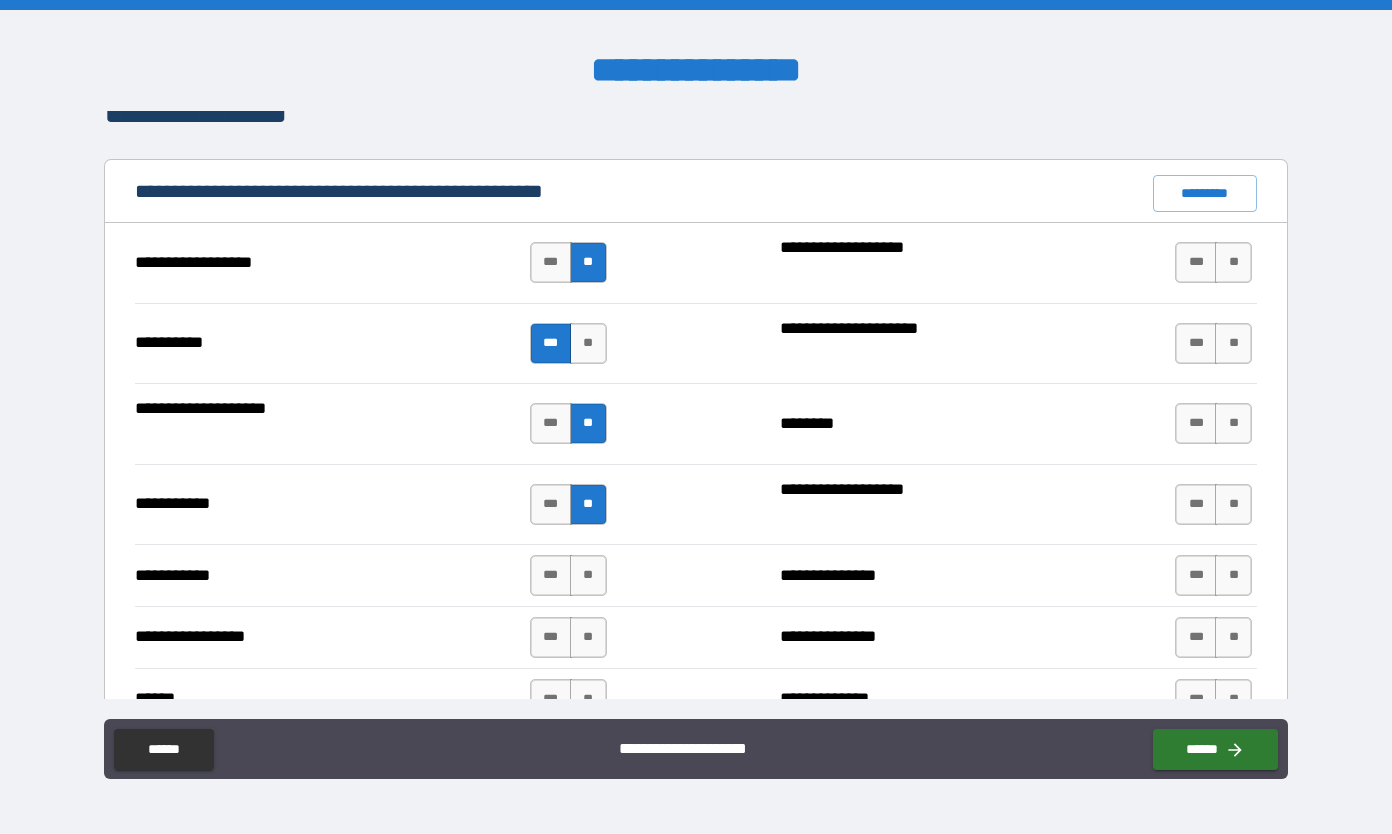 scroll, scrollTop: 1881, scrollLeft: 0, axis: vertical 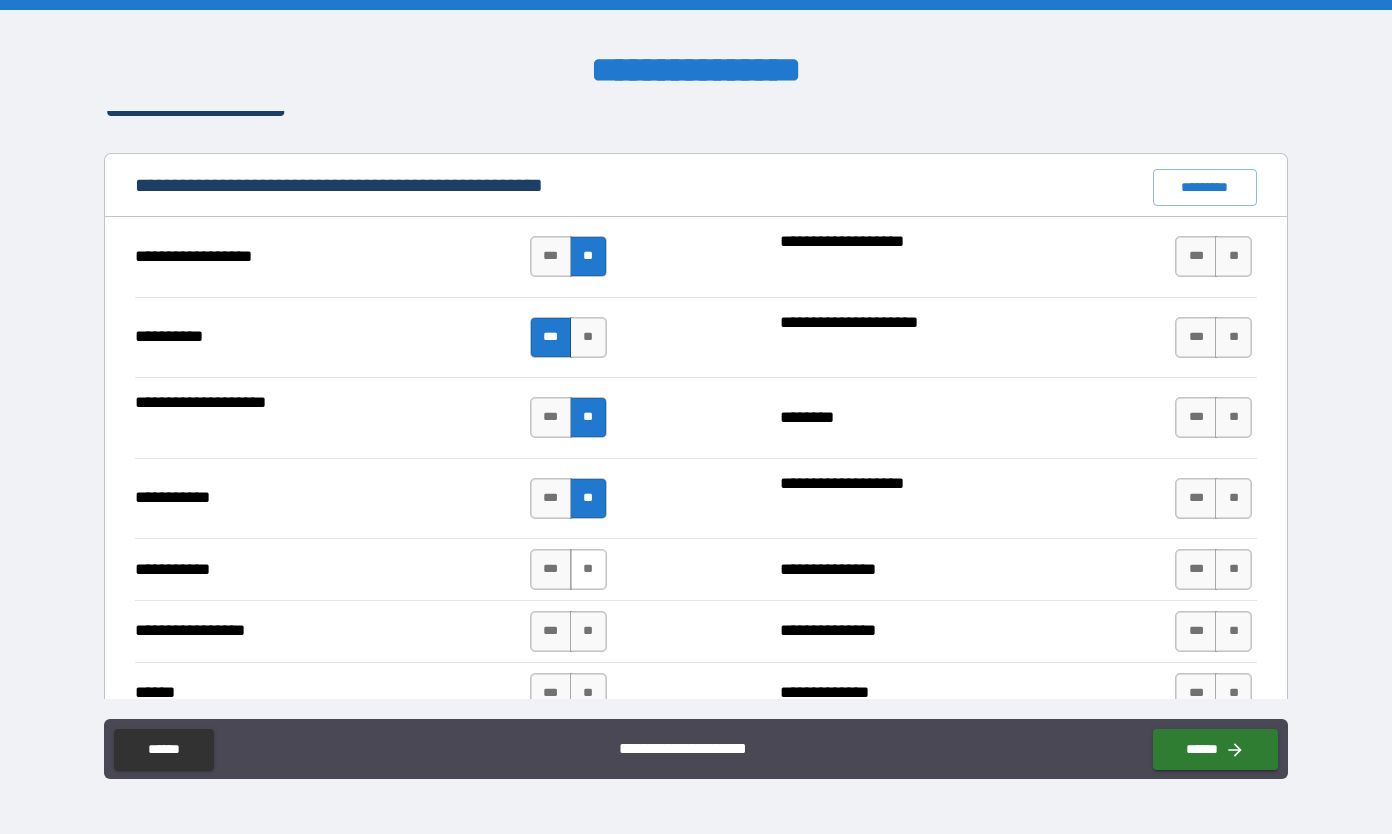 click on "**" at bounding box center (588, 569) 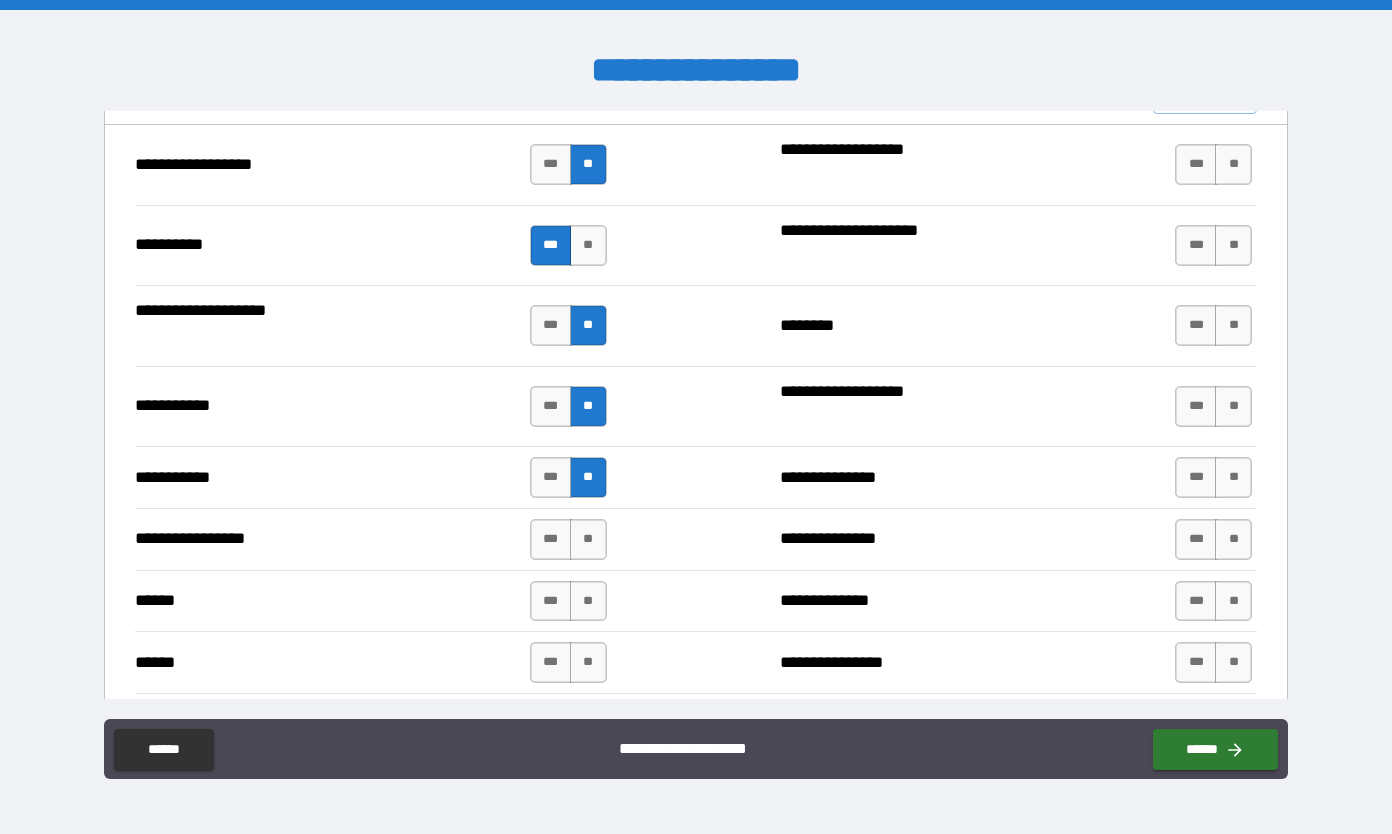scroll, scrollTop: 2001, scrollLeft: 0, axis: vertical 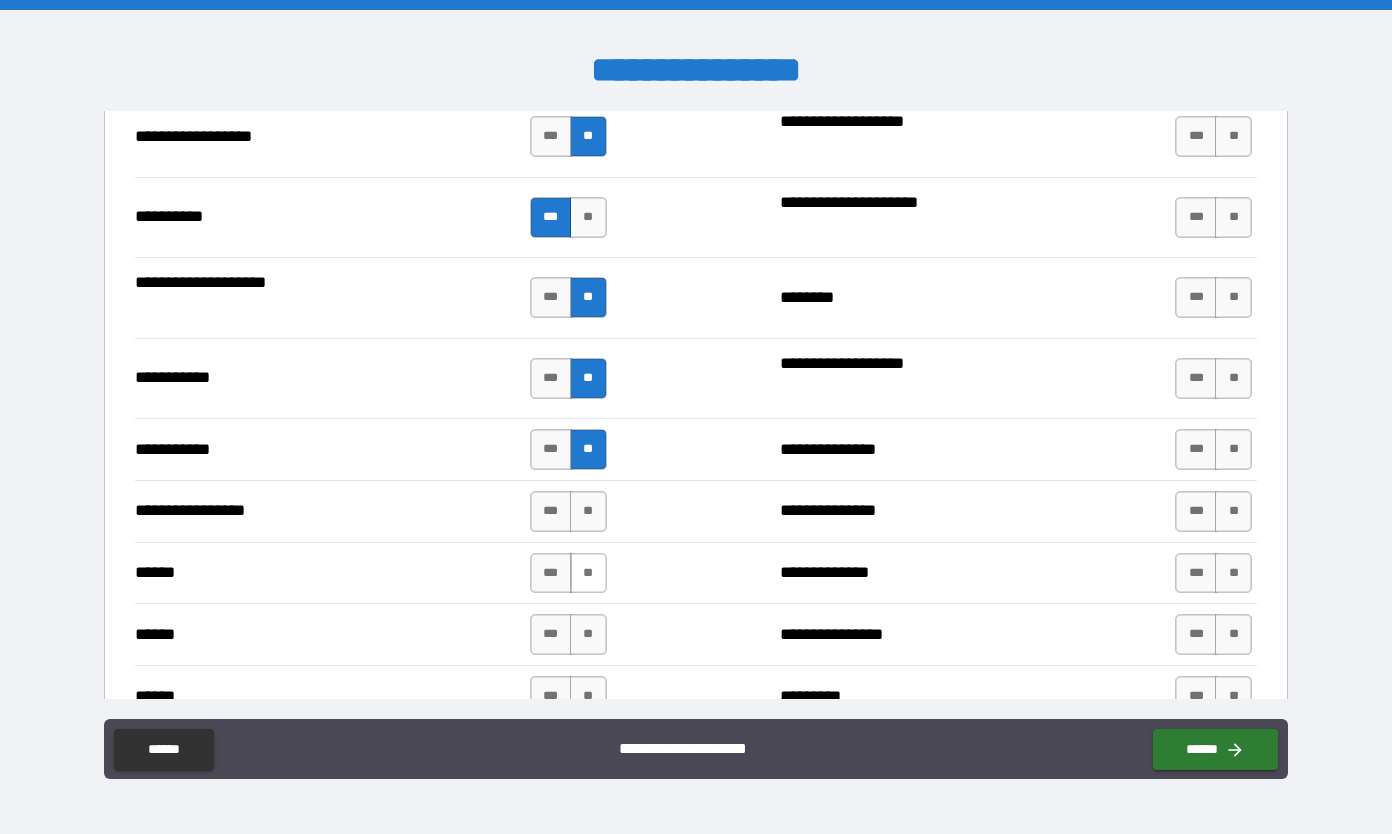 click on "**" at bounding box center [588, 573] 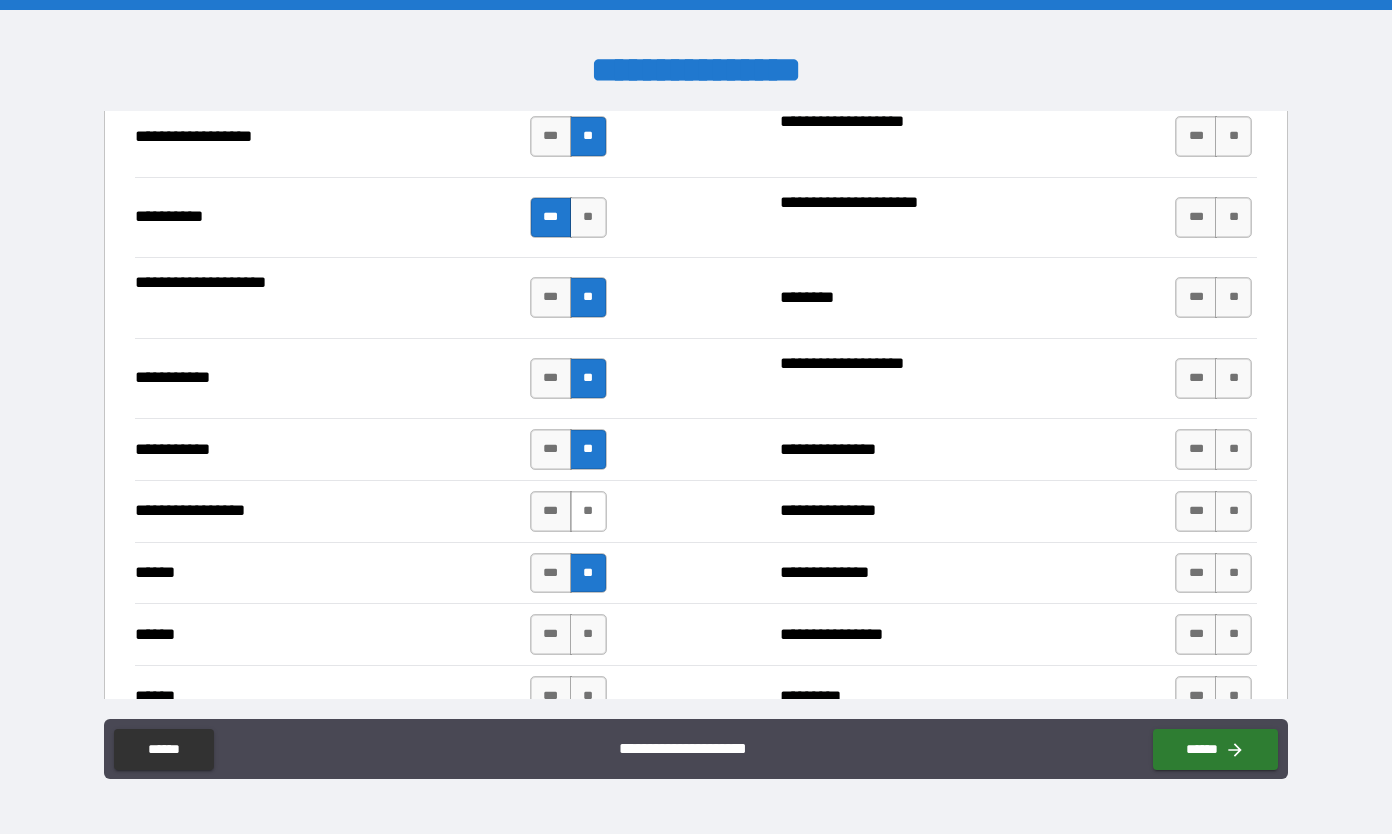 click on "**" at bounding box center (588, 511) 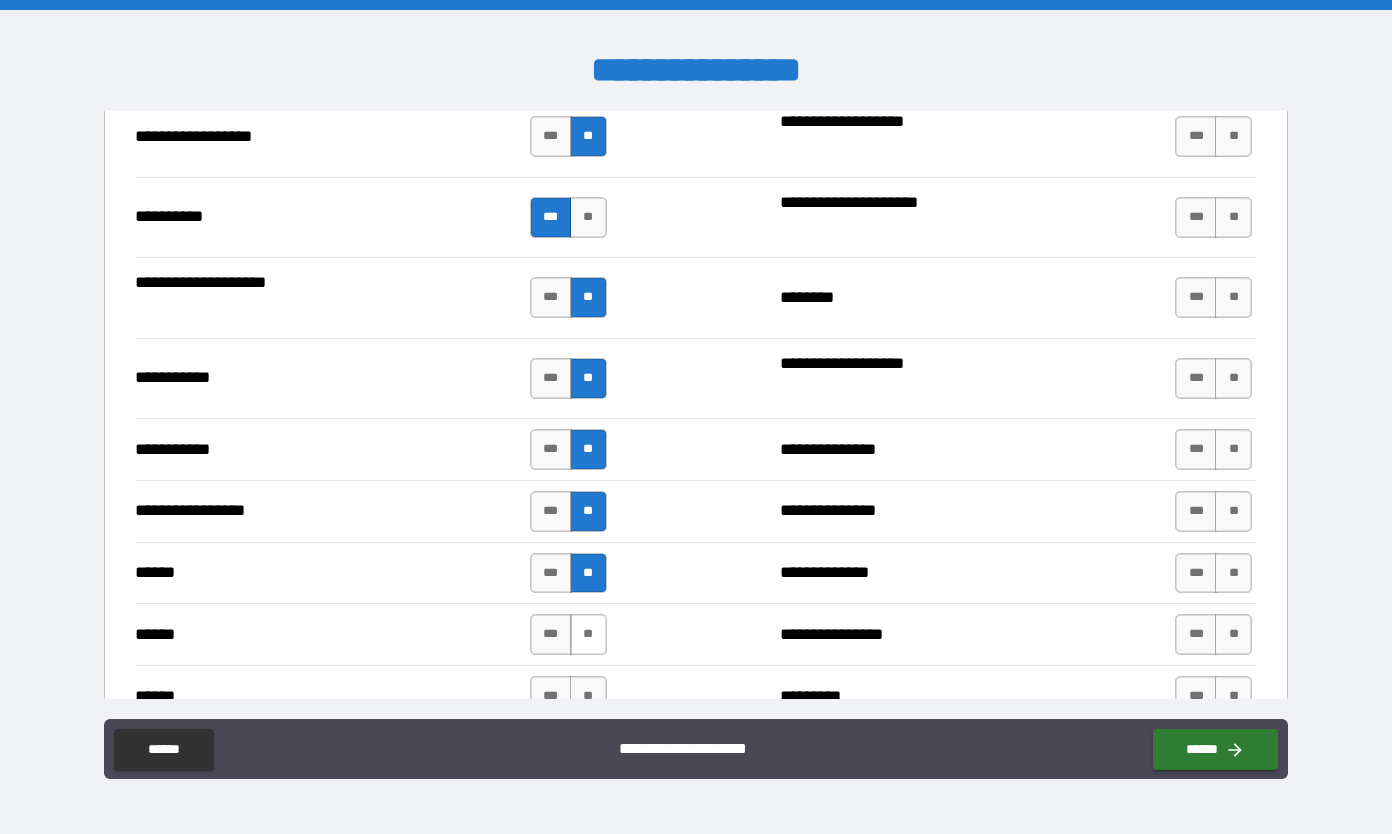 click on "**" at bounding box center [588, 634] 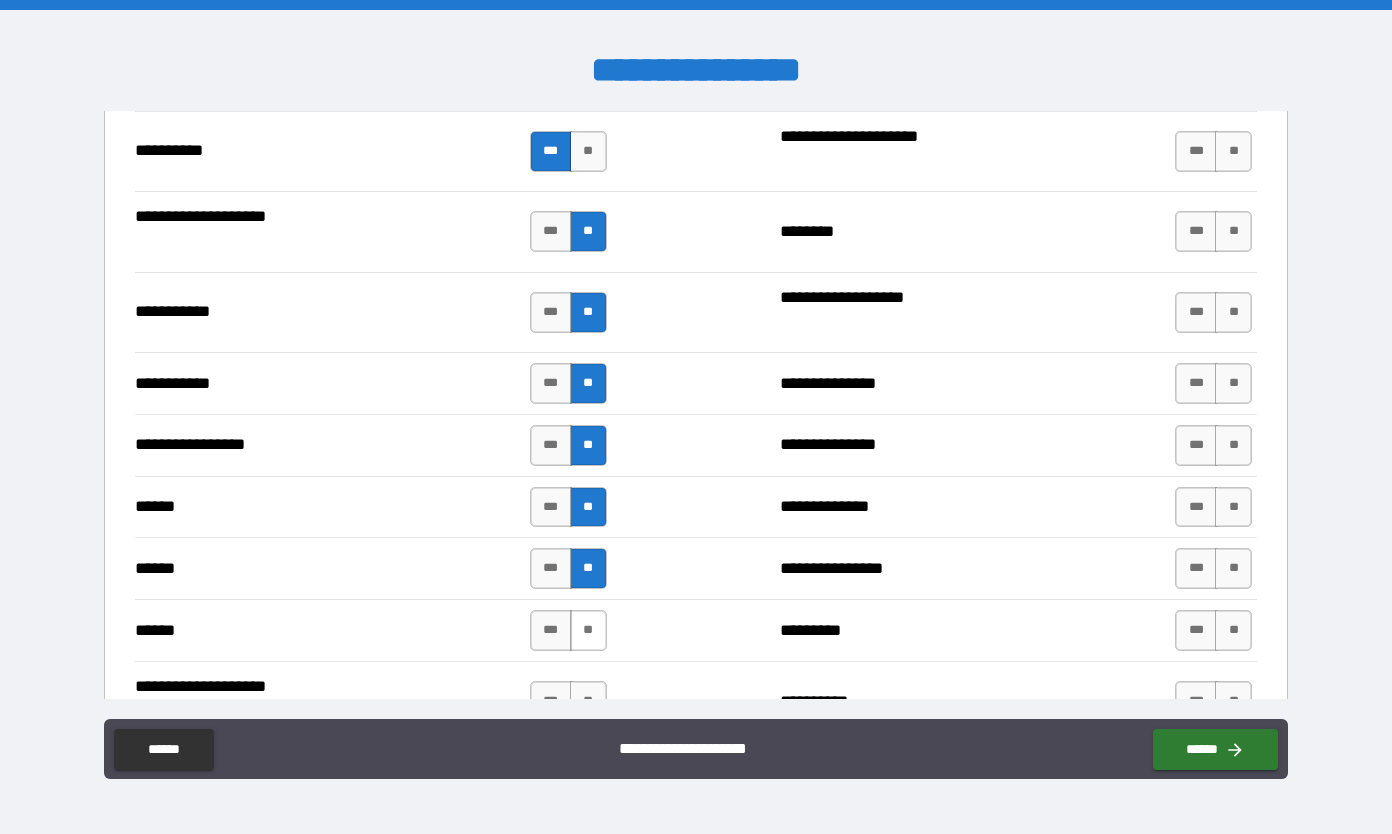 click on "**" at bounding box center (588, 630) 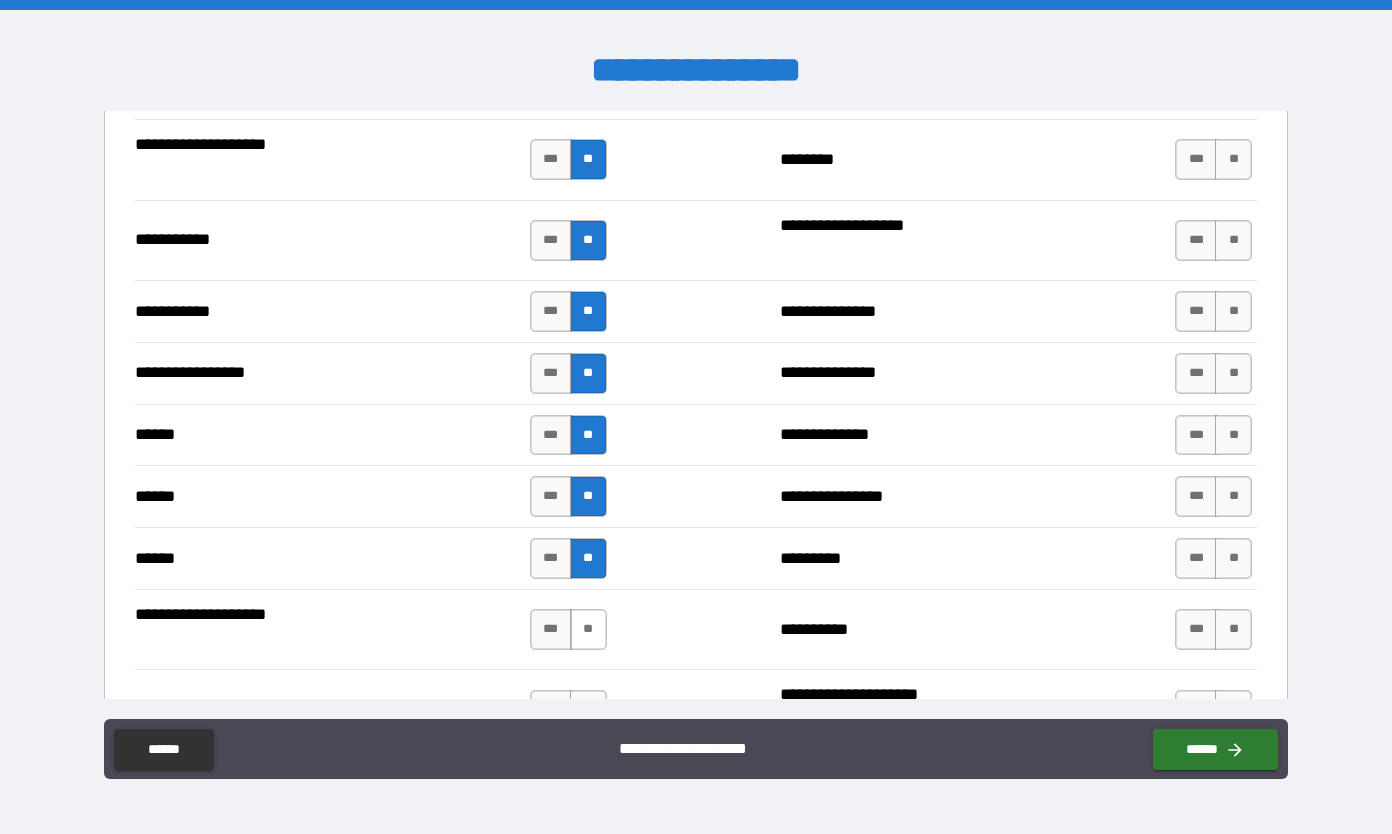 click on "**" at bounding box center (588, 629) 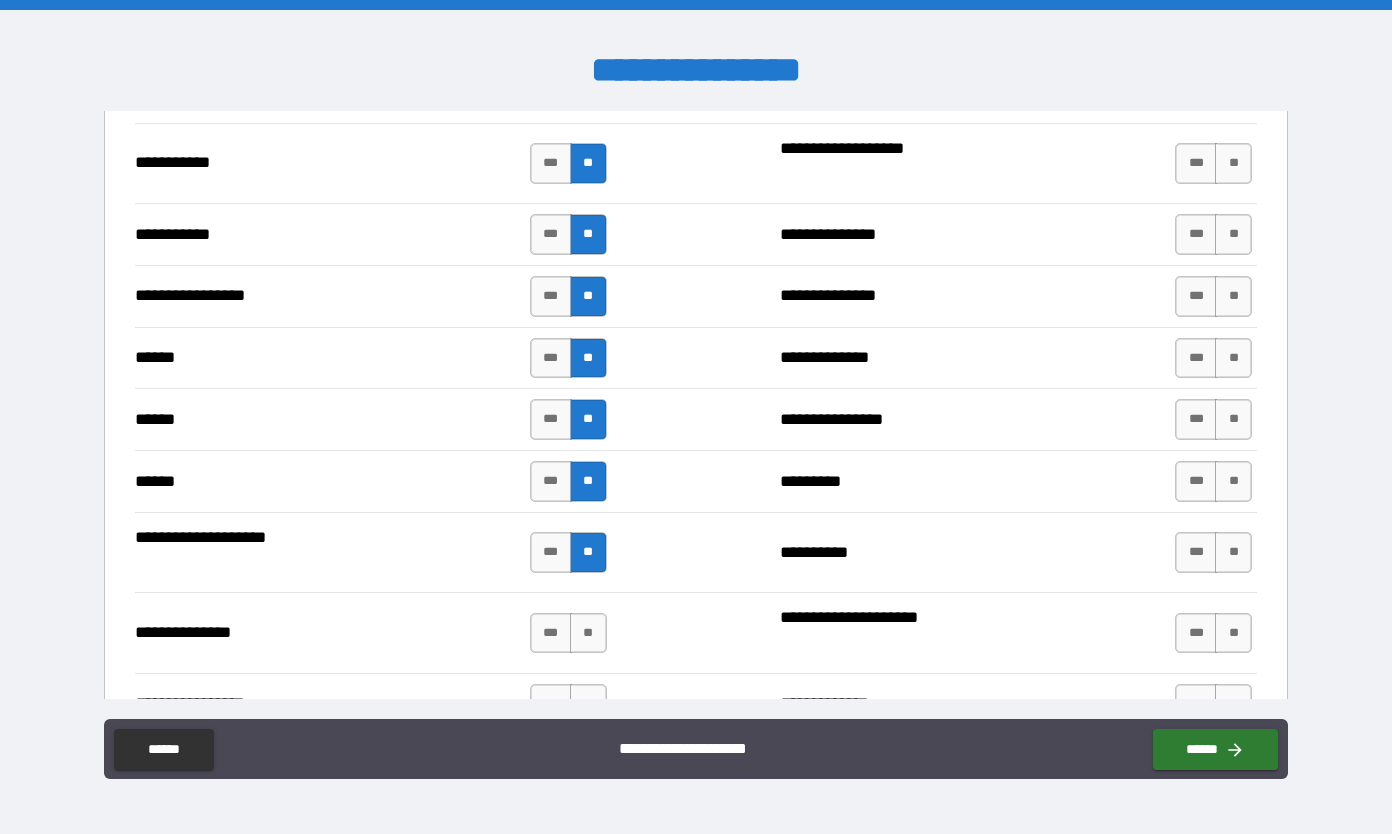 scroll, scrollTop: 2234, scrollLeft: 0, axis: vertical 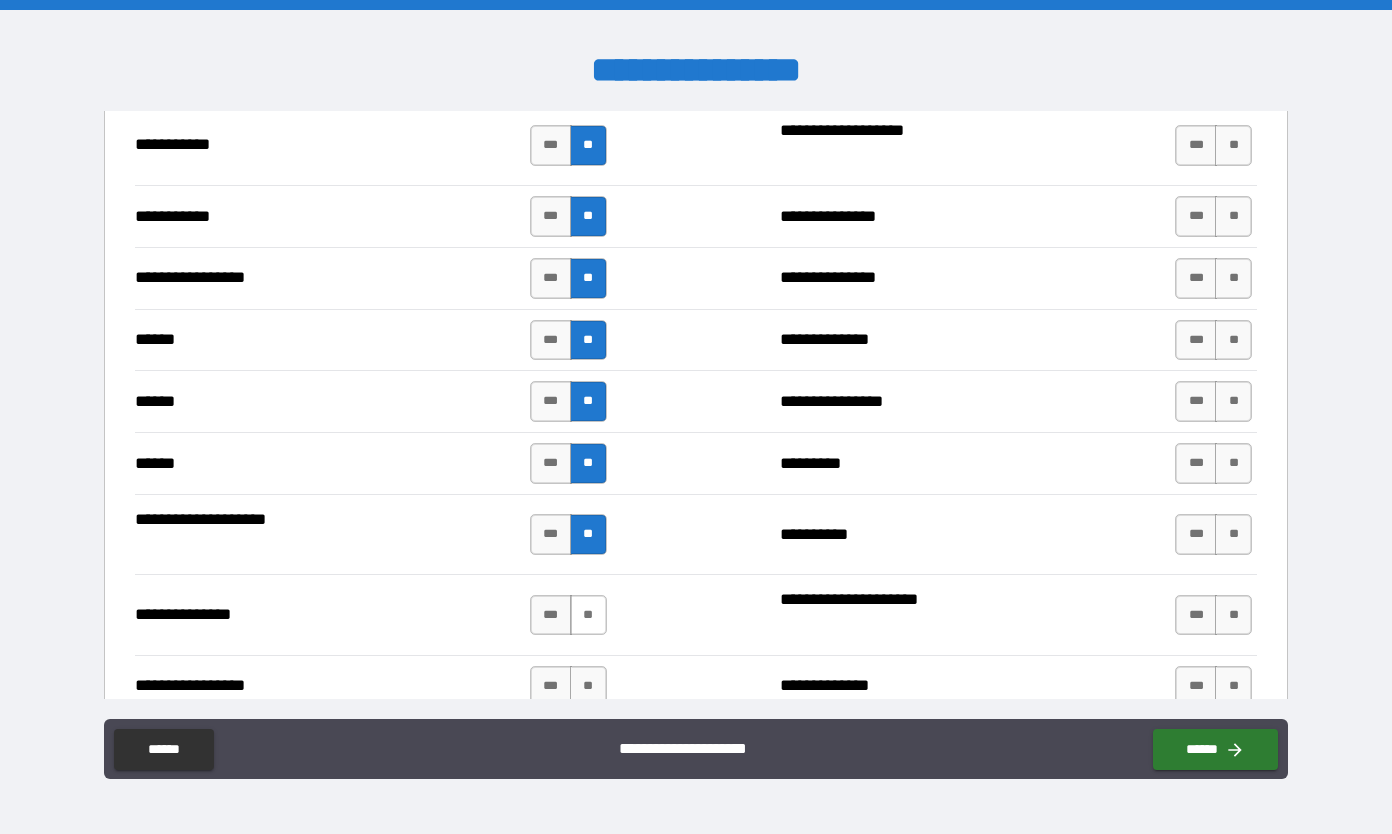 click on "**" at bounding box center (588, 615) 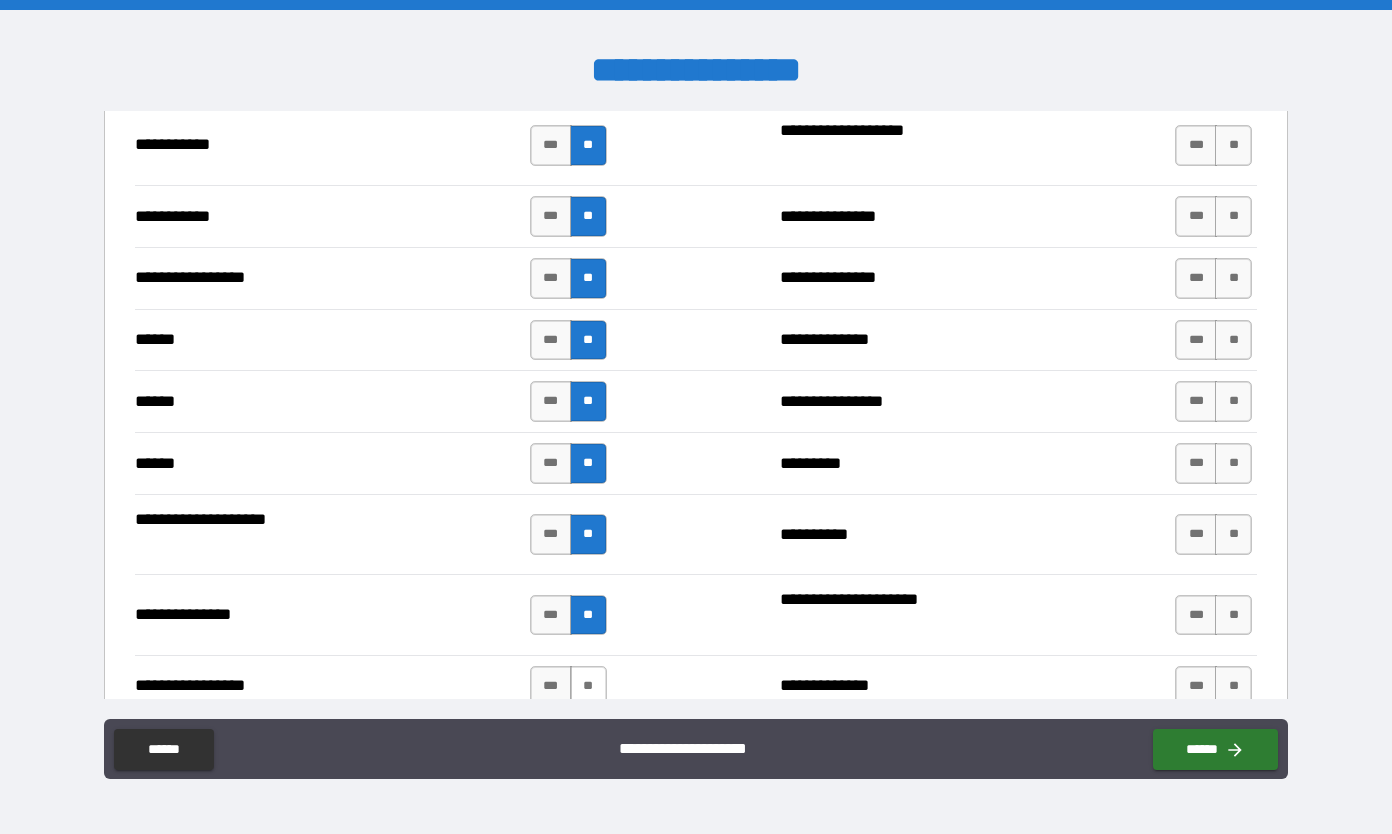 click on "**" at bounding box center [588, 686] 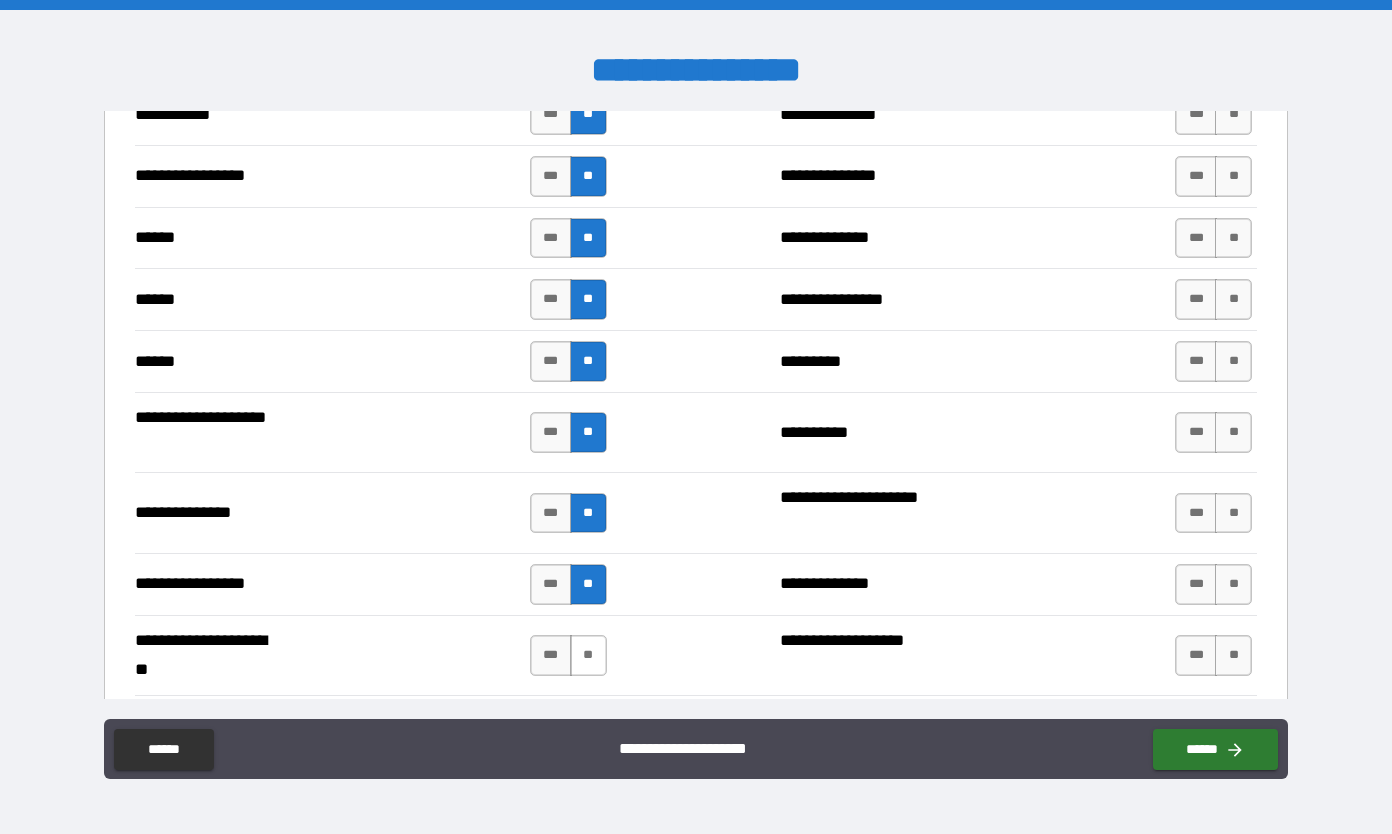 click on "**" at bounding box center (588, 655) 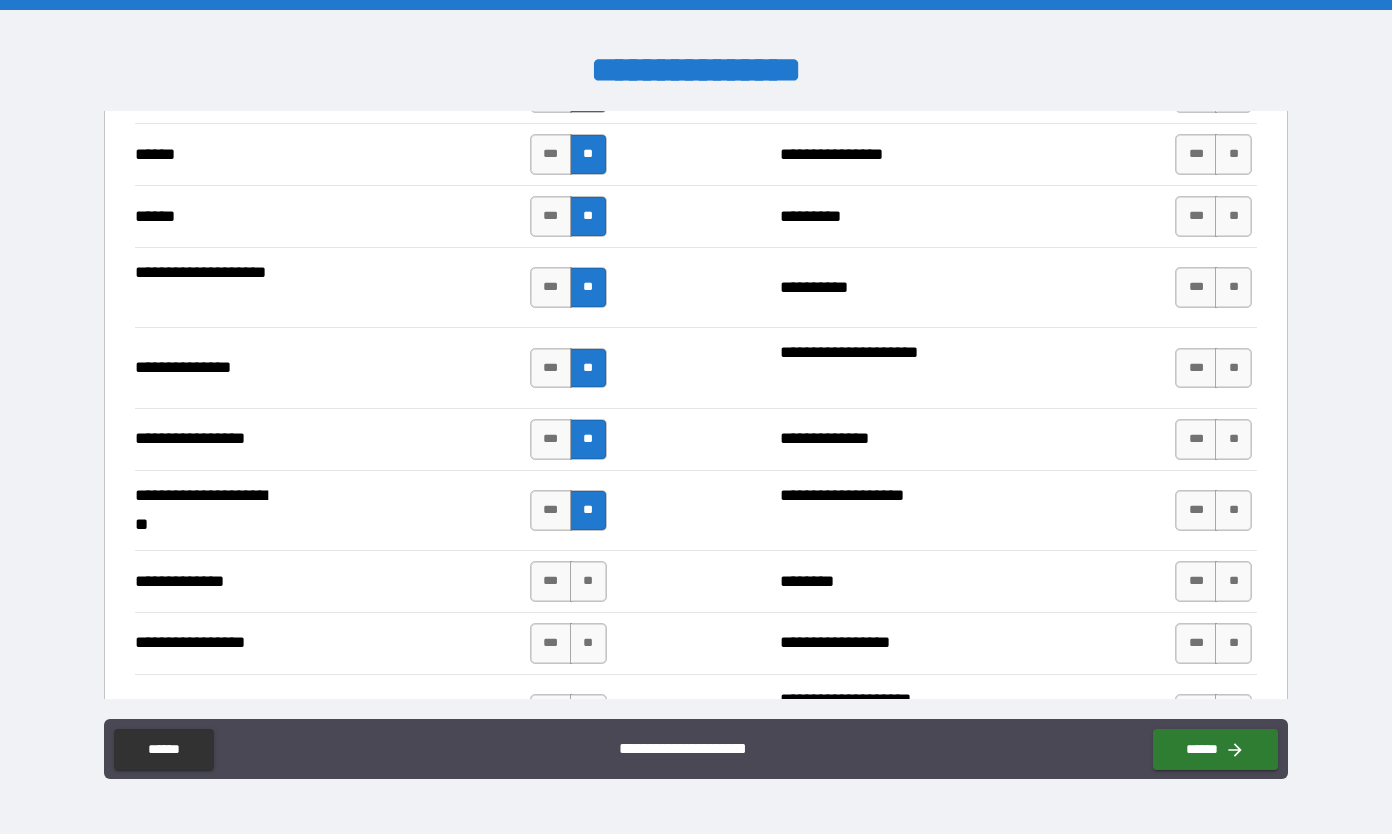 scroll, scrollTop: 2480, scrollLeft: 0, axis: vertical 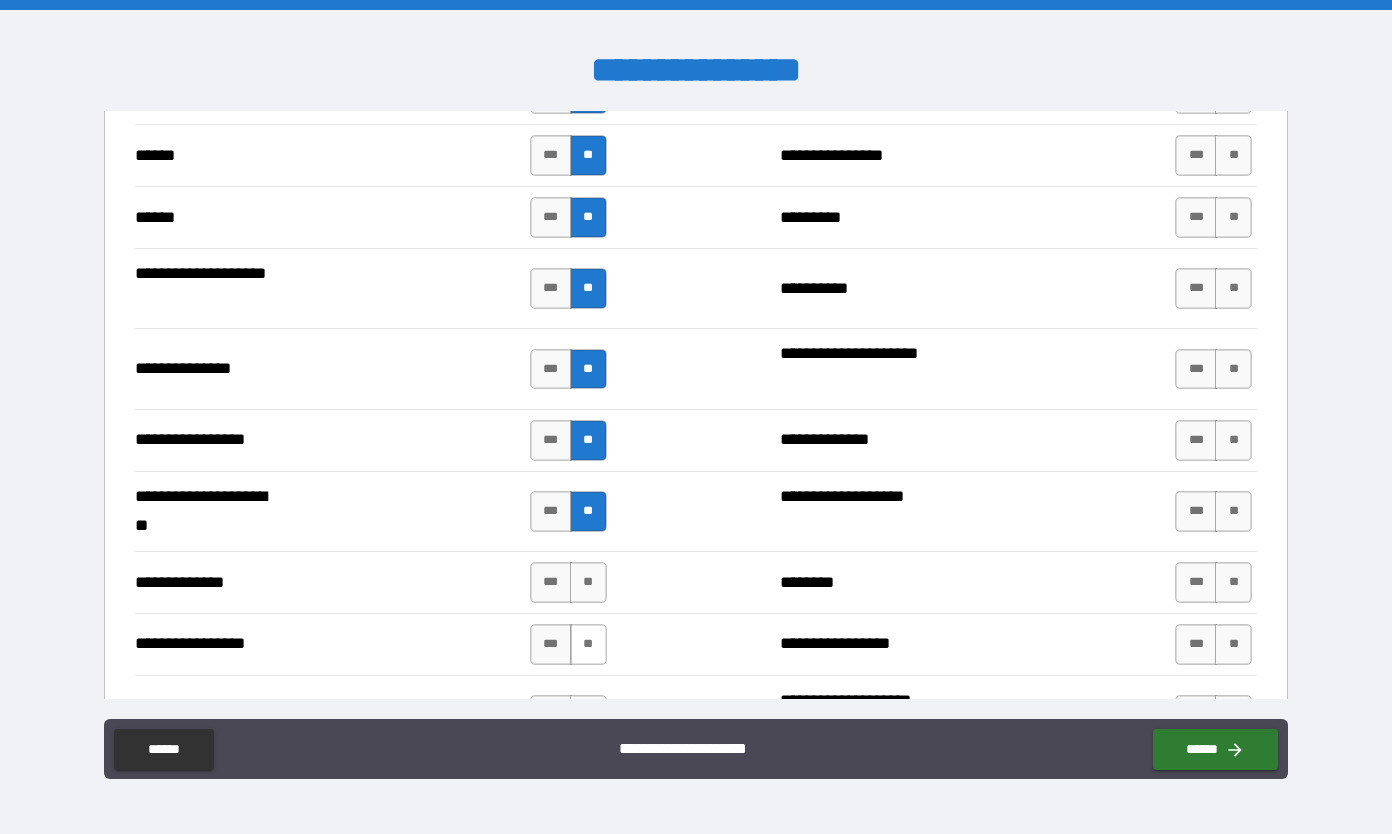click on "**" at bounding box center (588, 644) 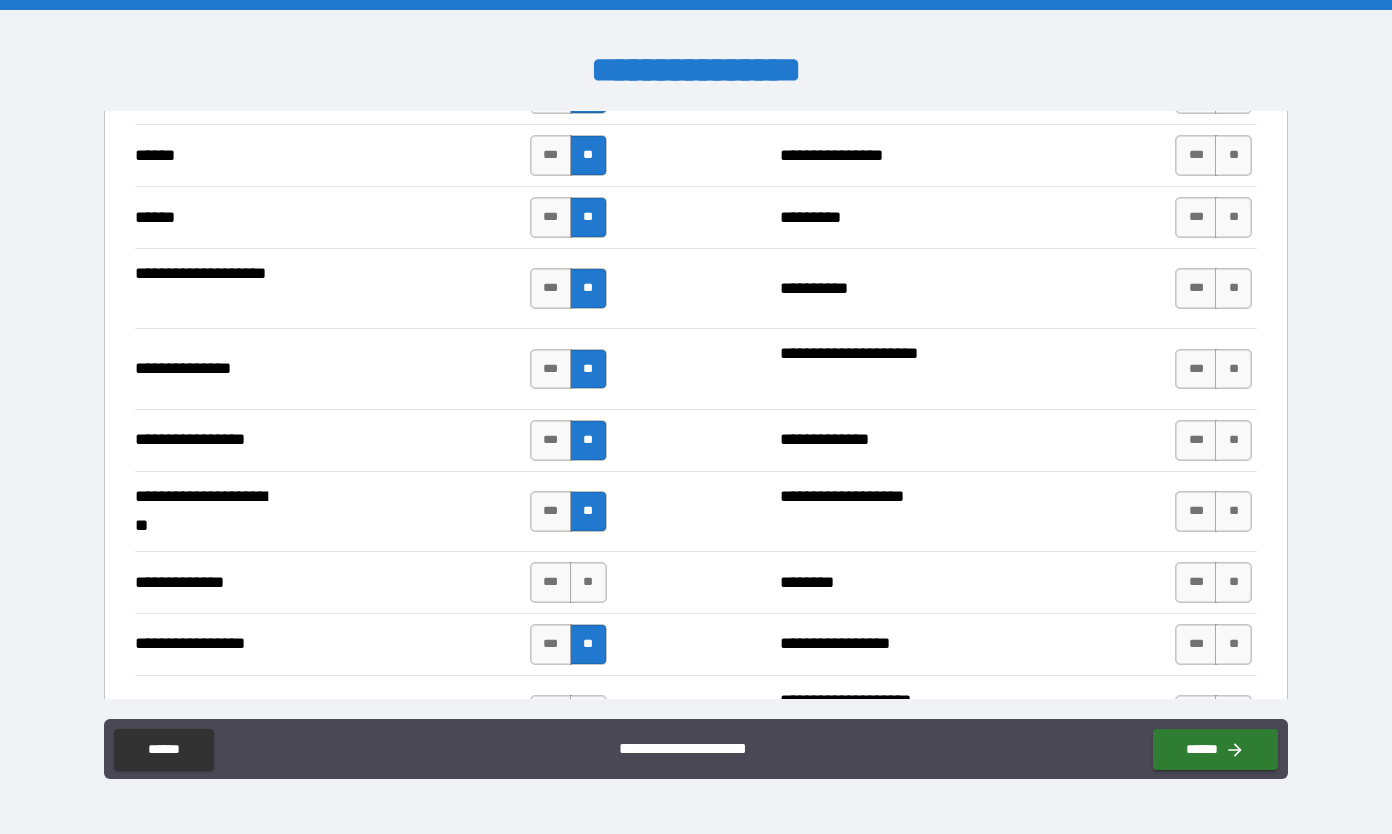 click on "**" at bounding box center [588, 644] 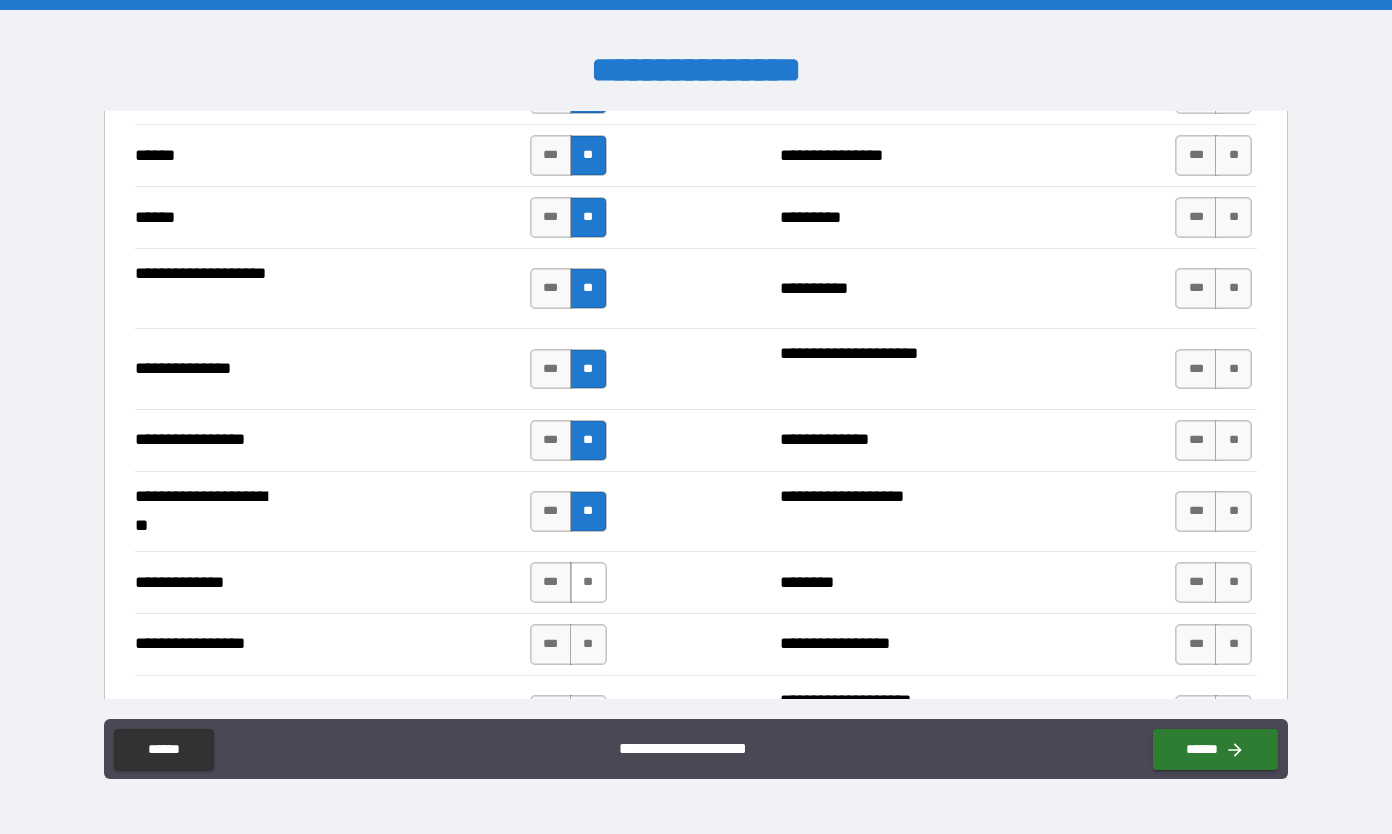 click on "**" at bounding box center [588, 582] 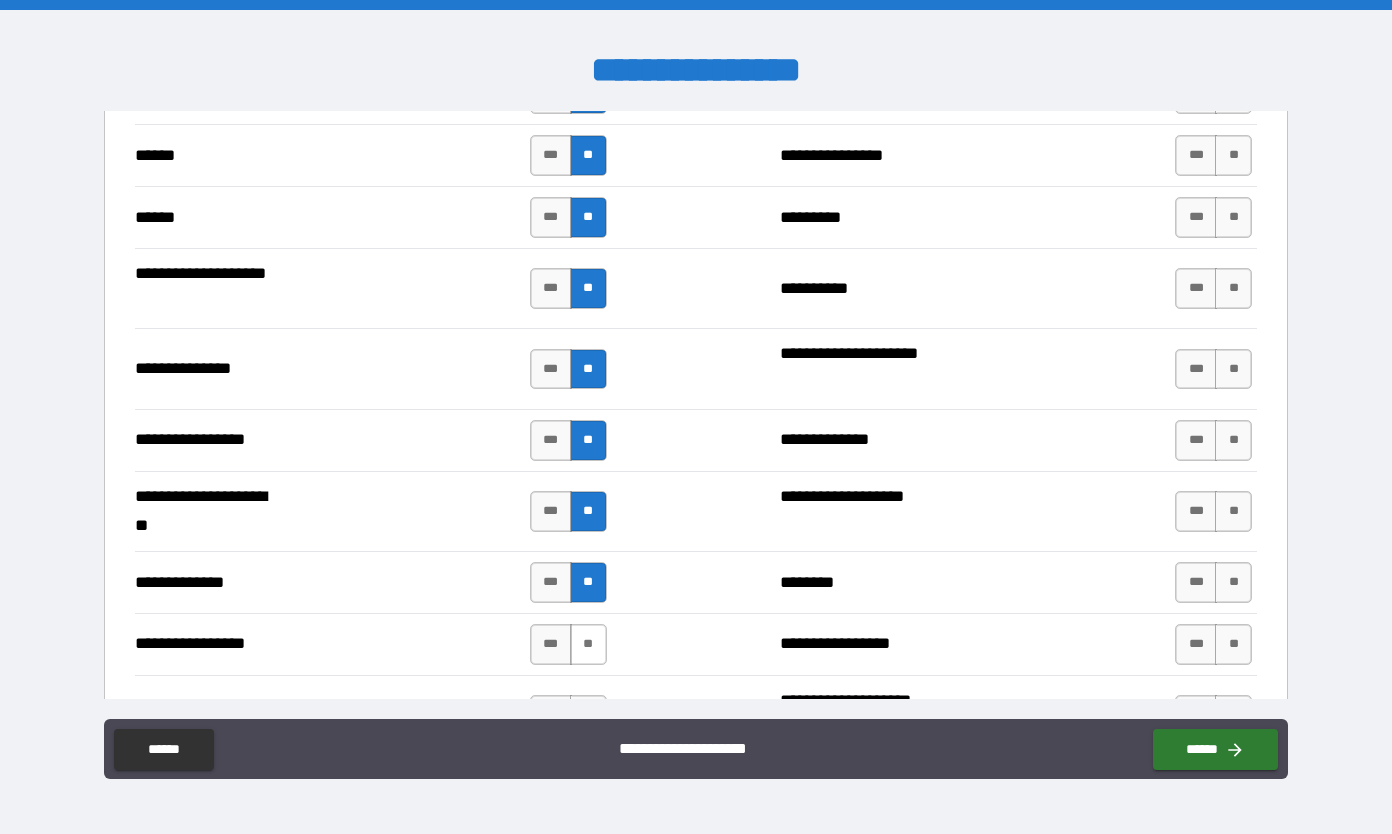 click on "**" at bounding box center [588, 644] 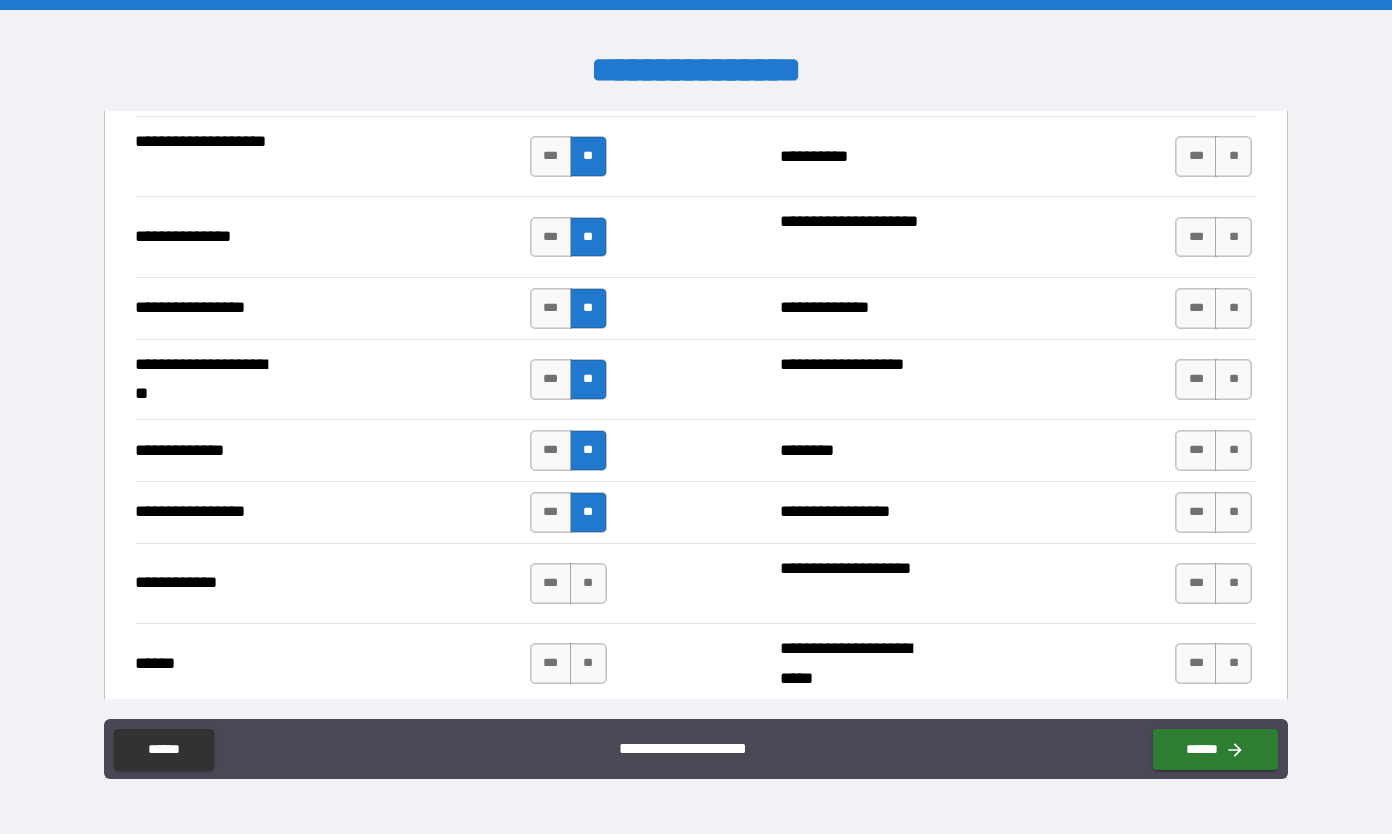 scroll, scrollTop: 2615, scrollLeft: 0, axis: vertical 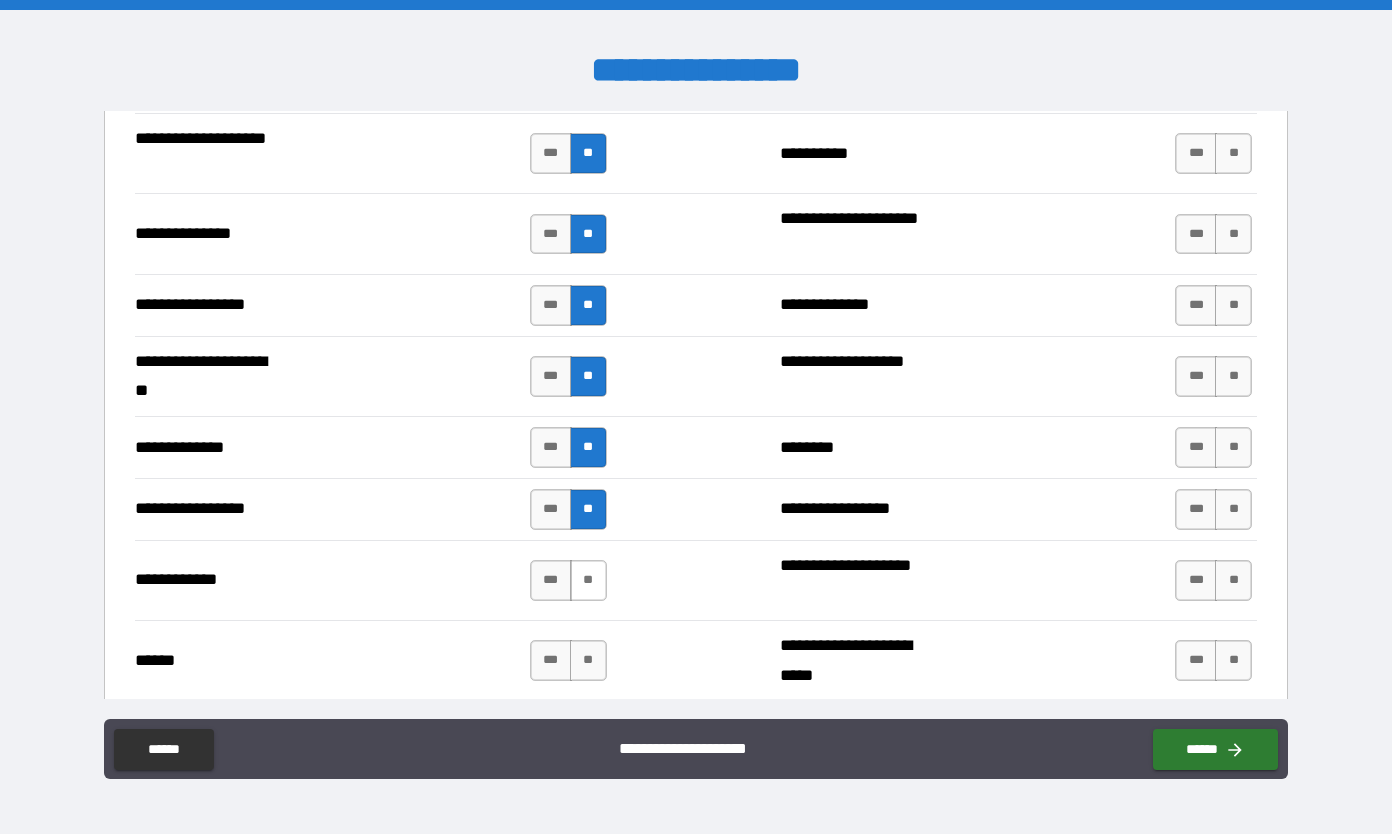 click on "**" at bounding box center [588, 580] 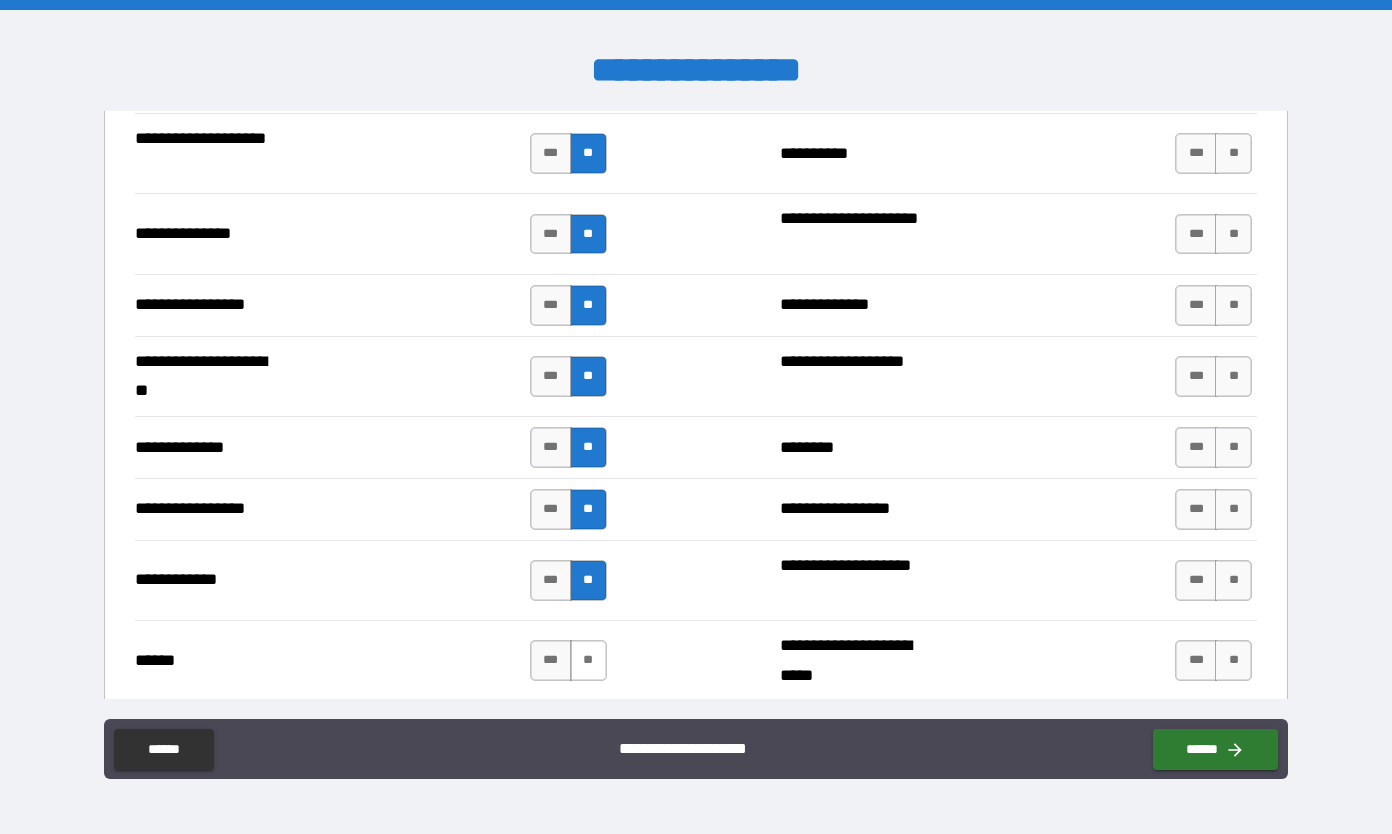 click on "**" at bounding box center (588, 660) 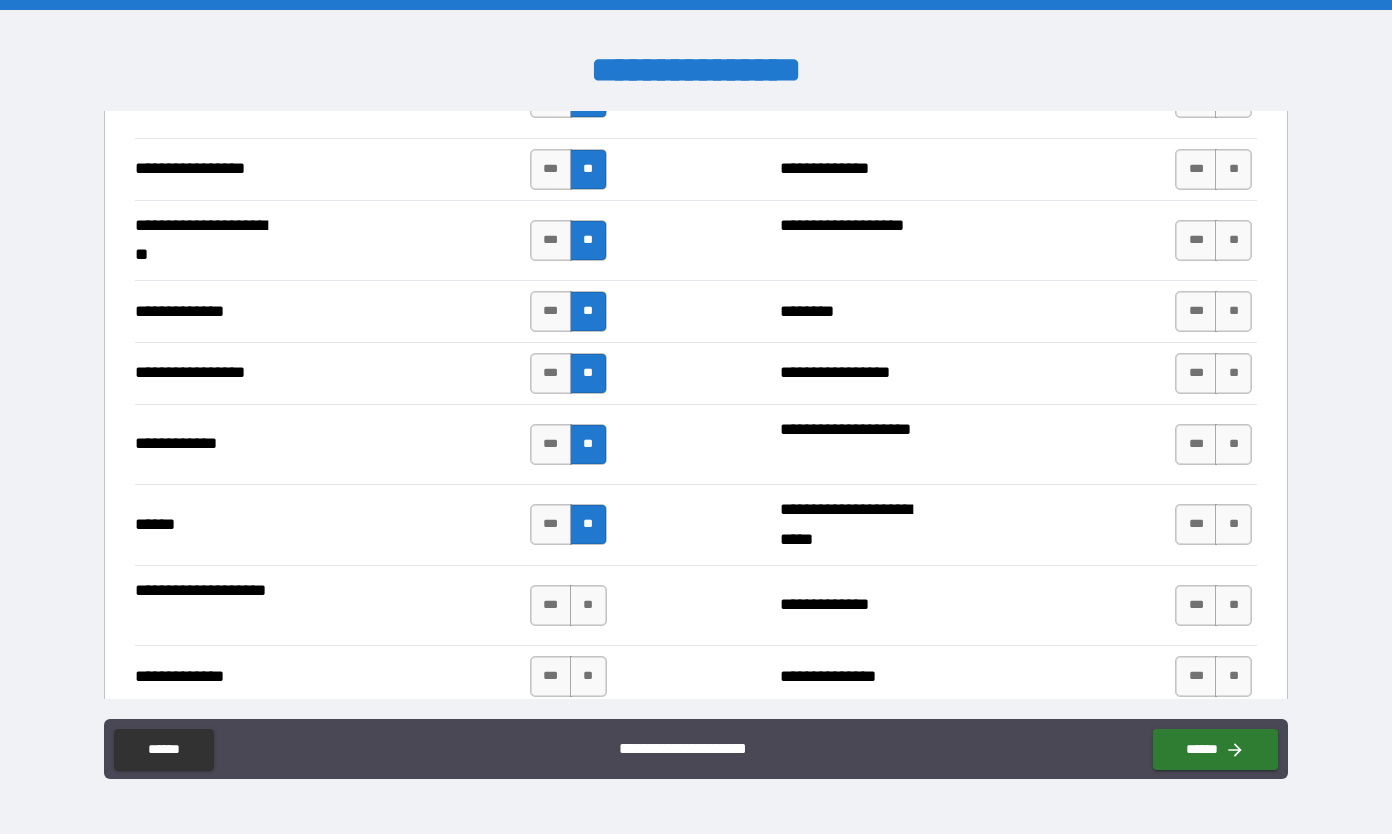 scroll, scrollTop: 2773, scrollLeft: 0, axis: vertical 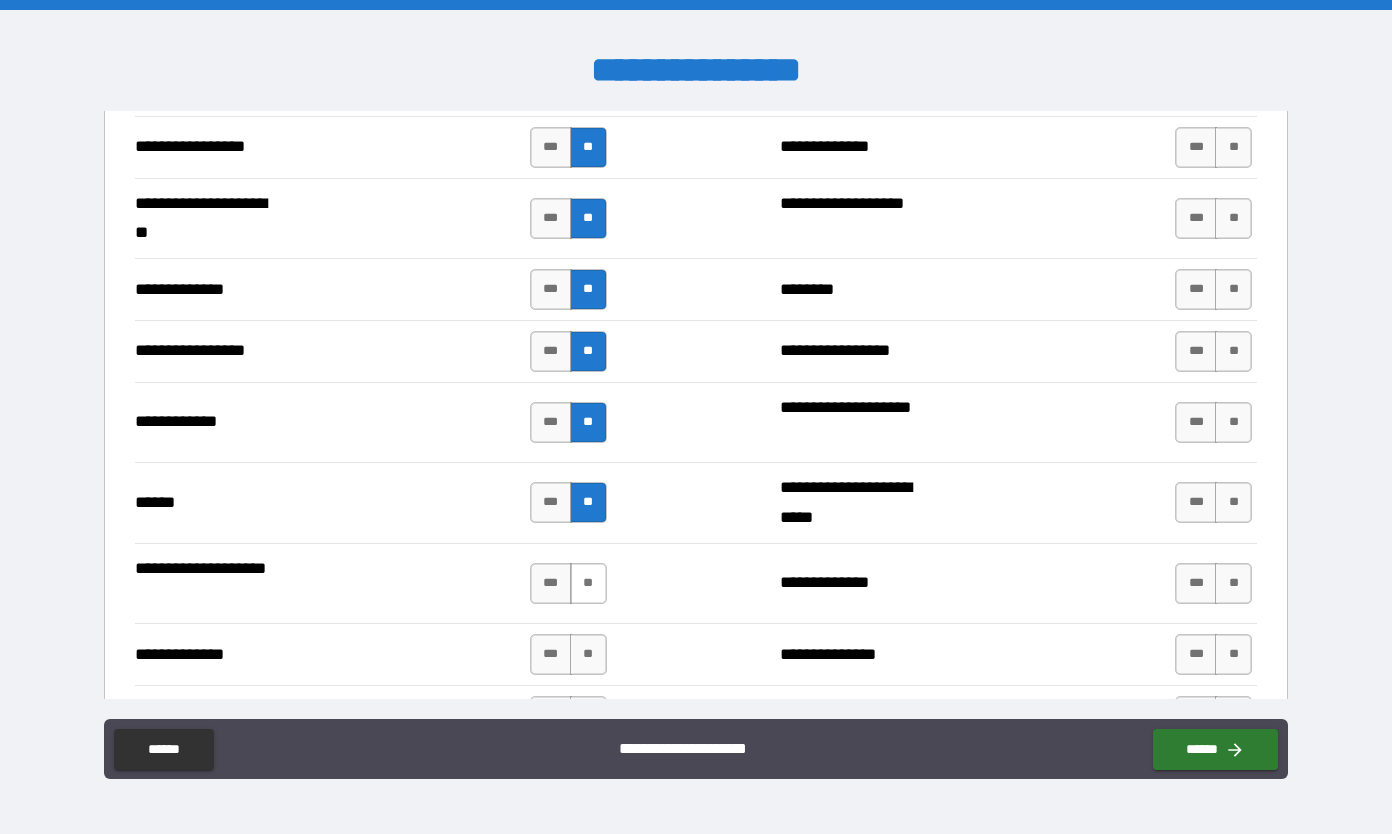 click on "**" at bounding box center (588, 583) 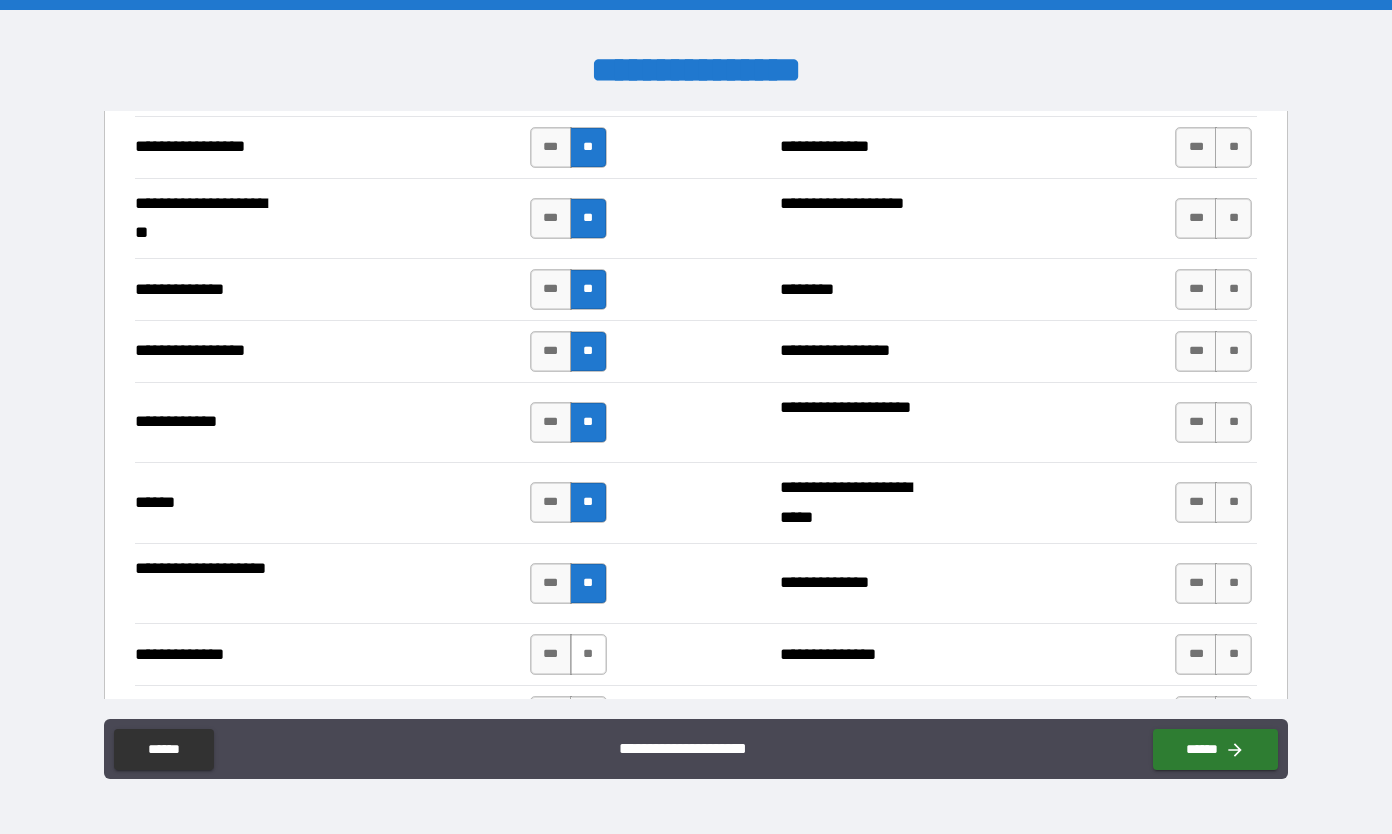 click on "**" at bounding box center (588, 654) 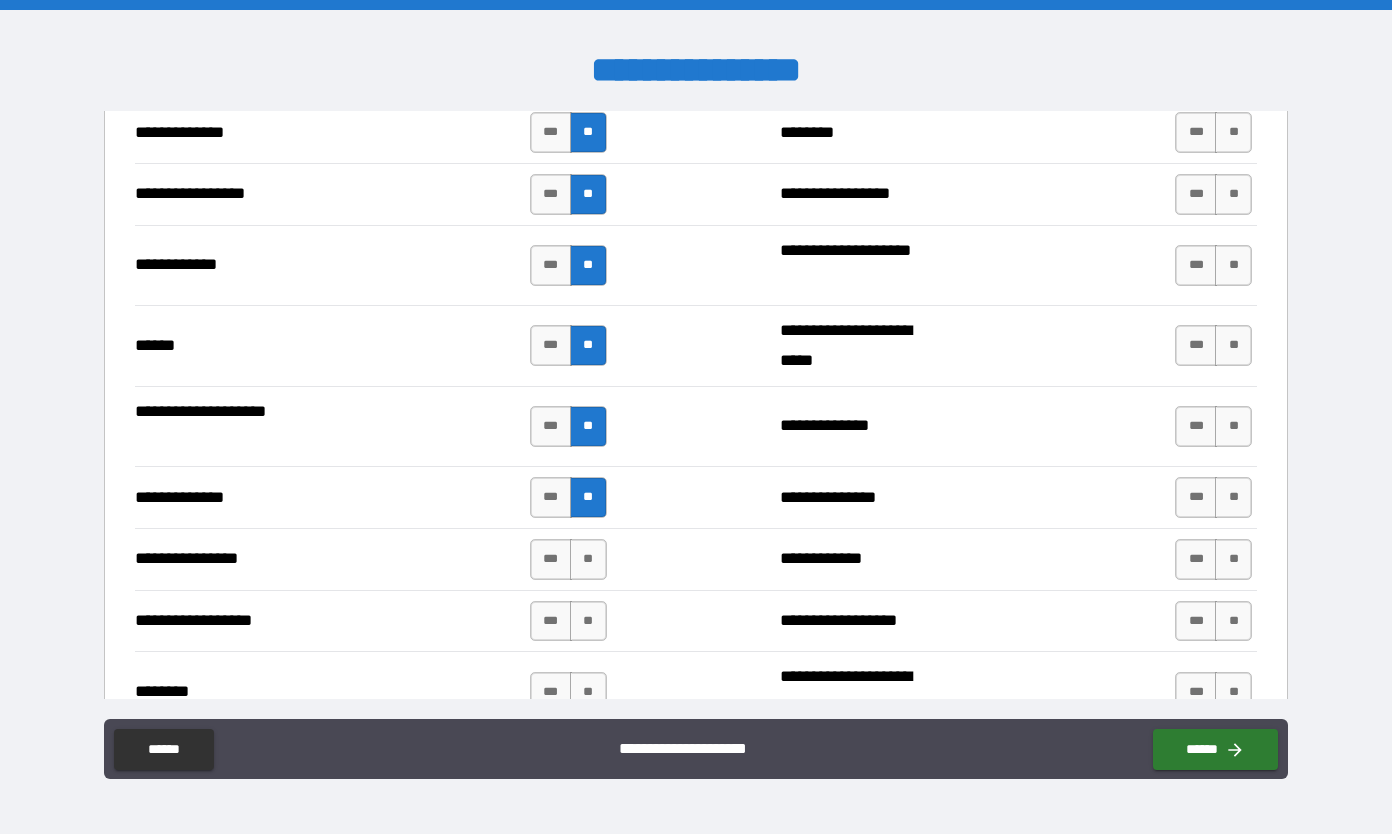 scroll, scrollTop: 2938, scrollLeft: 0, axis: vertical 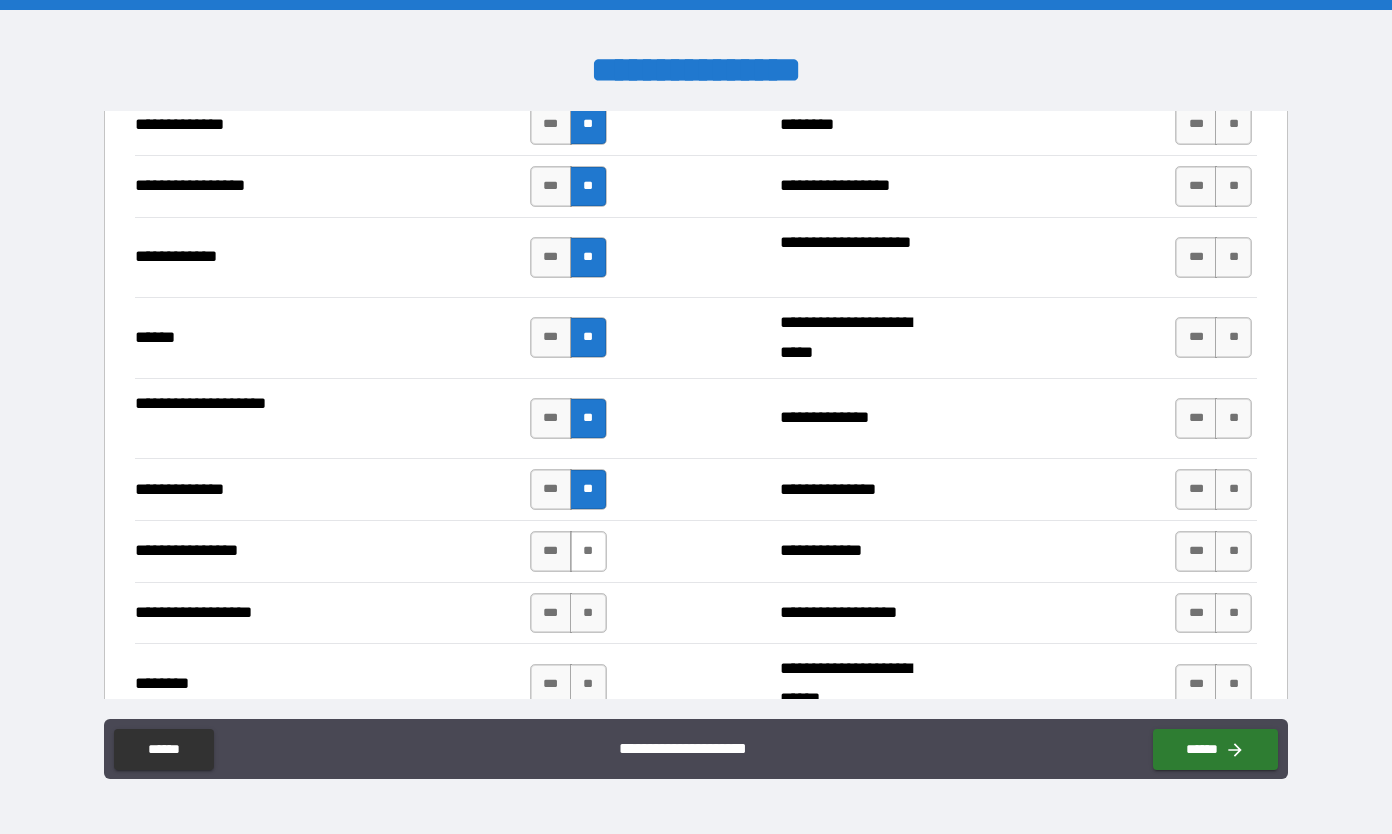click on "**" at bounding box center [588, 551] 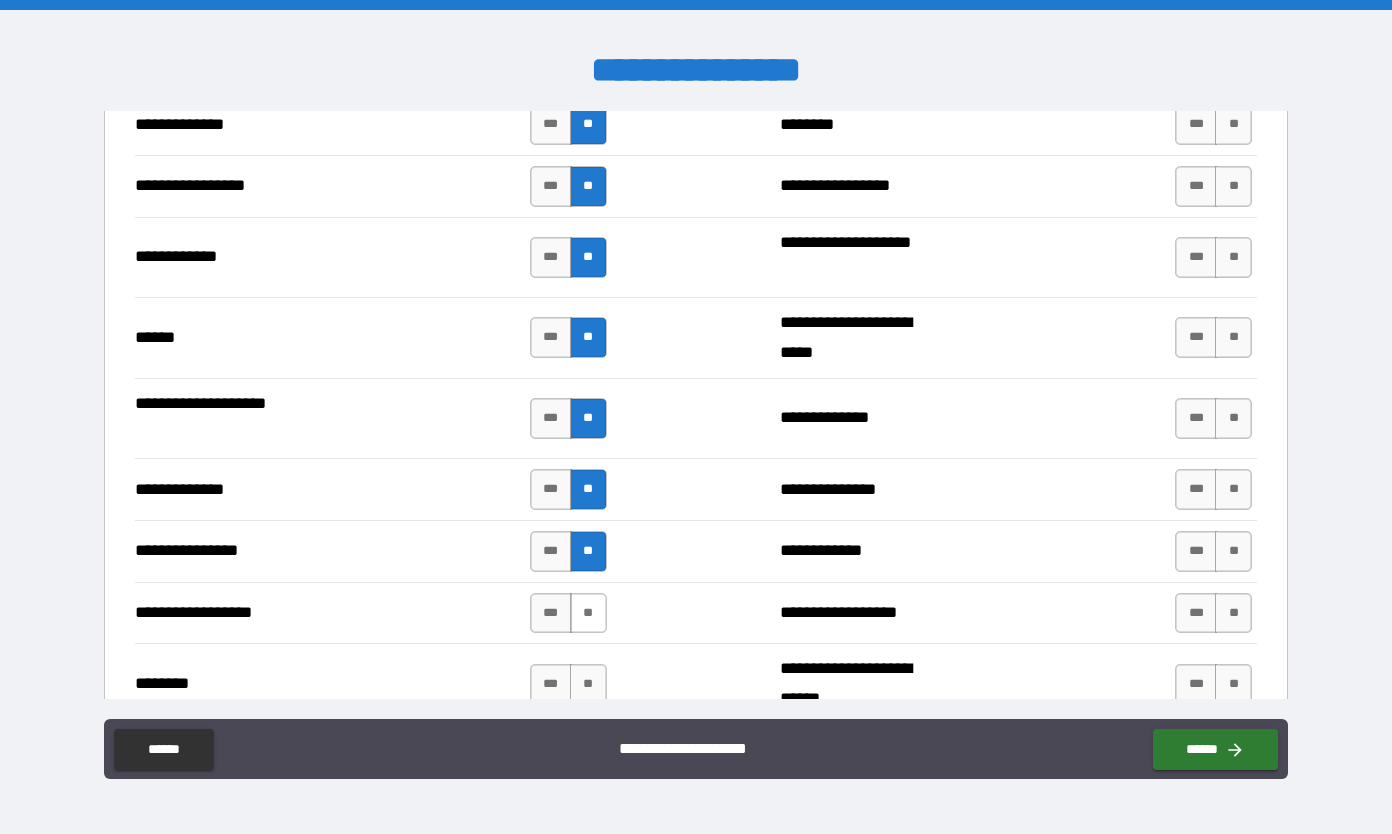 click on "**" at bounding box center [588, 613] 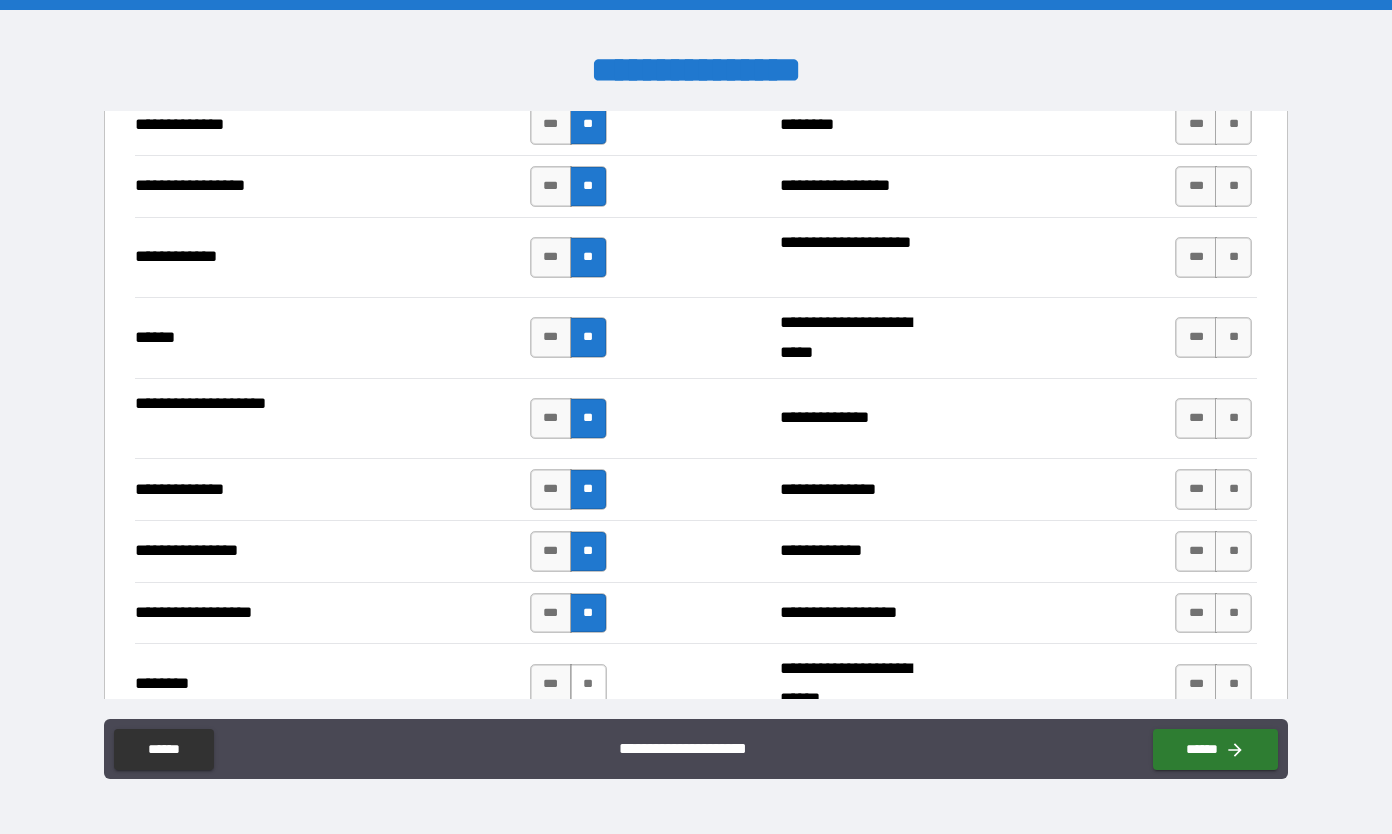 click on "**" at bounding box center (588, 684) 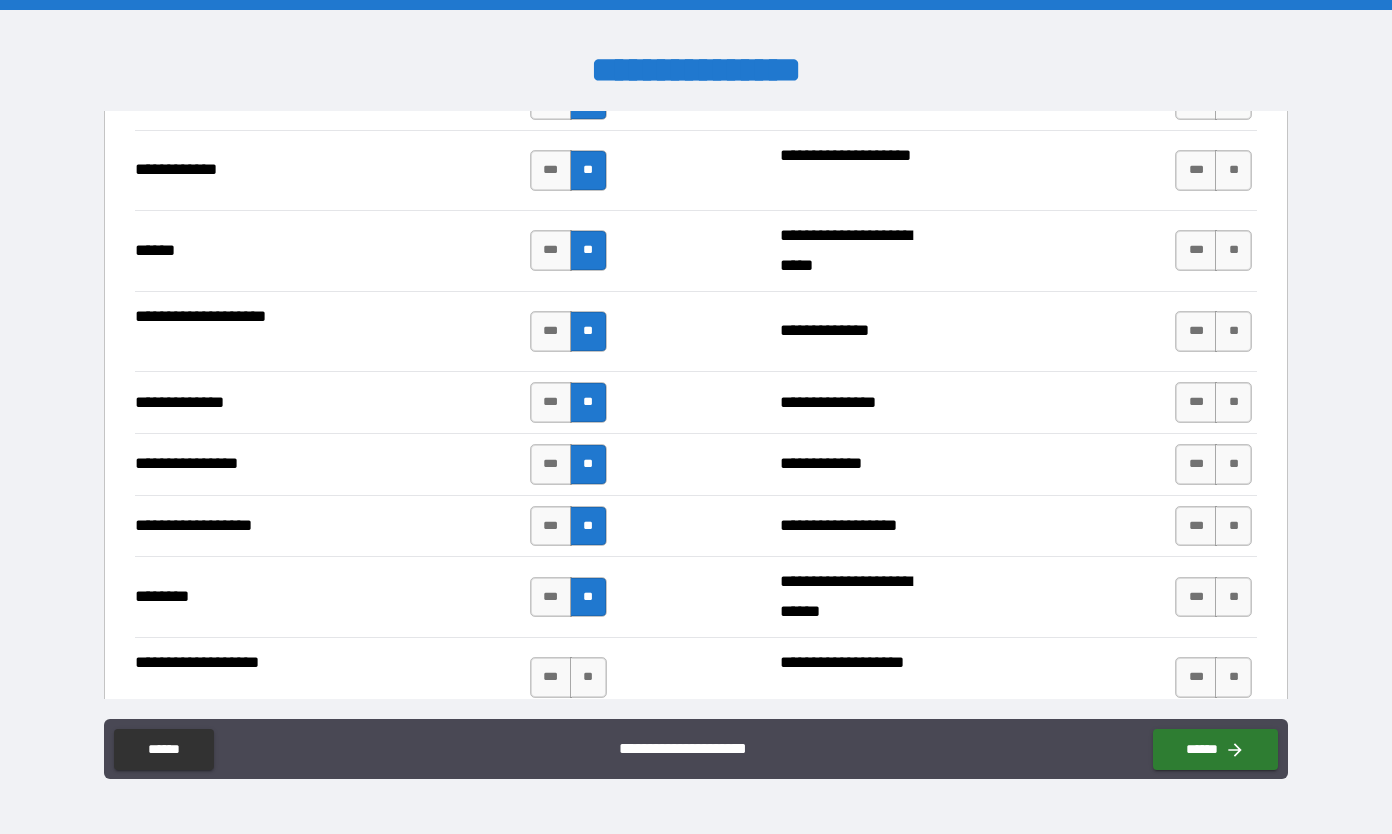 scroll, scrollTop: 3093, scrollLeft: 0, axis: vertical 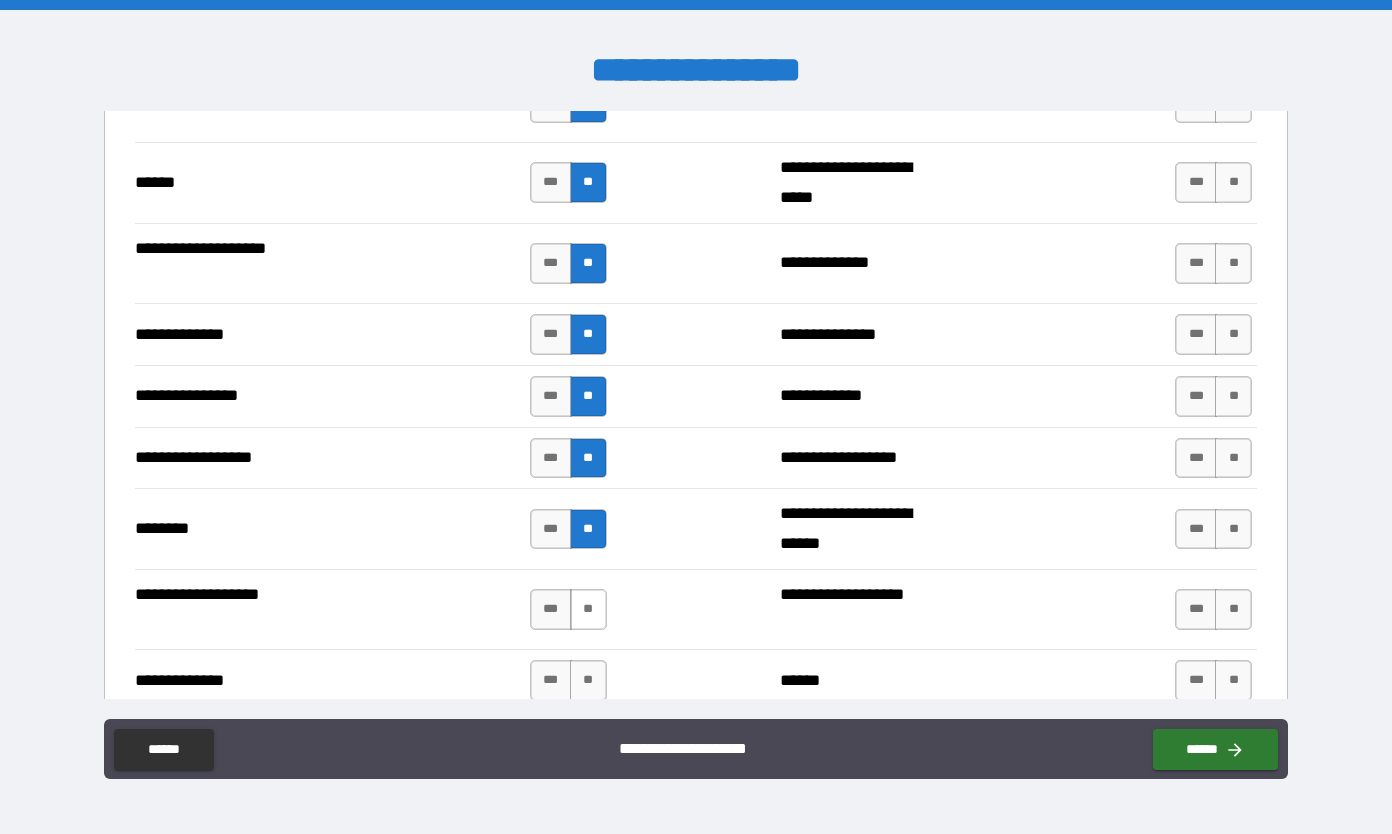 click on "**" at bounding box center (588, 609) 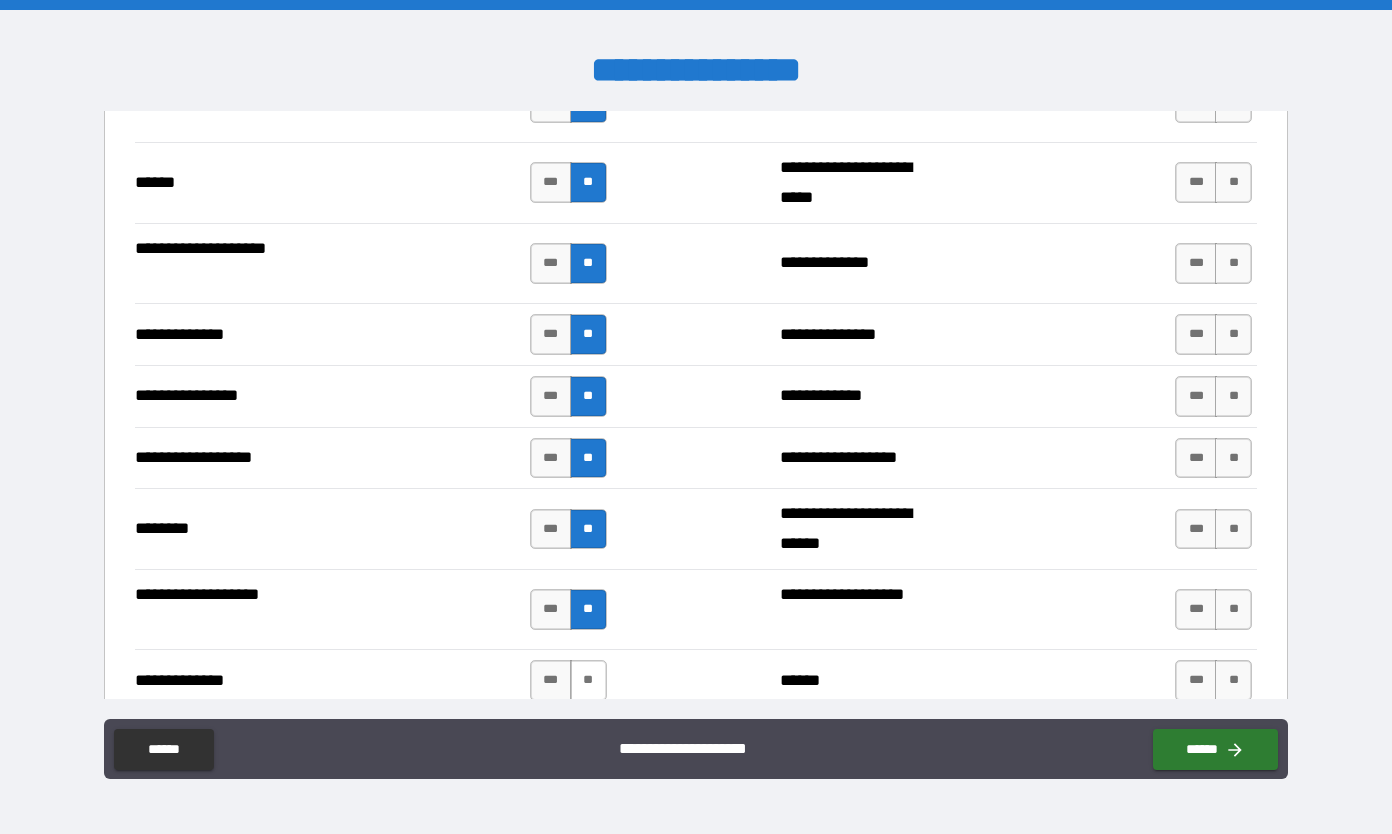 click on "**" at bounding box center (588, 680) 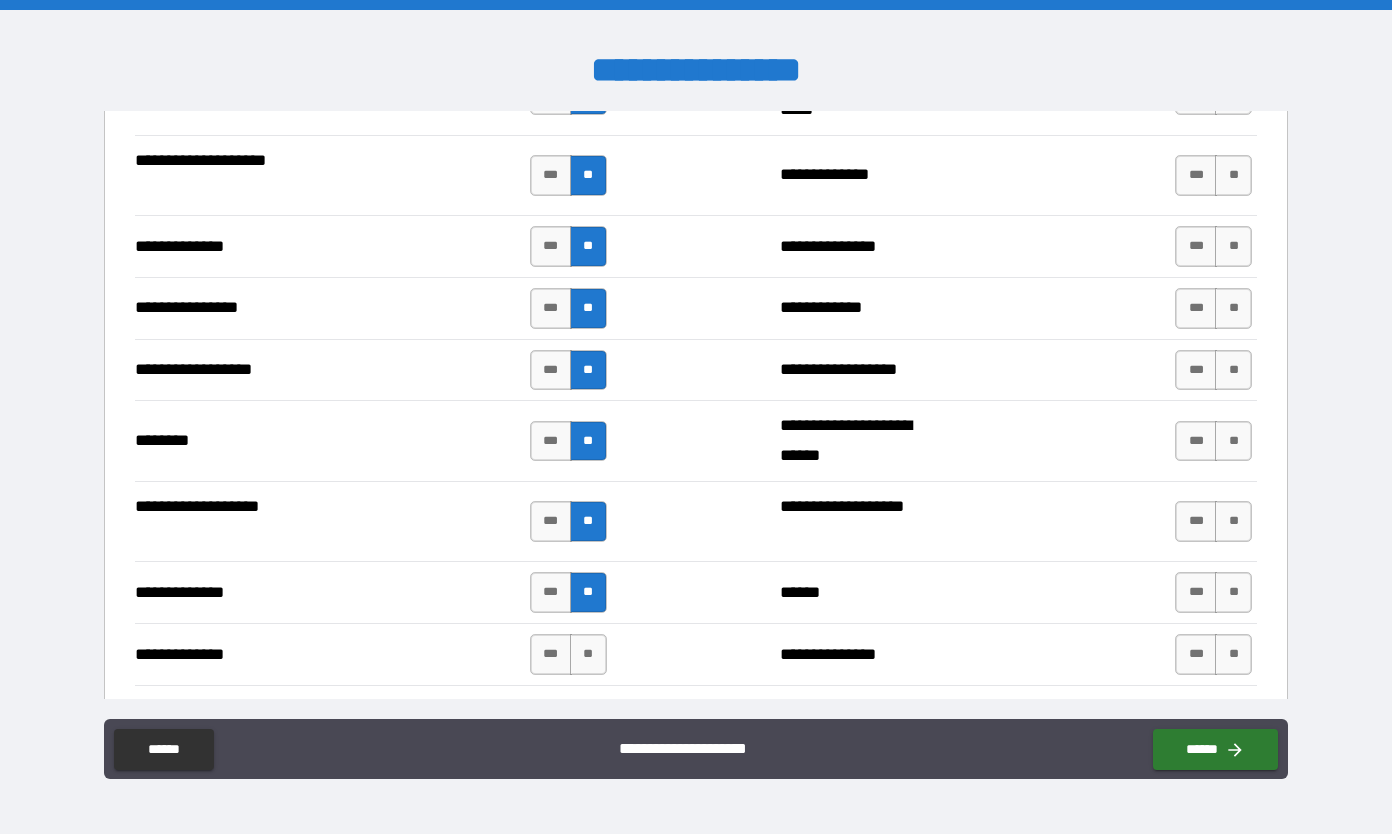 scroll, scrollTop: 3288, scrollLeft: 0, axis: vertical 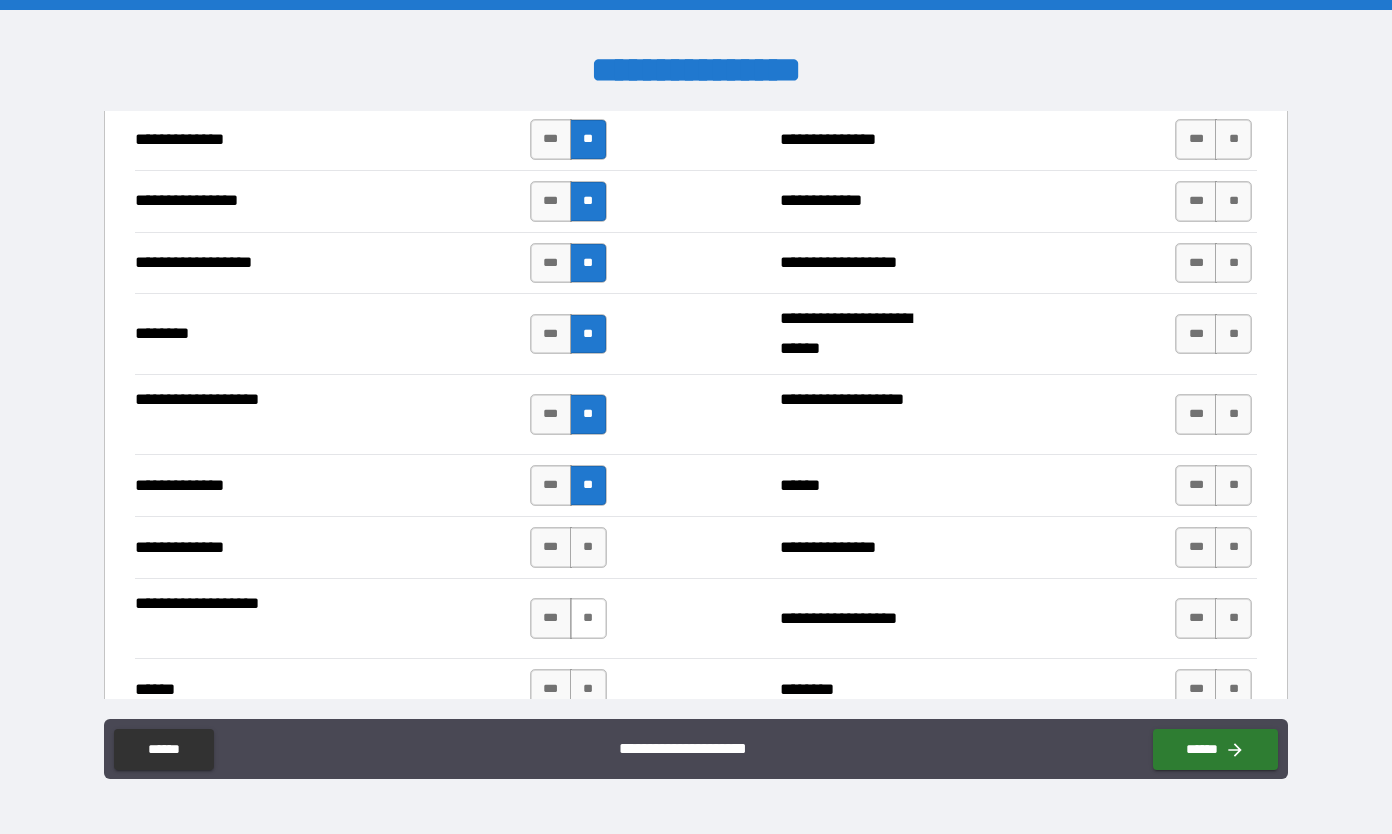 click on "**" at bounding box center (588, 618) 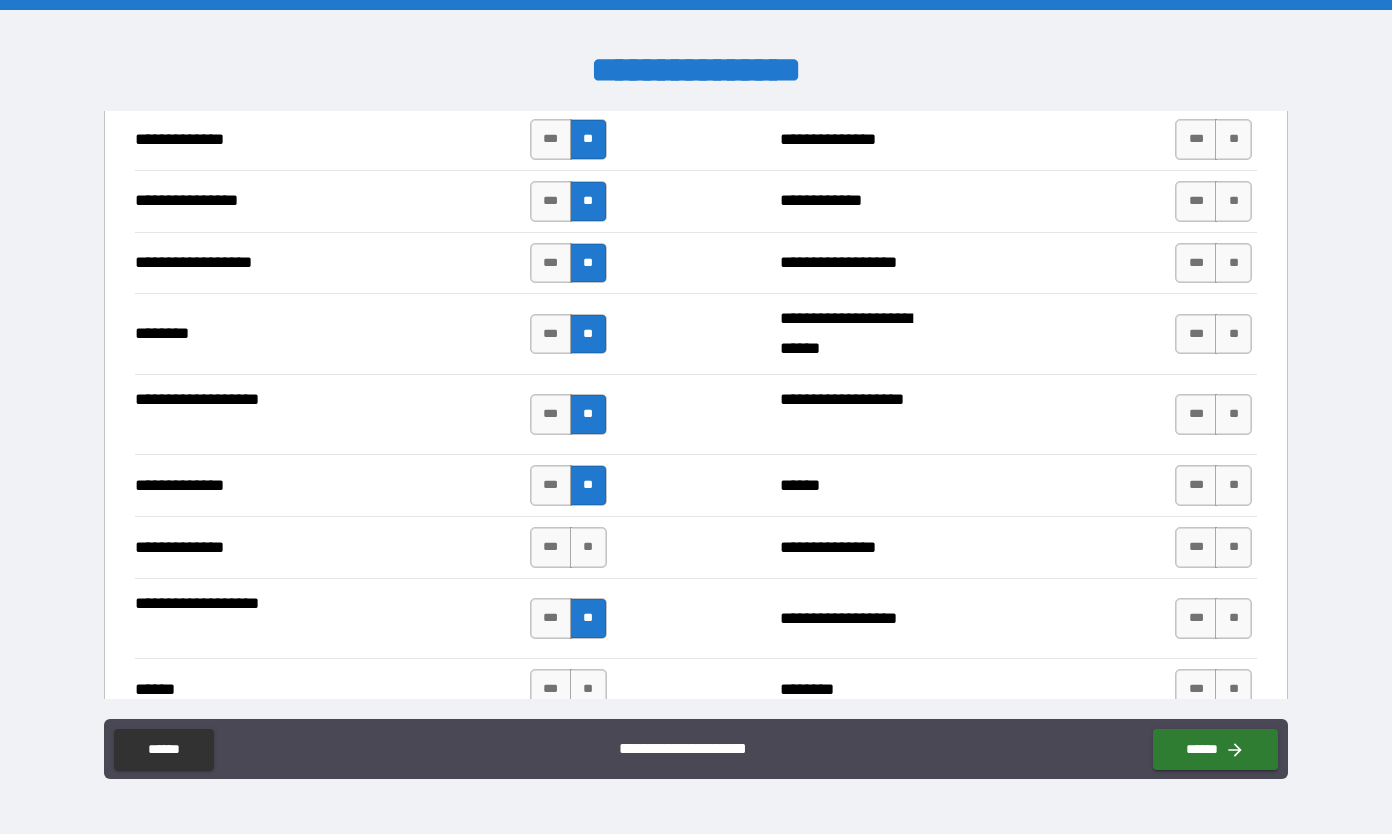 click on "**" at bounding box center [588, 618] 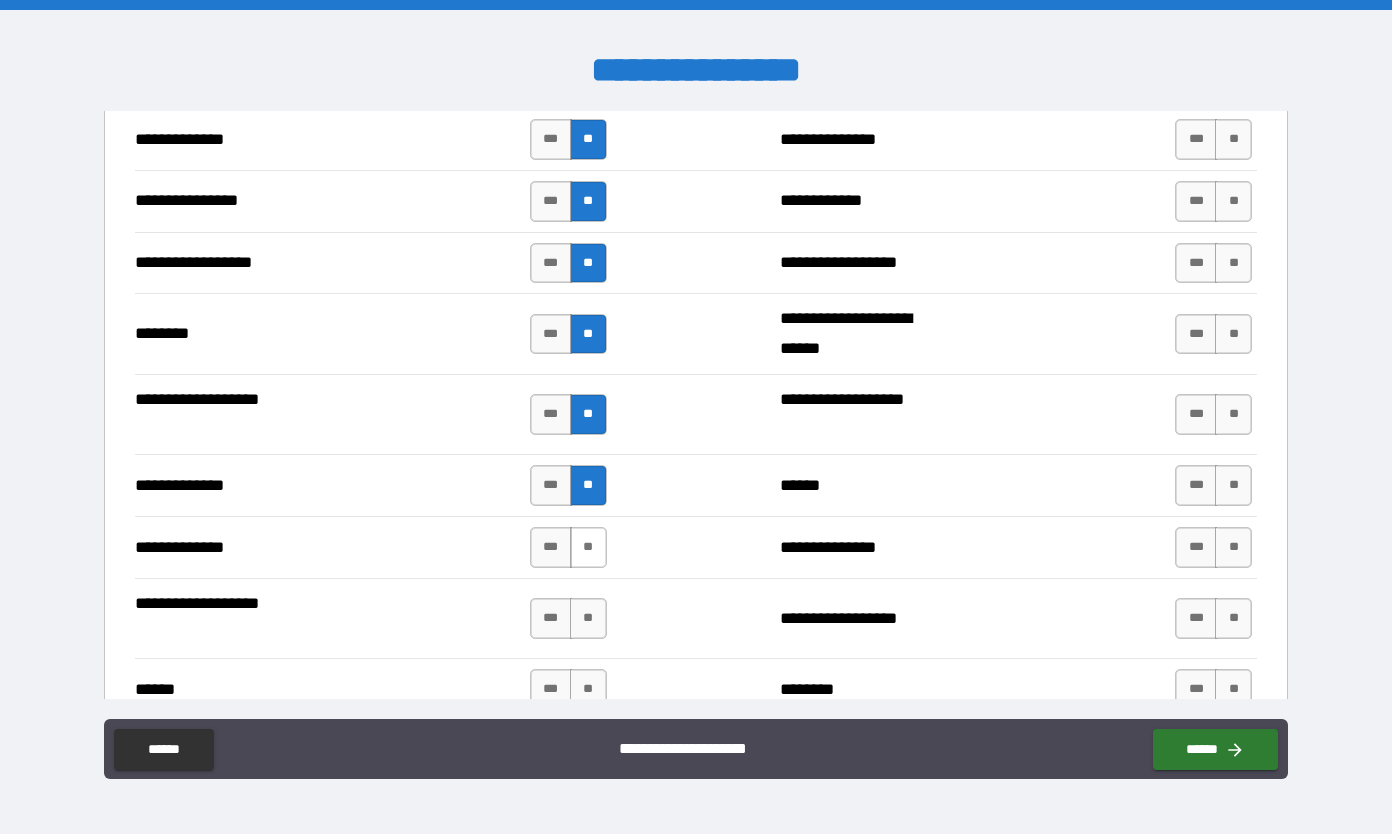 click on "**" at bounding box center (588, 547) 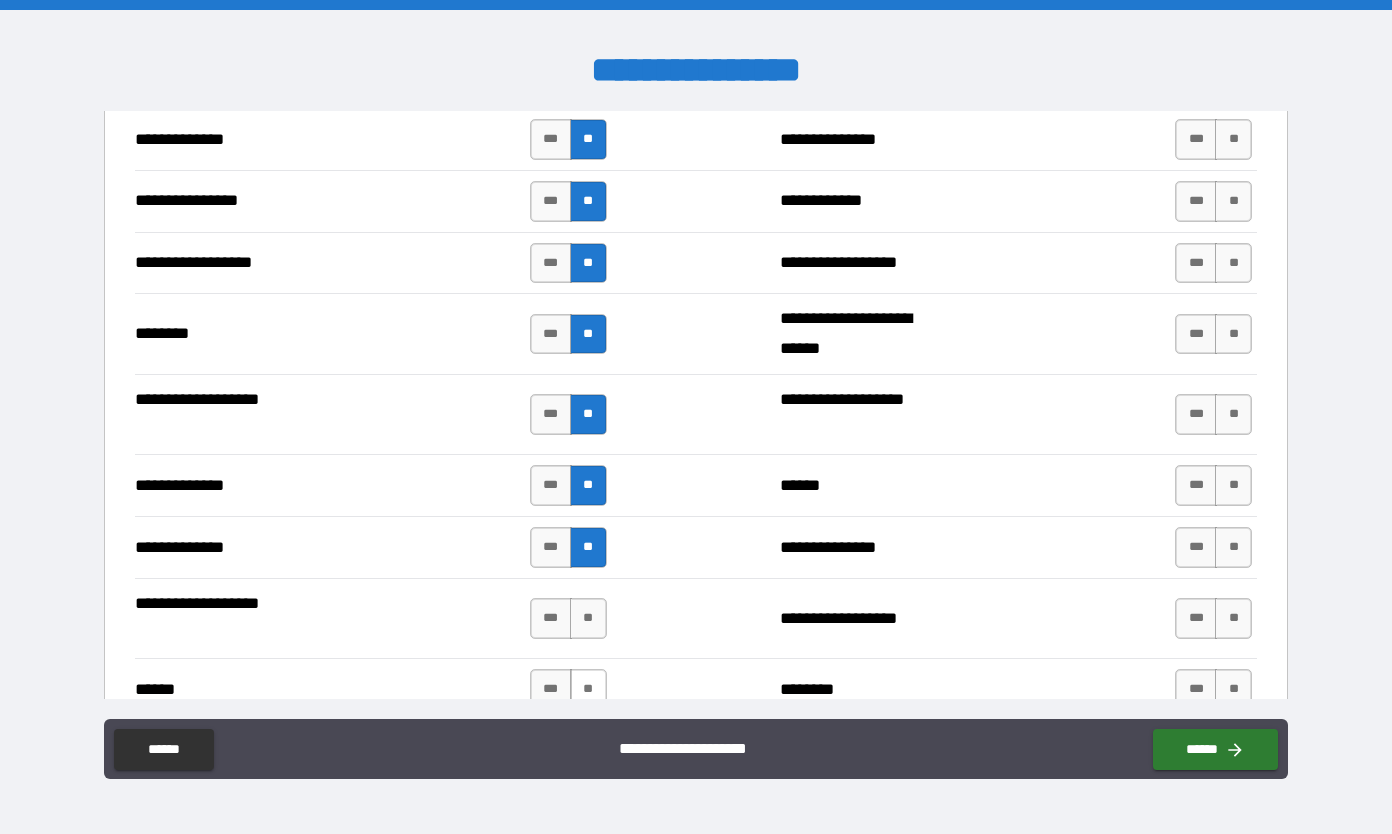 click on "**" at bounding box center (588, 689) 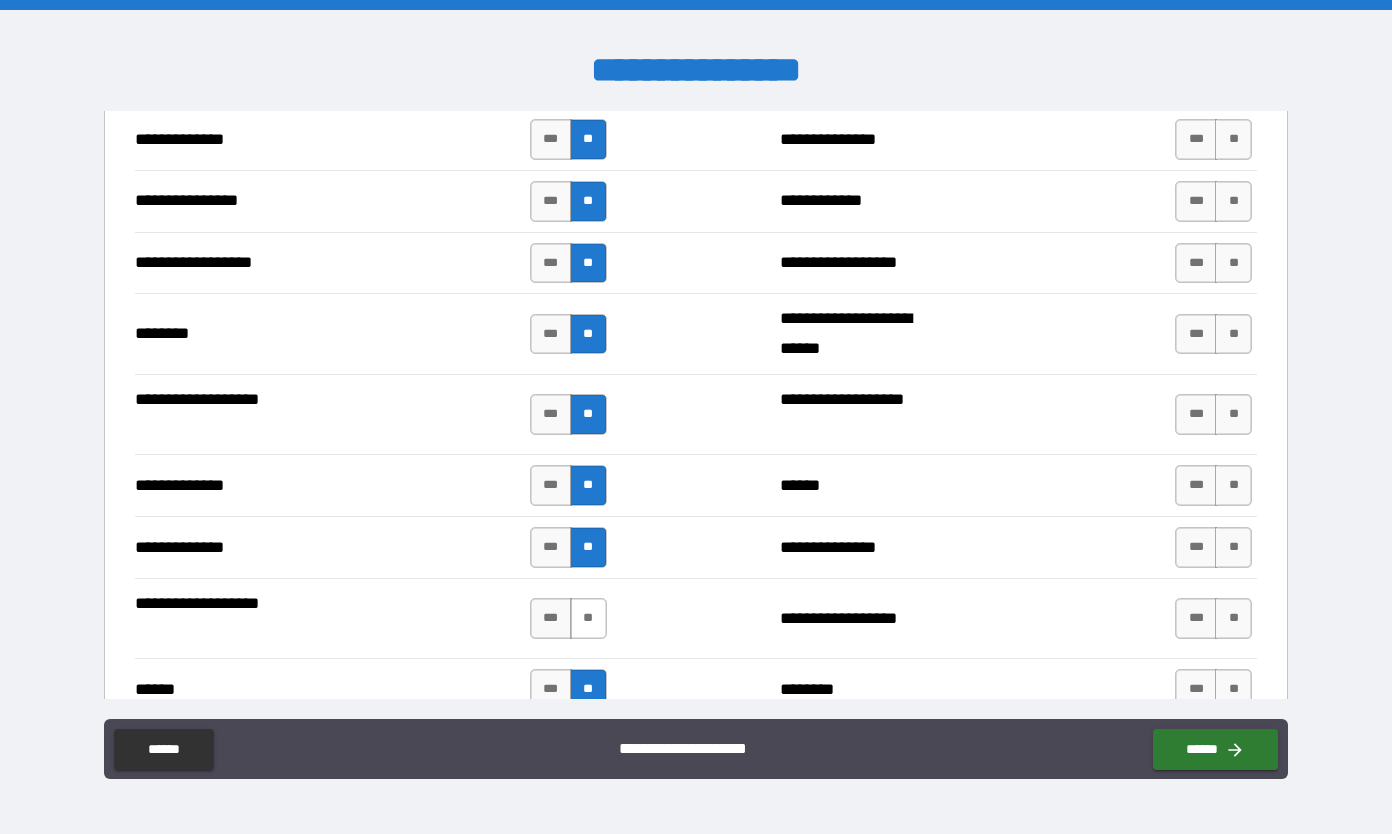 click on "**" at bounding box center (588, 618) 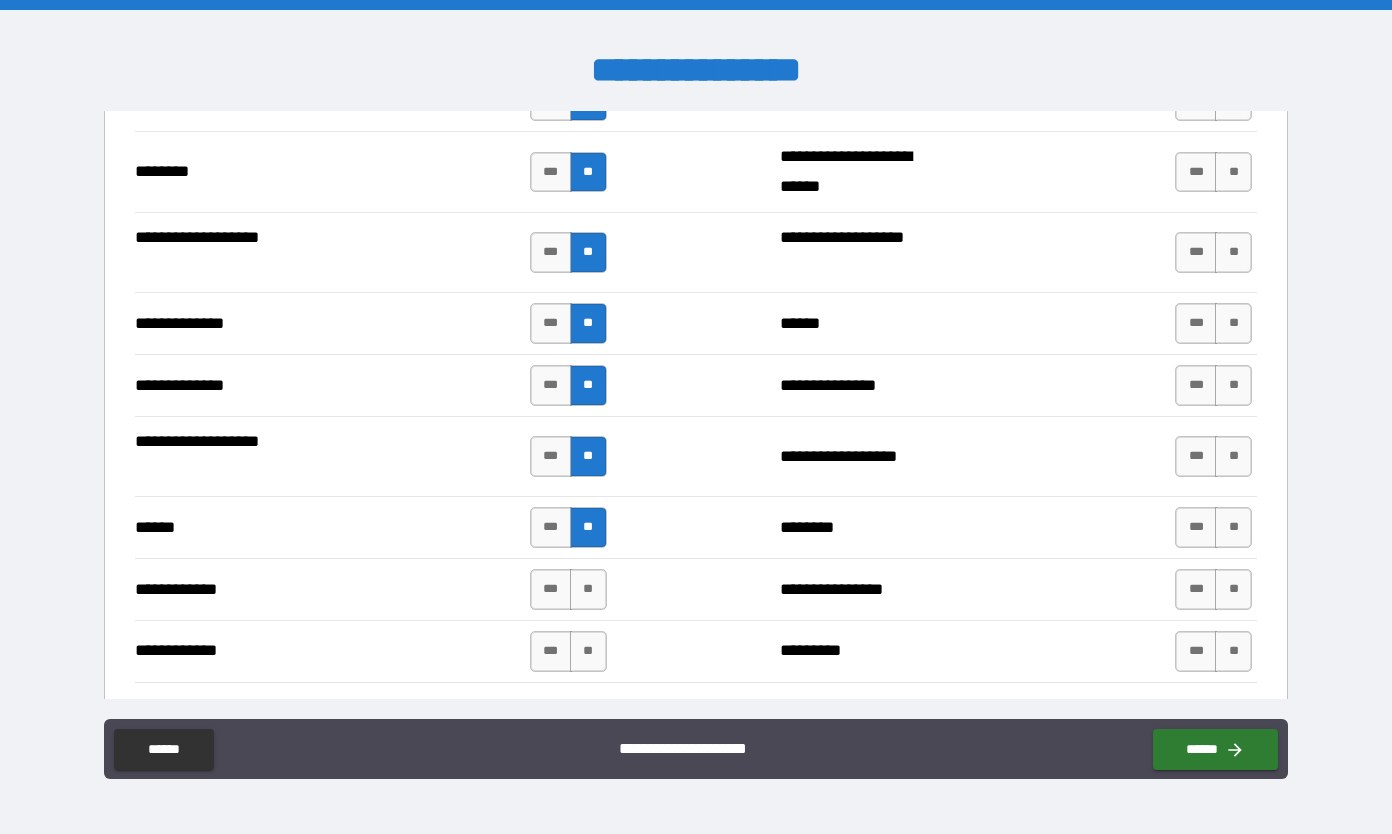 scroll, scrollTop: 3458, scrollLeft: 0, axis: vertical 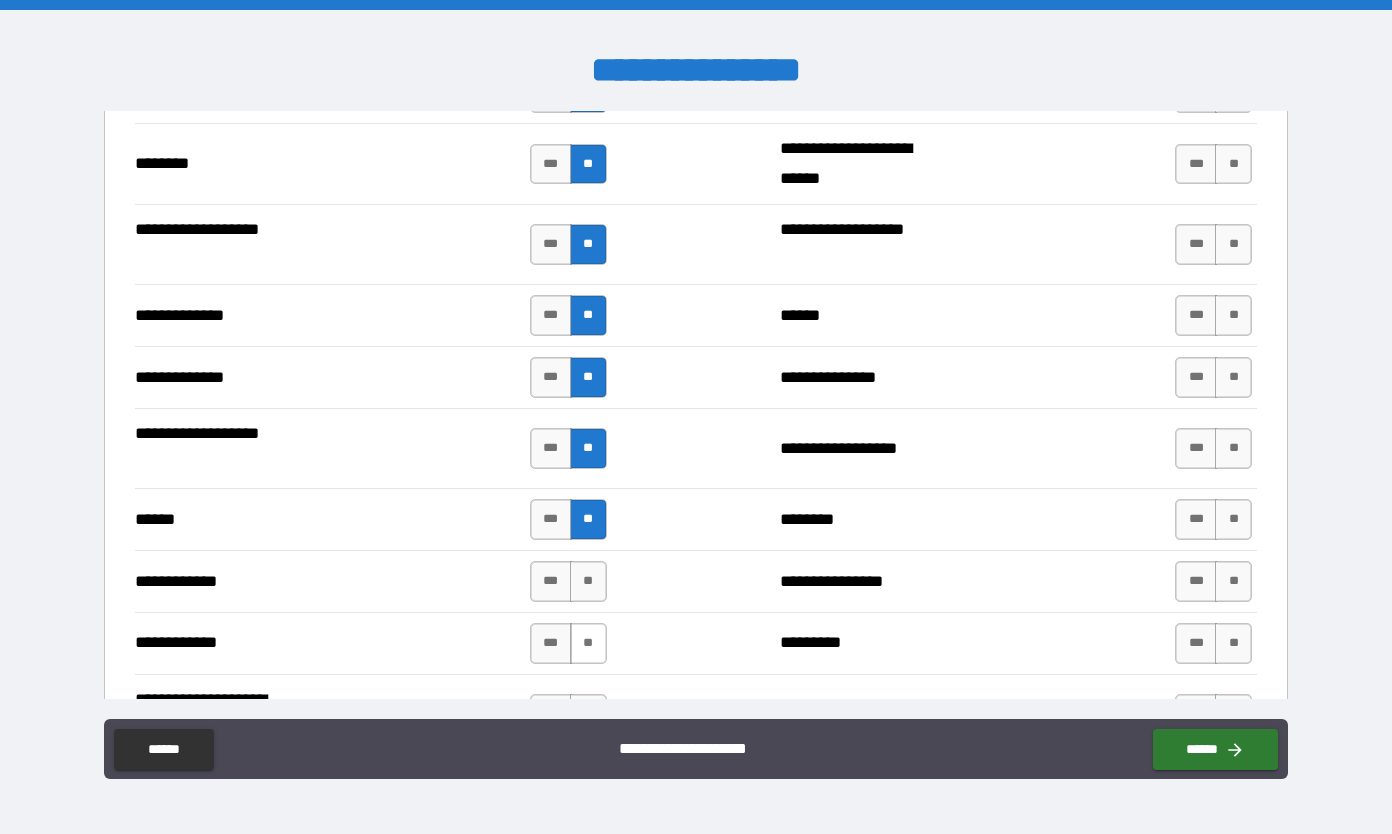 click on "**" at bounding box center [588, 643] 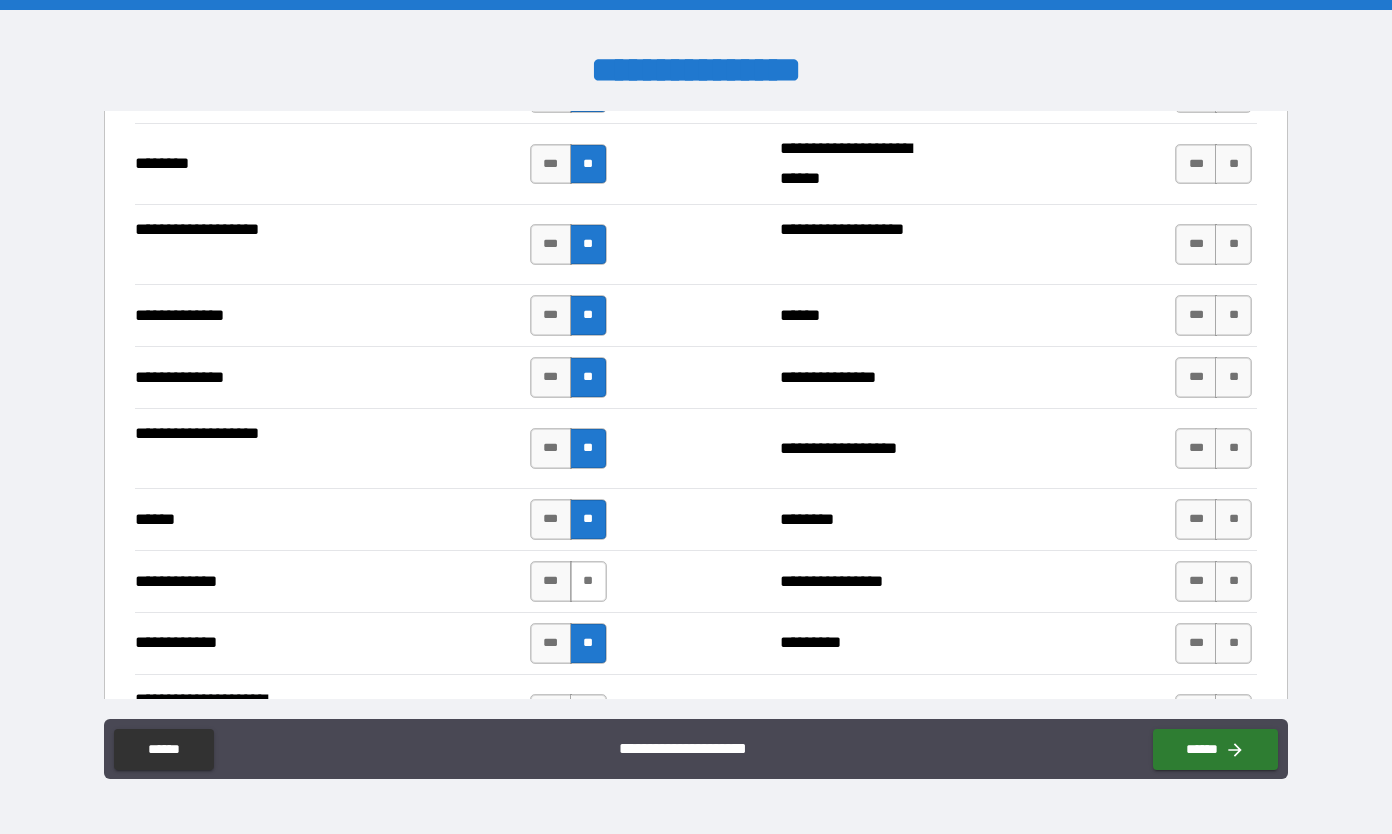 click on "**" at bounding box center [588, 581] 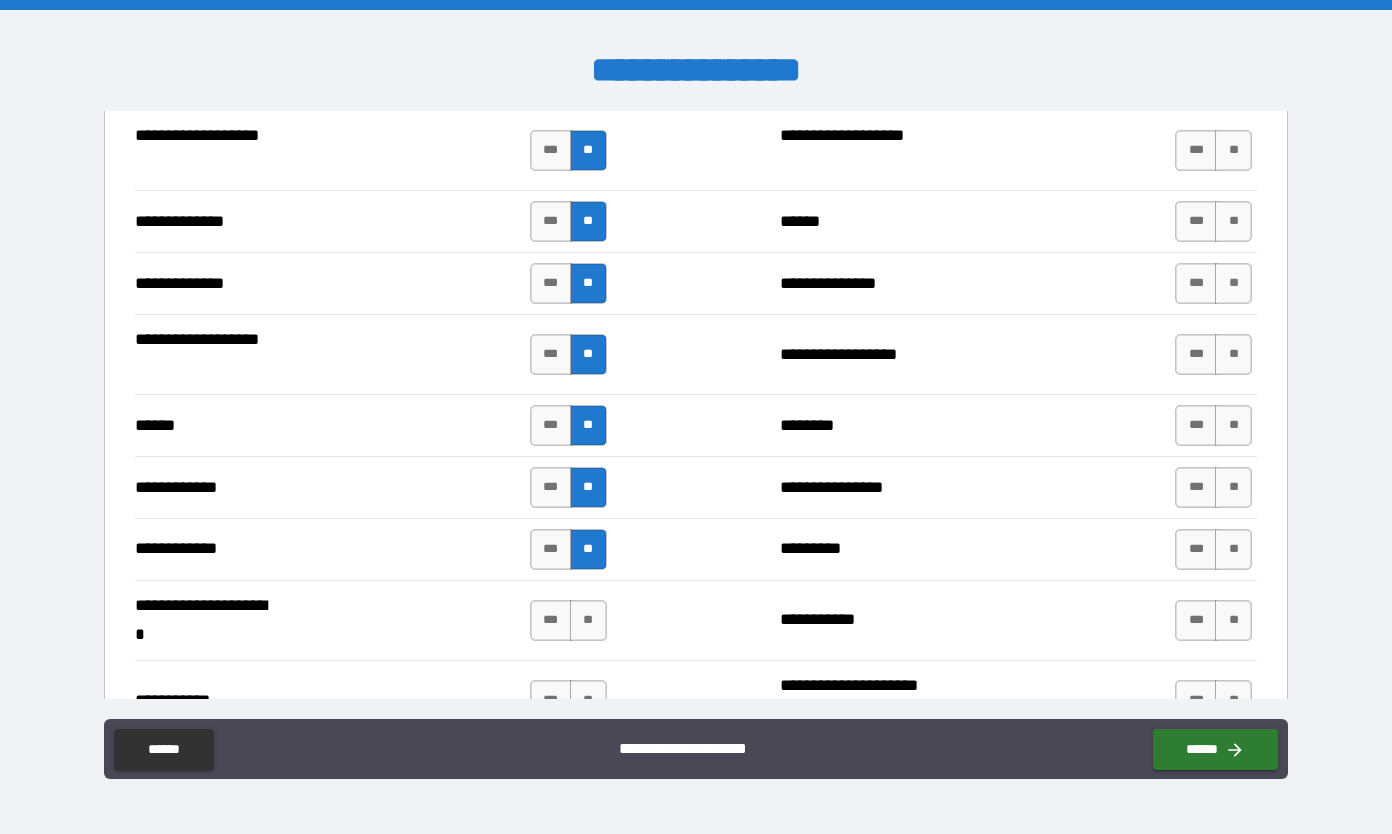 scroll, scrollTop: 3553, scrollLeft: 0, axis: vertical 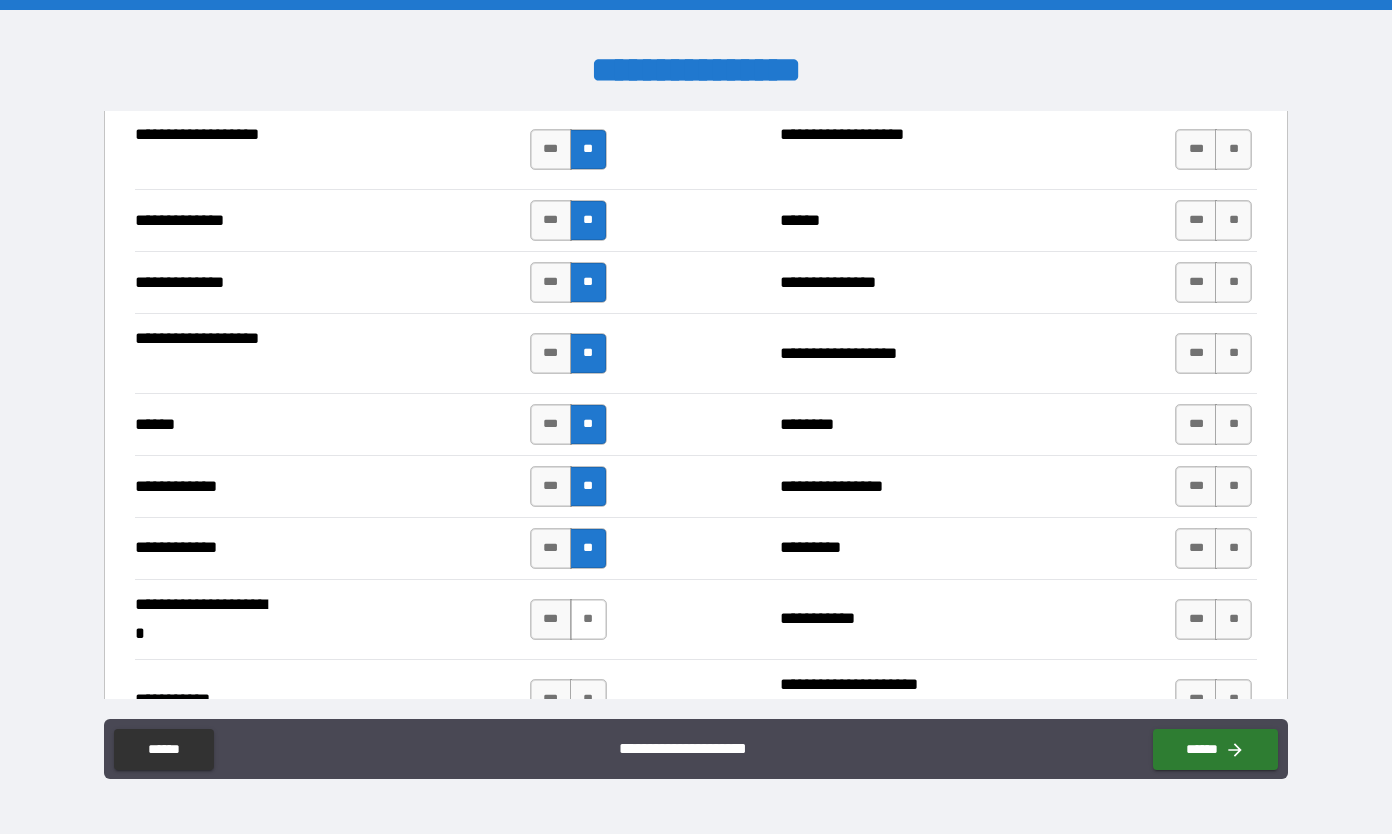click on "**" at bounding box center (588, 619) 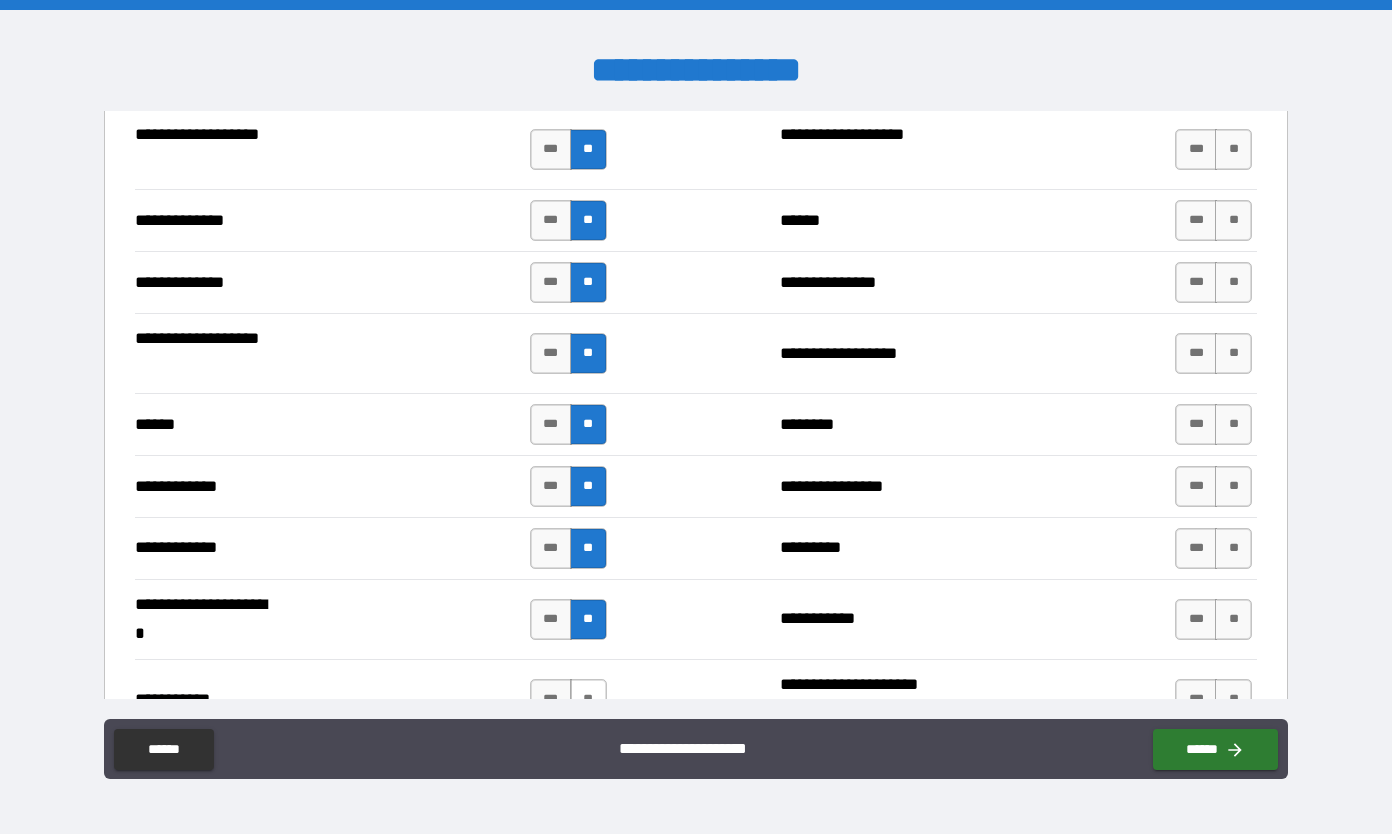 click on "**" at bounding box center [588, 699] 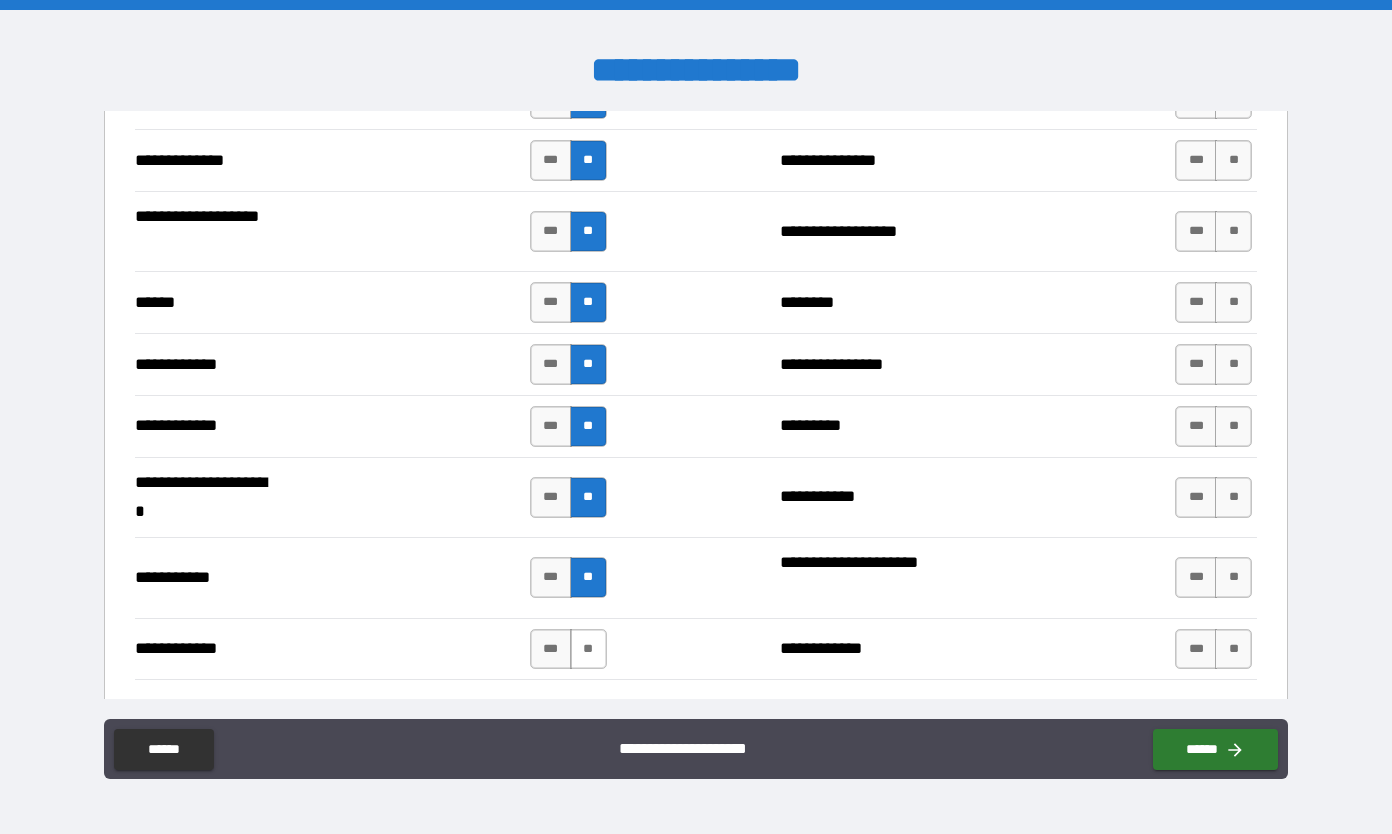 click on "**" at bounding box center (588, 649) 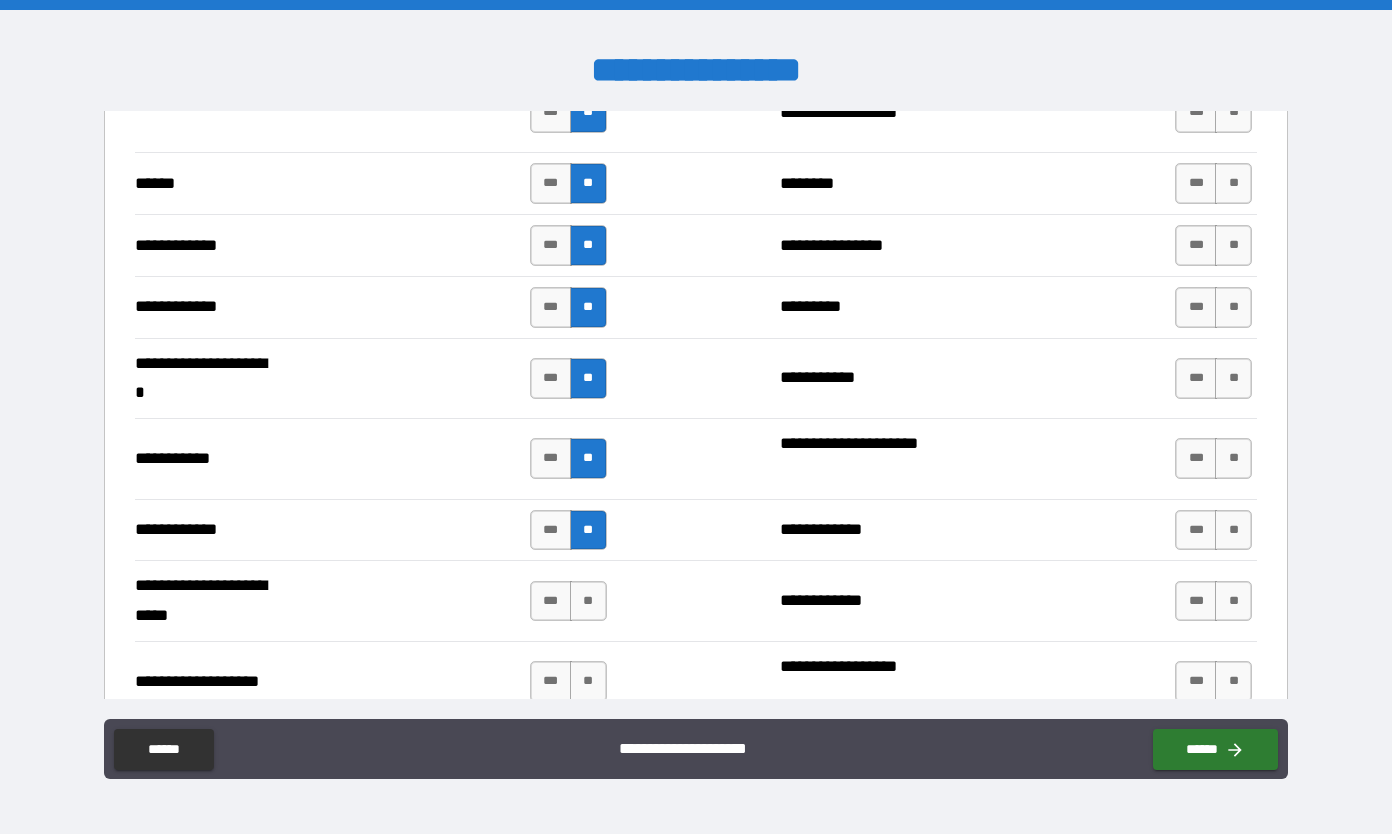 scroll, scrollTop: 3790, scrollLeft: 0, axis: vertical 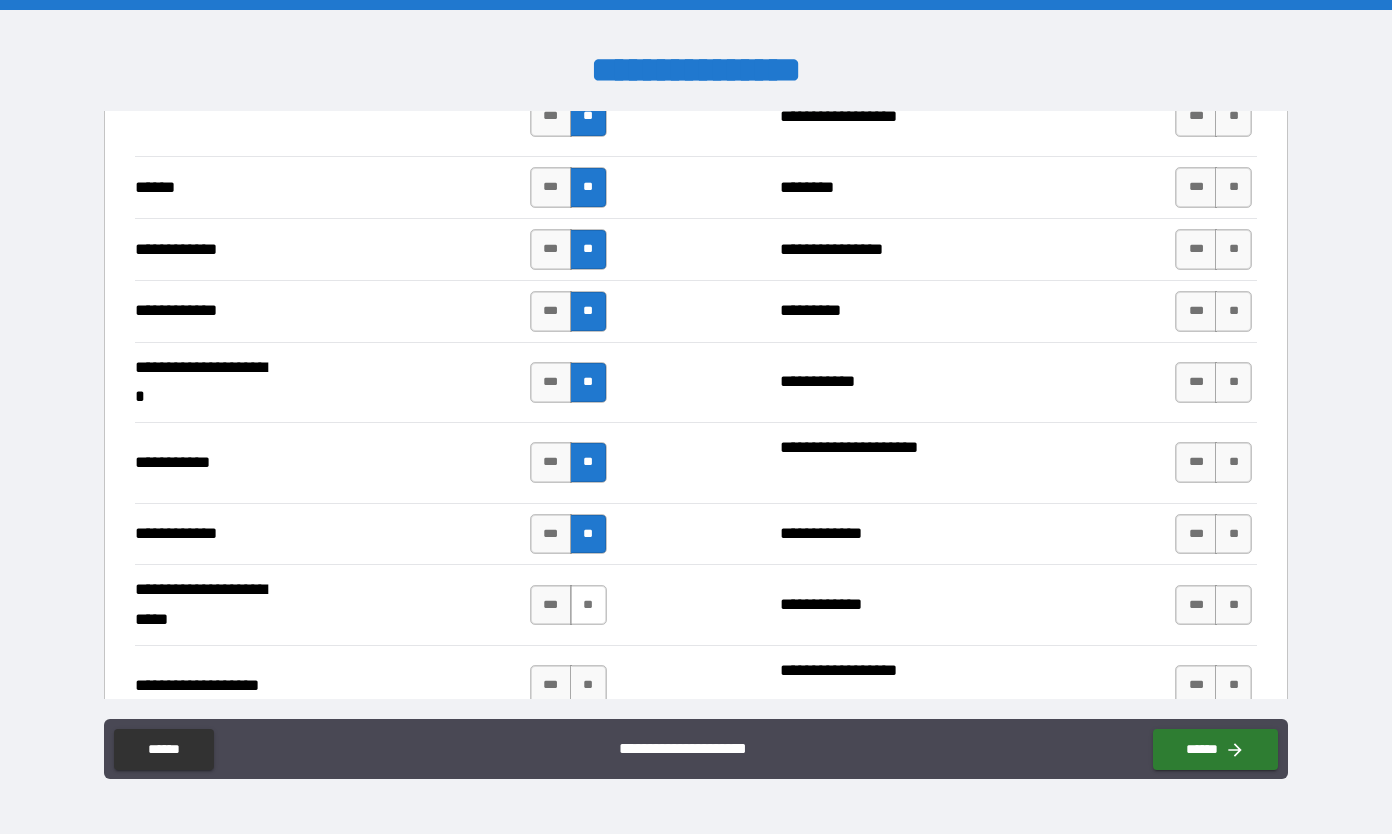 click on "**" at bounding box center [588, 605] 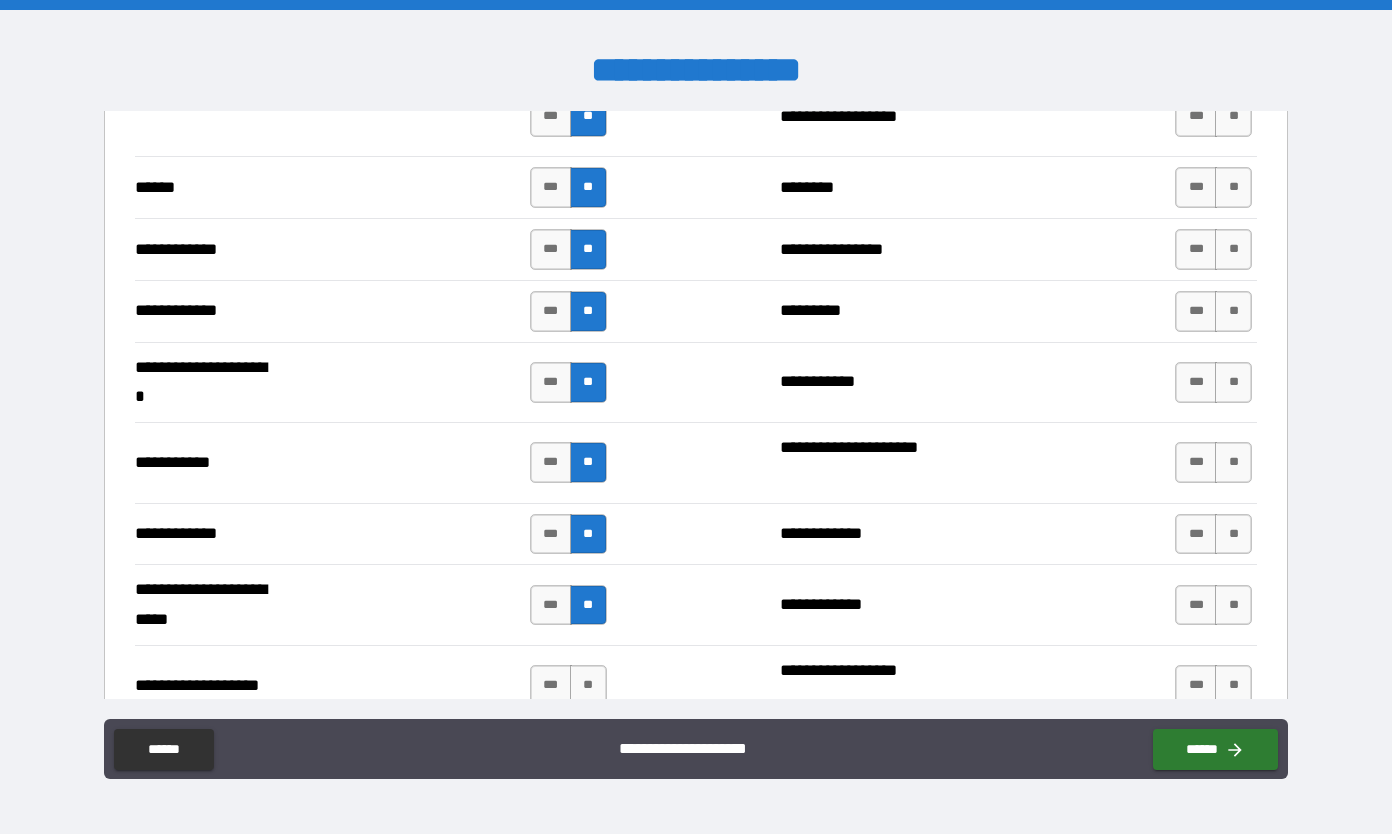click on "**********" at bounding box center [695, 751] 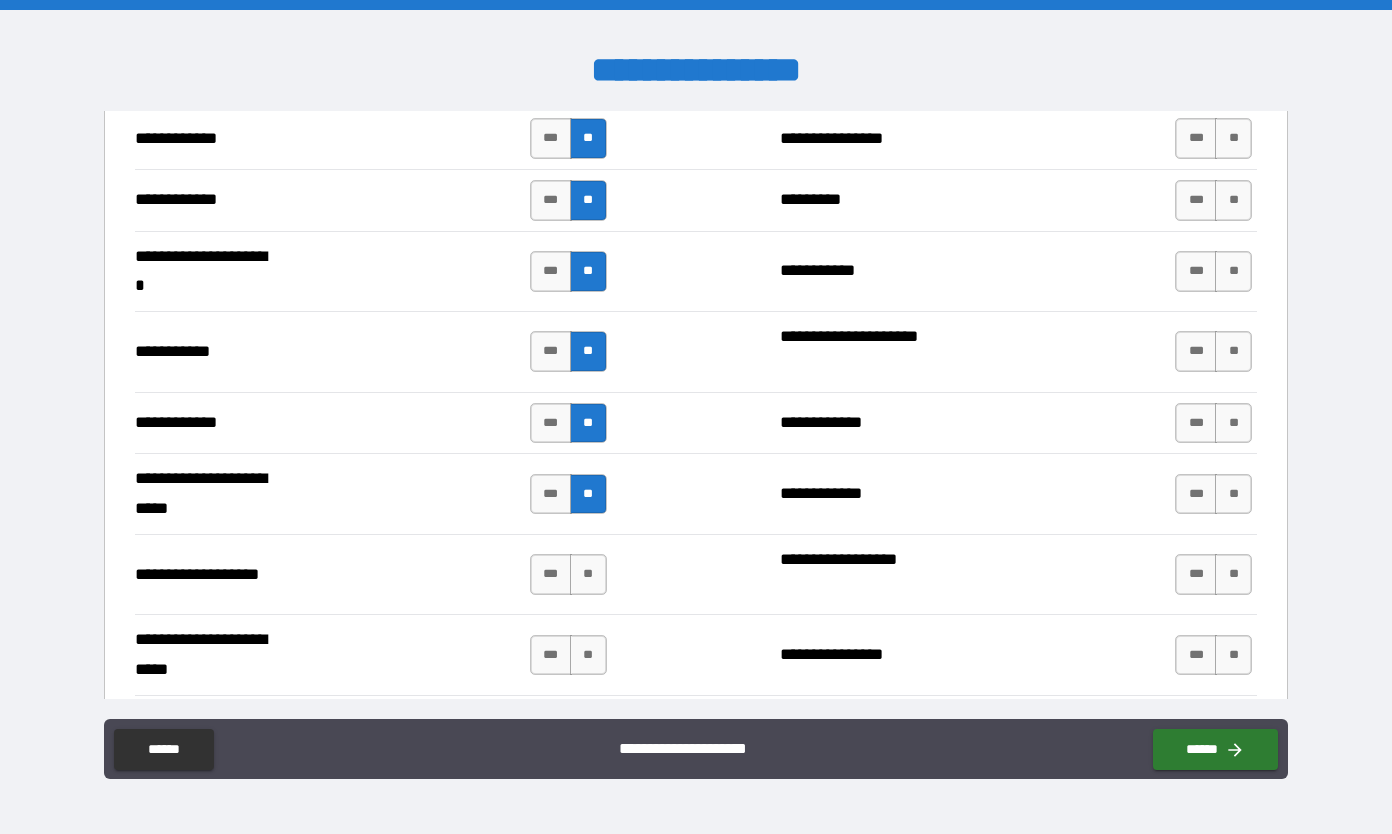 scroll, scrollTop: 3900, scrollLeft: 0, axis: vertical 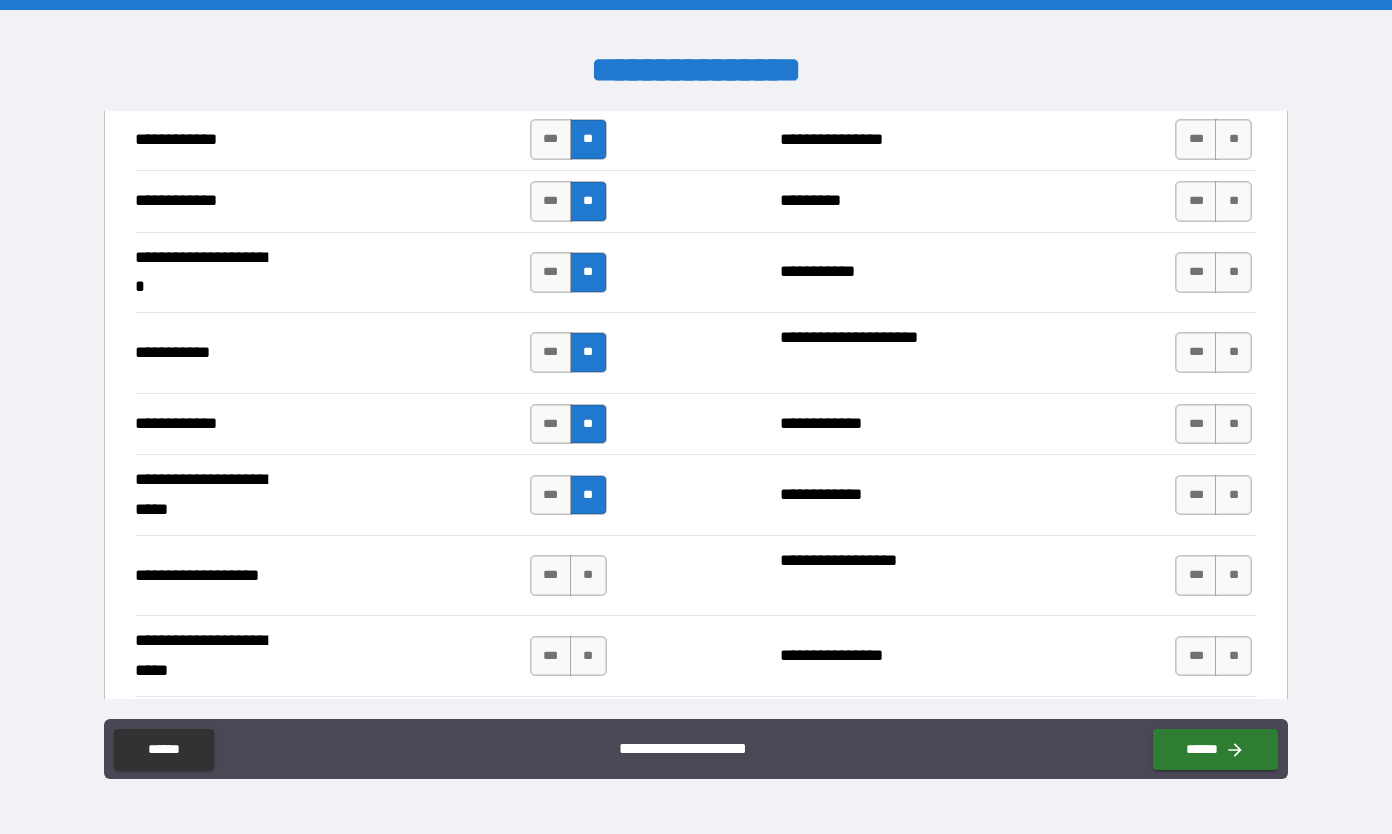 click on "**********" at bounding box center (696, 575) 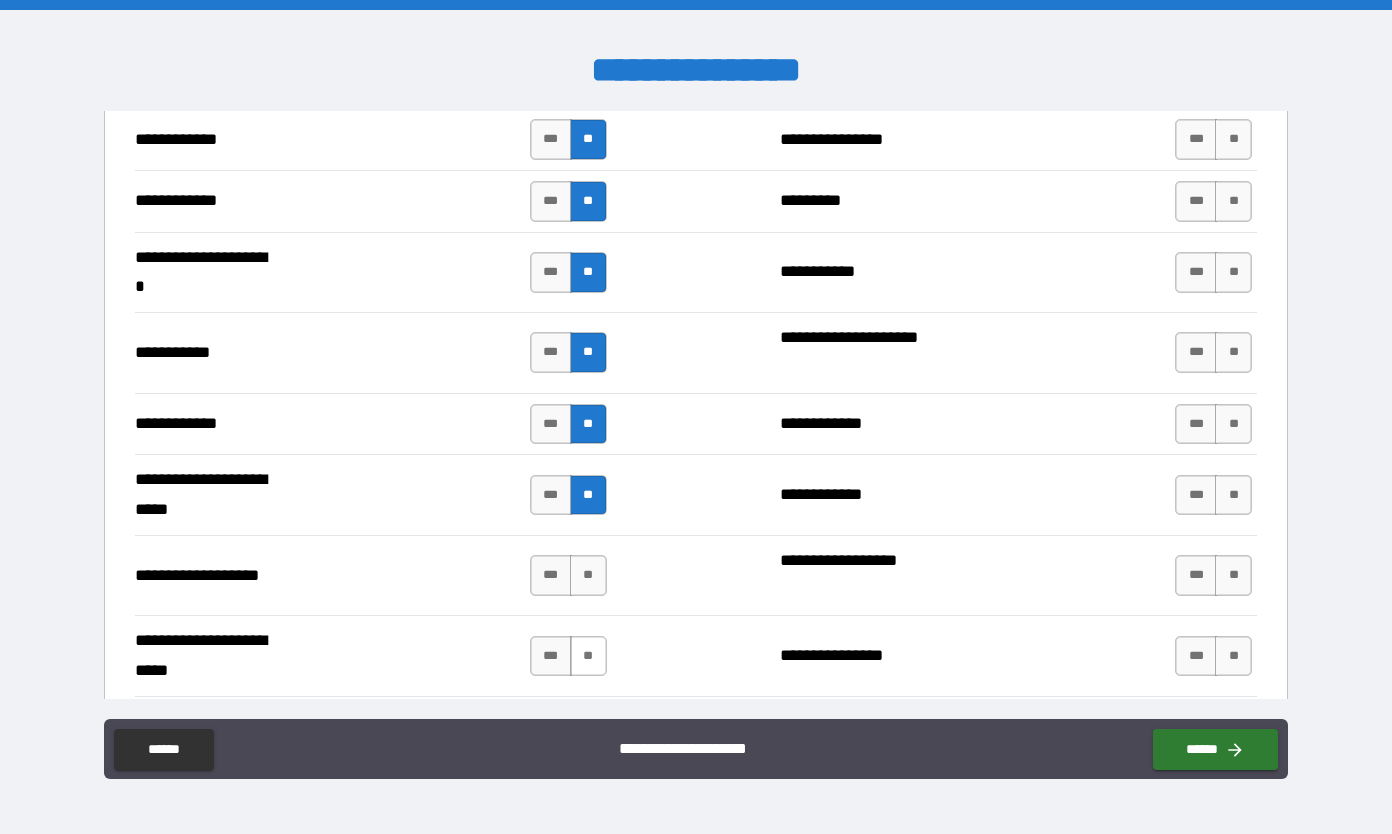 click on "**" at bounding box center [588, 656] 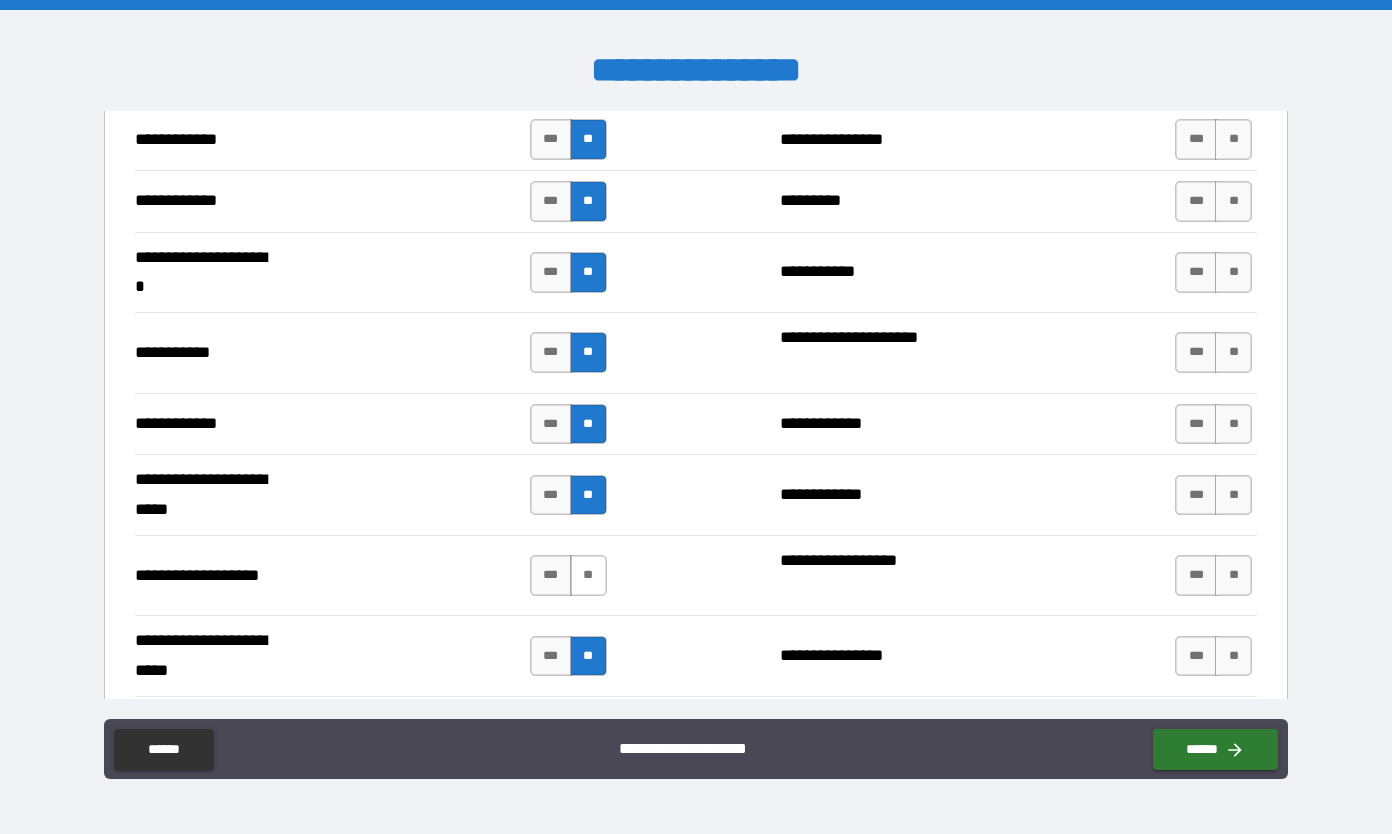 click on "**" at bounding box center [588, 575] 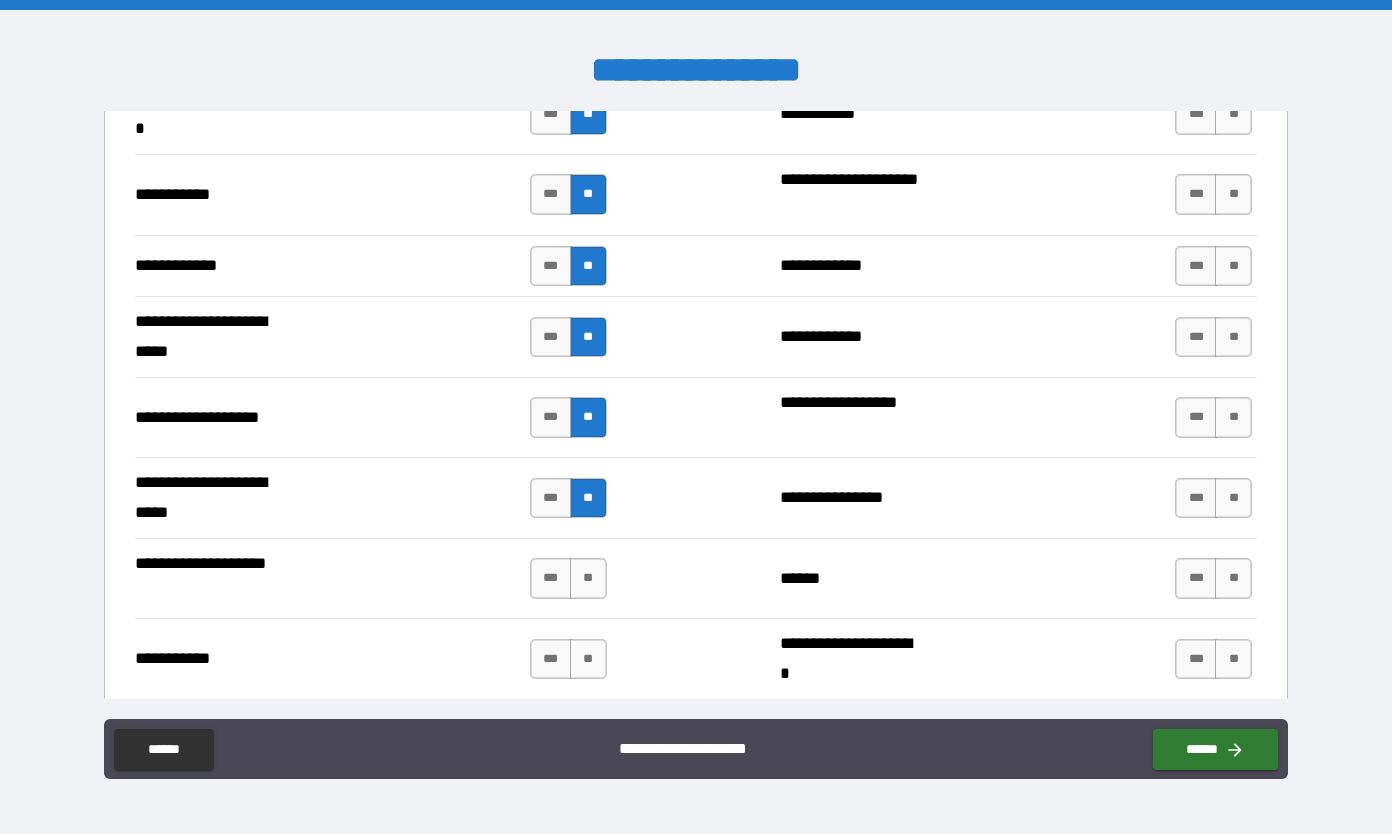 scroll, scrollTop: 4061, scrollLeft: 0, axis: vertical 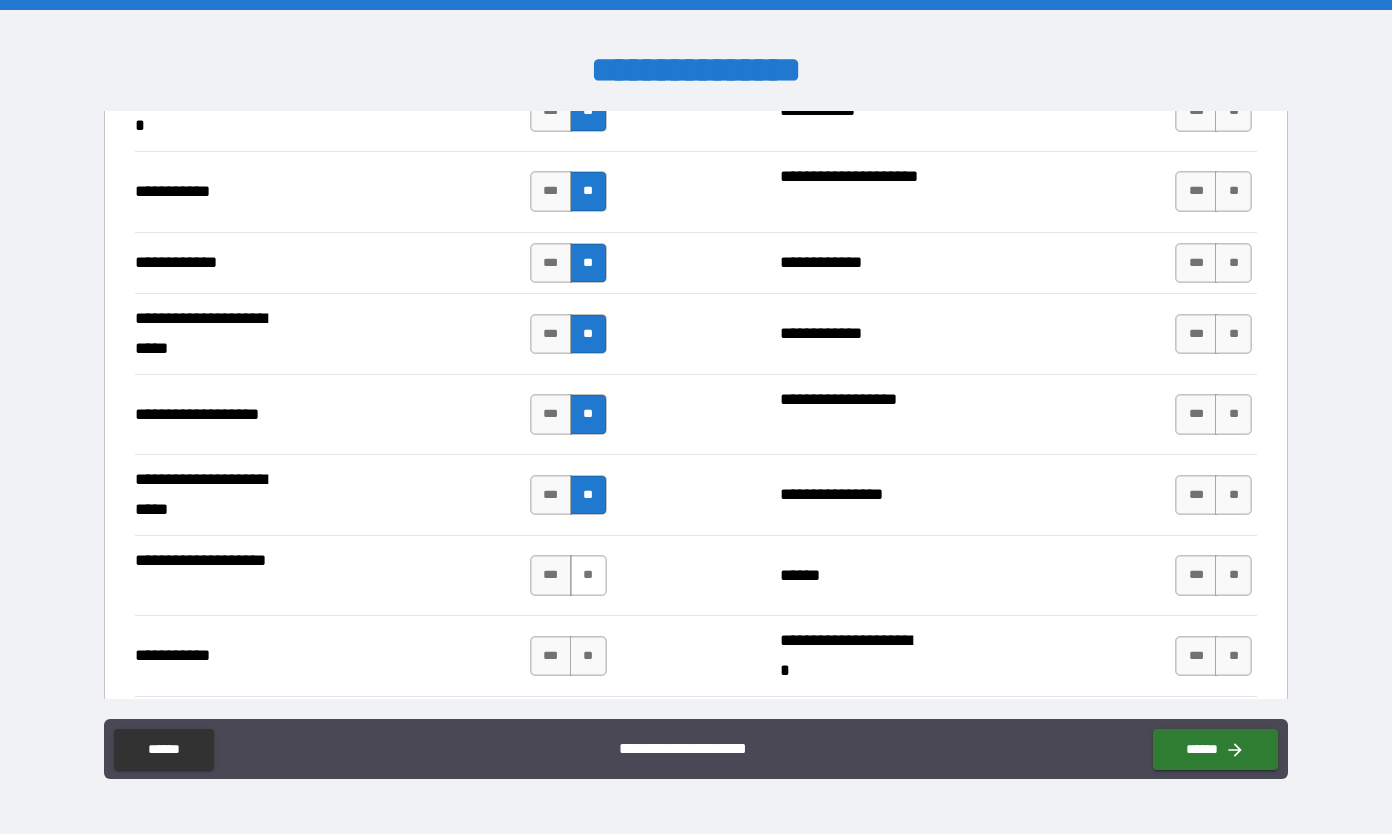 click on "**" at bounding box center (588, 575) 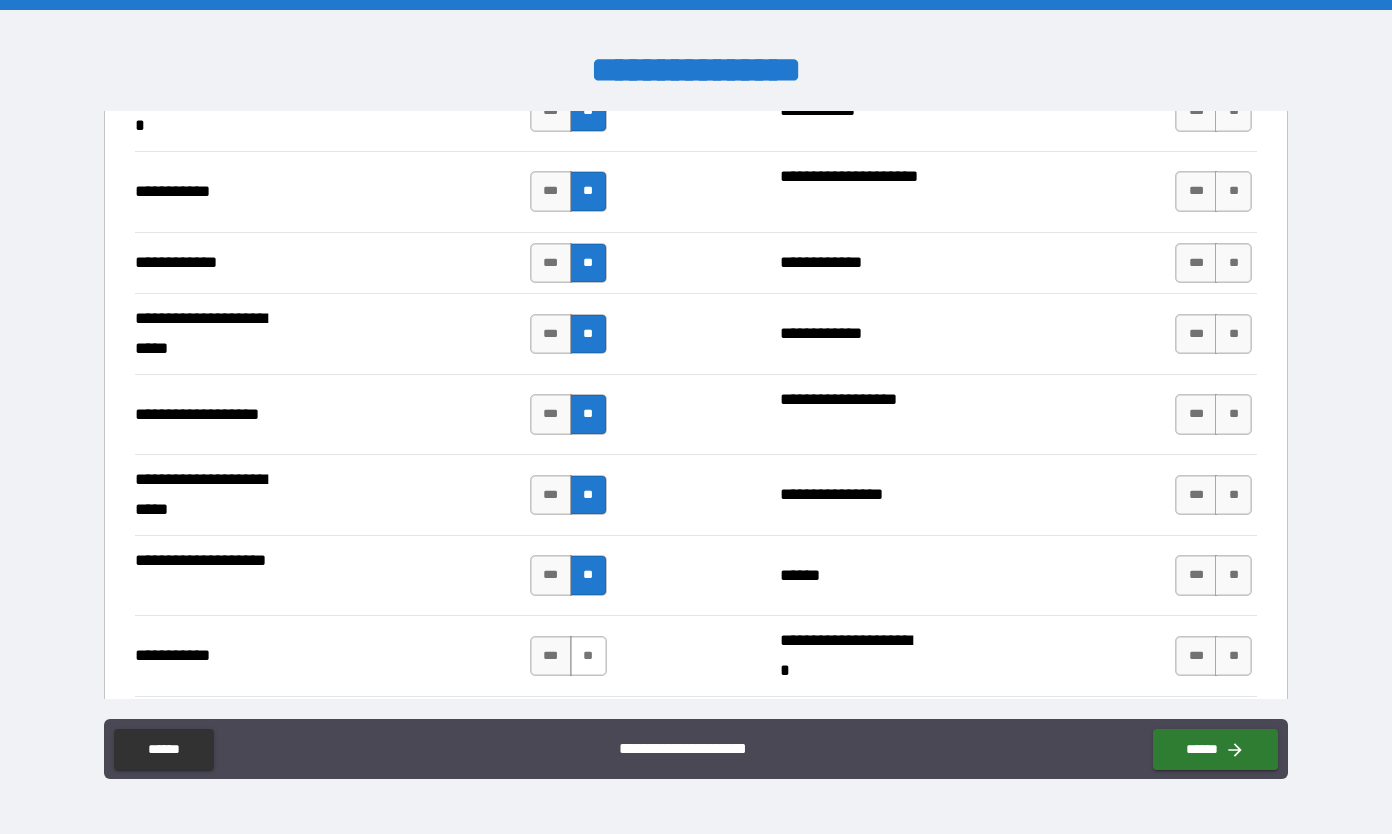 click on "**" at bounding box center [588, 656] 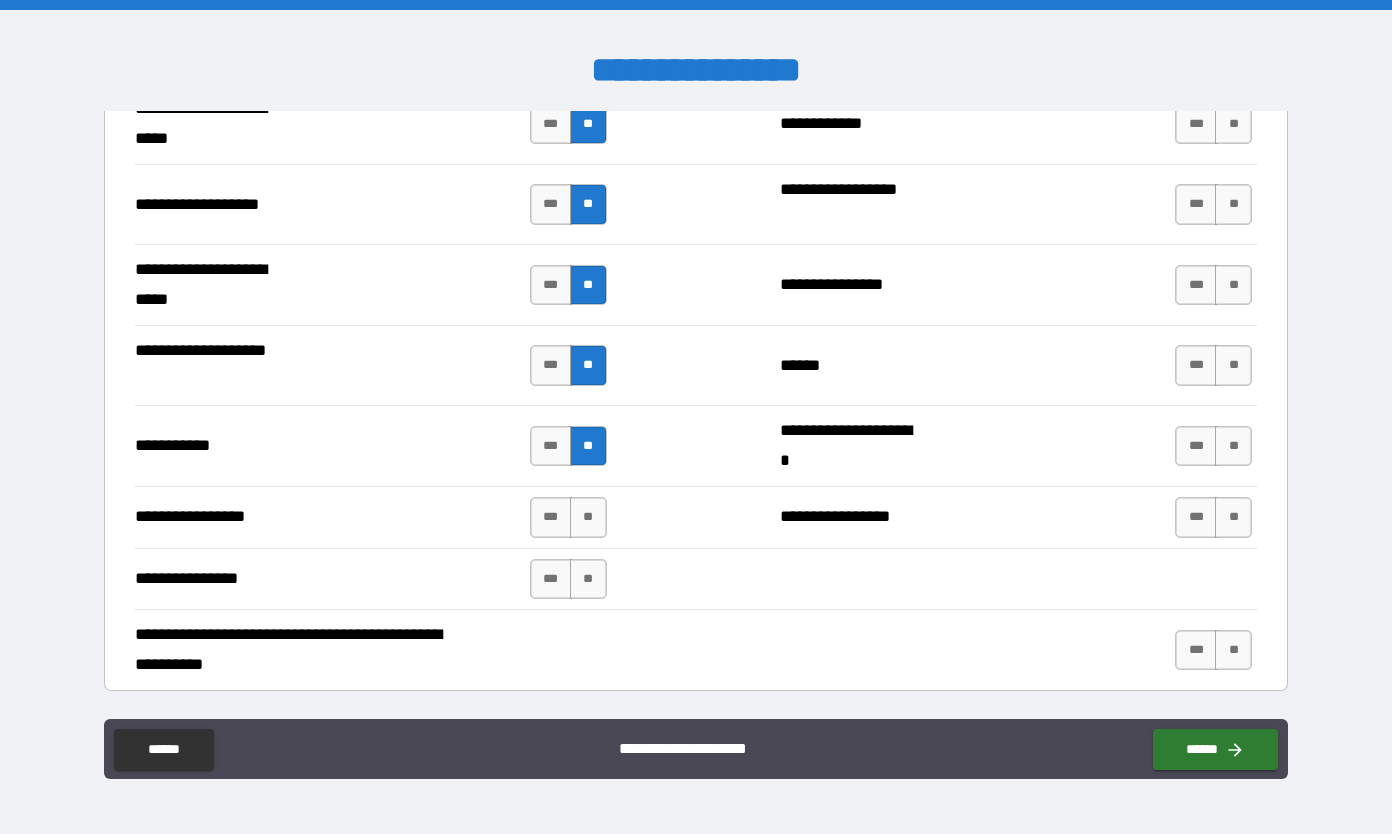 scroll, scrollTop: 4280, scrollLeft: 0, axis: vertical 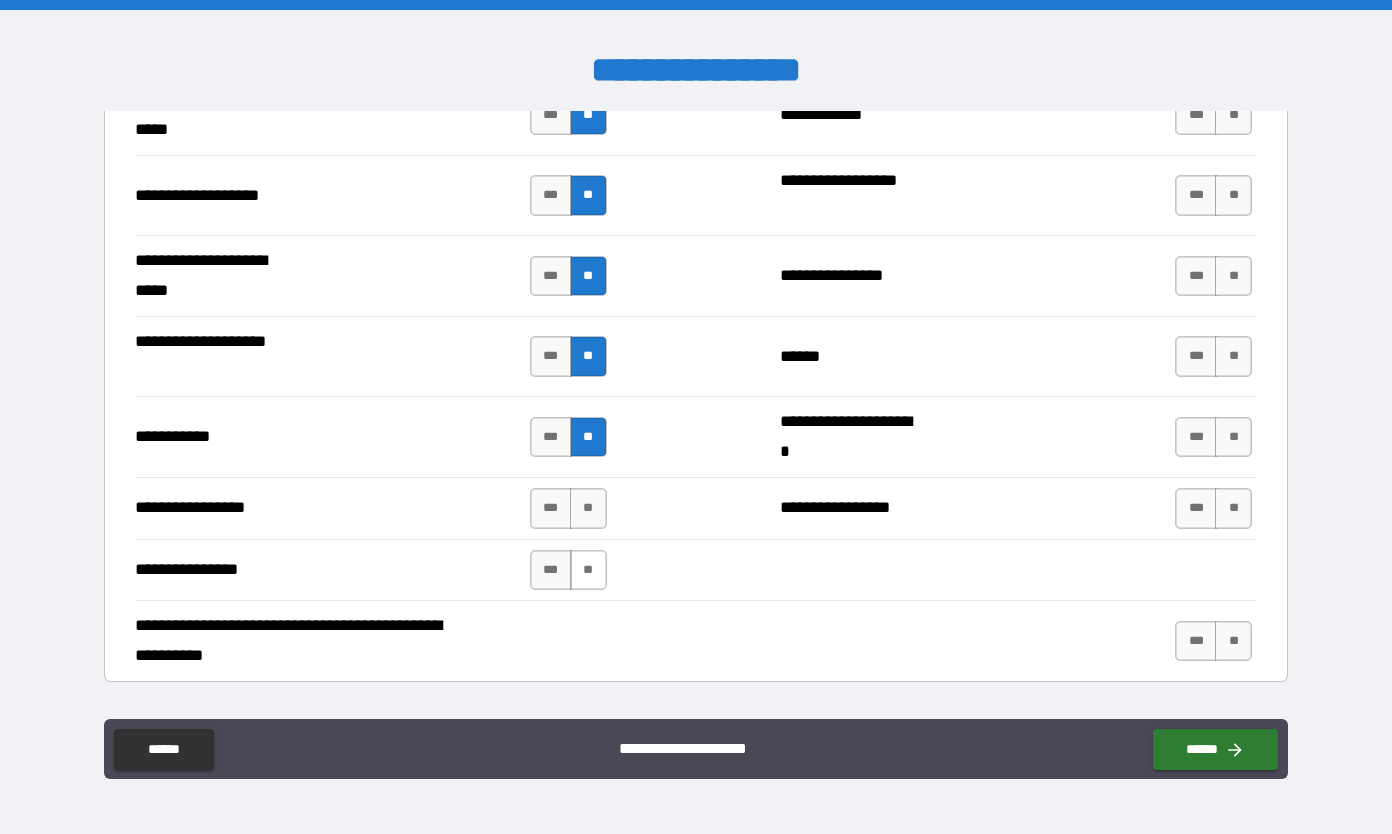 click on "**" at bounding box center [588, 570] 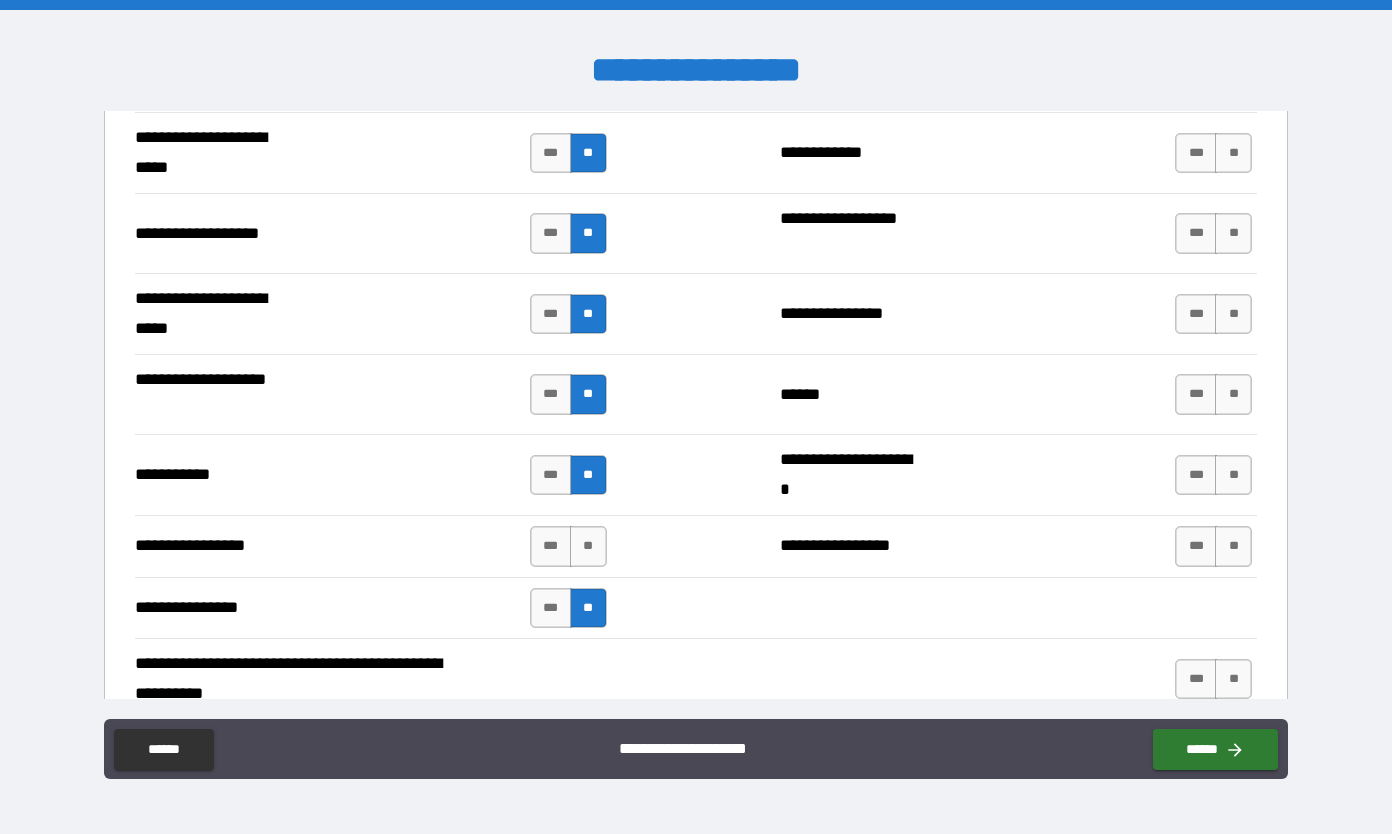 scroll, scrollTop: 4241, scrollLeft: 0, axis: vertical 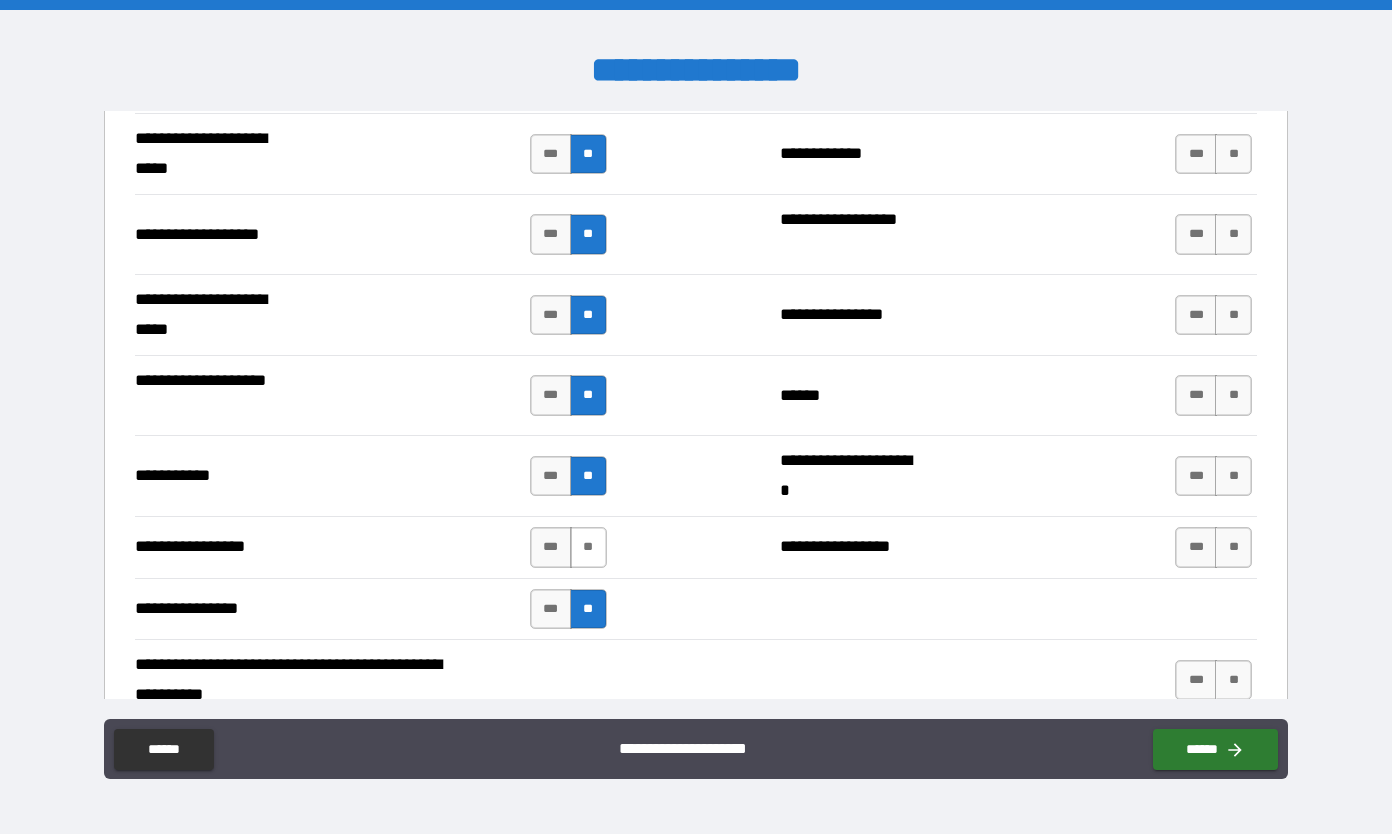 click on "**" at bounding box center [588, 547] 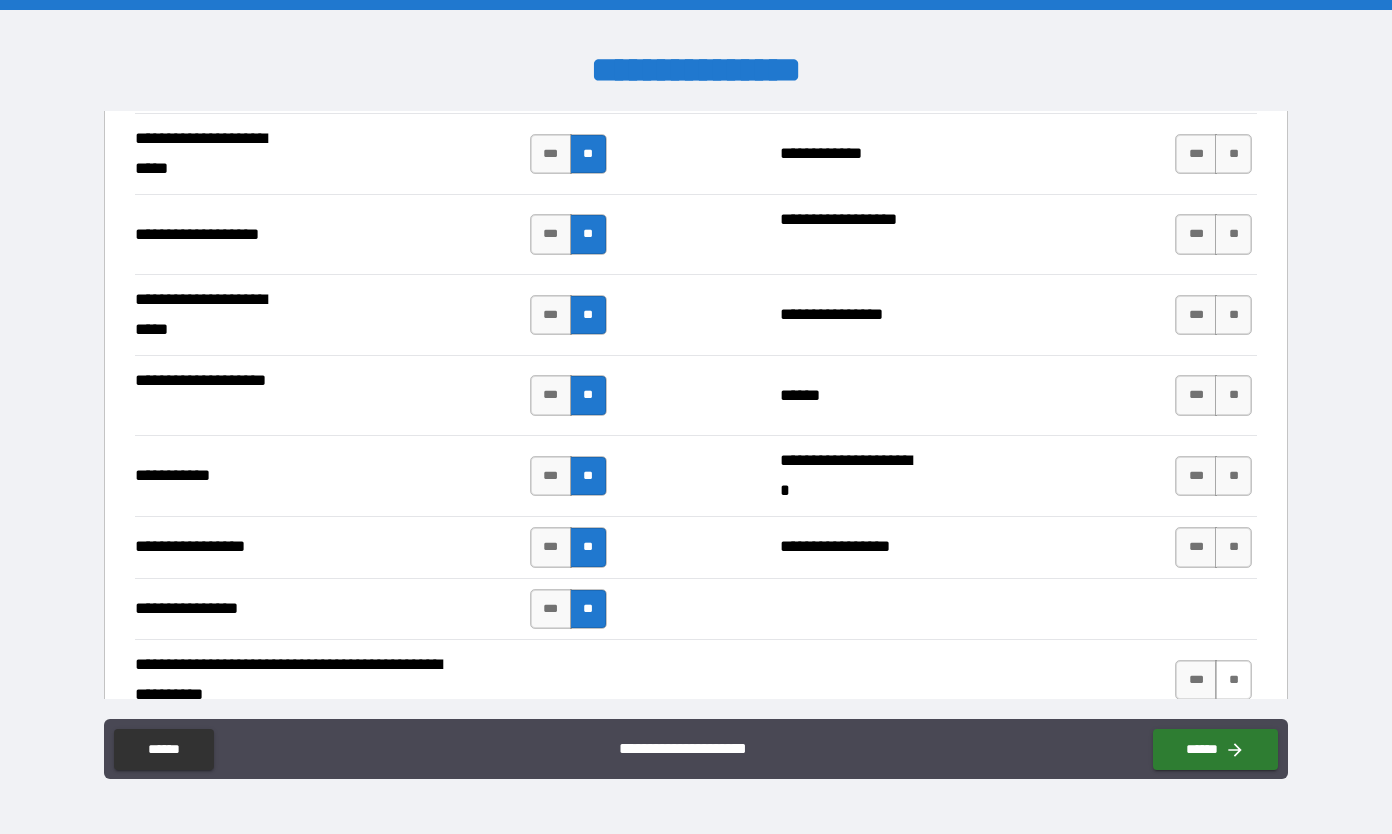 click on "**" at bounding box center [1233, 680] 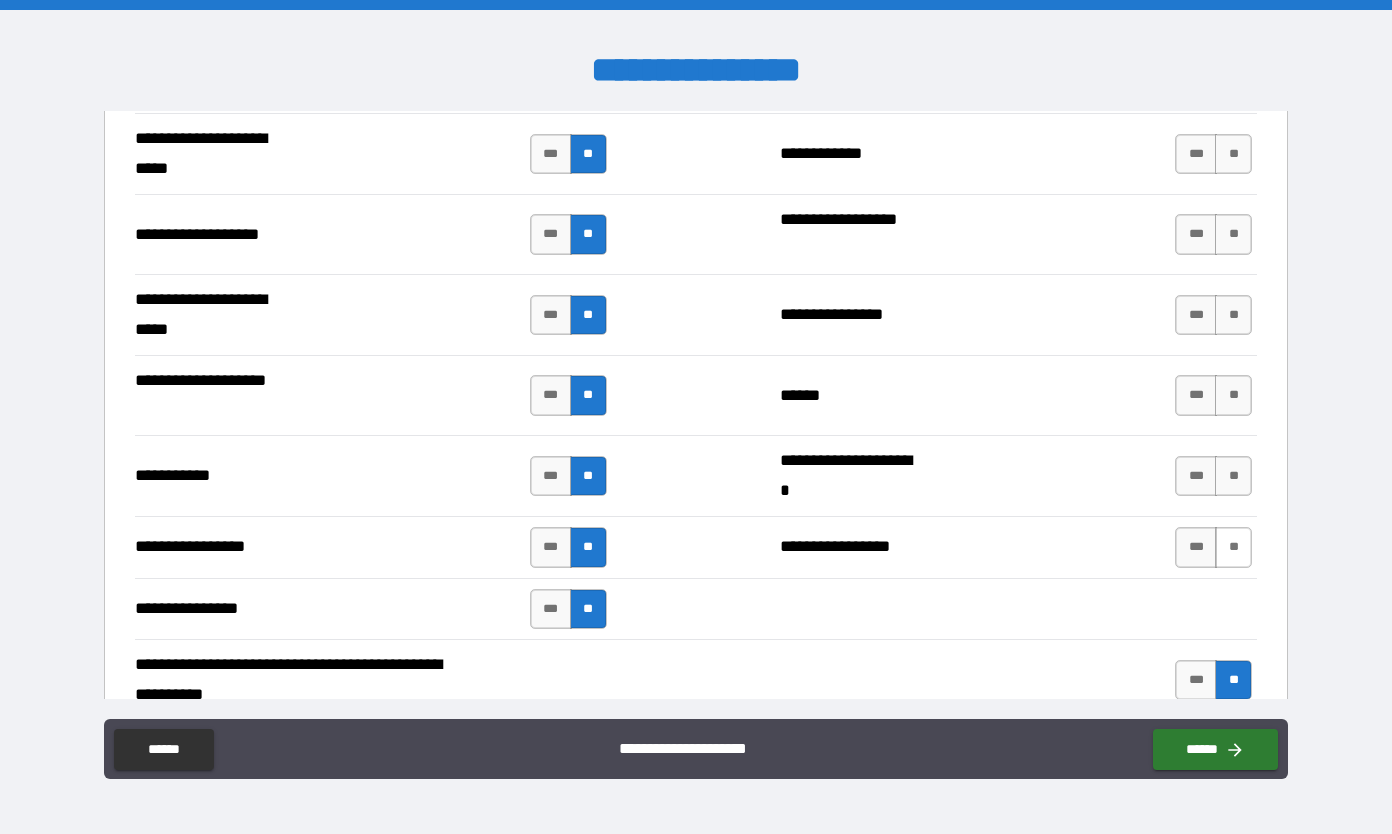 click on "**" at bounding box center (1233, 547) 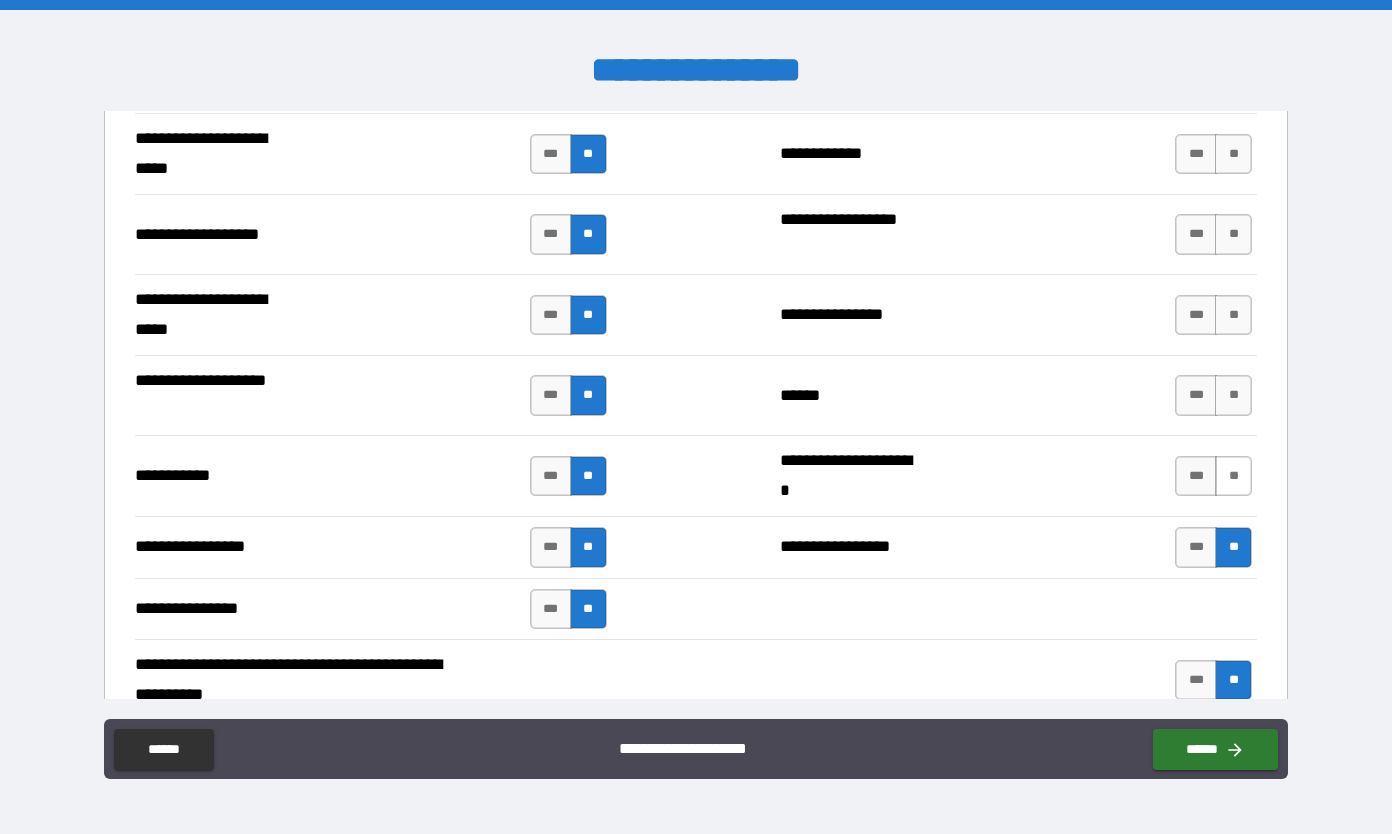 click on "**" at bounding box center (1233, 476) 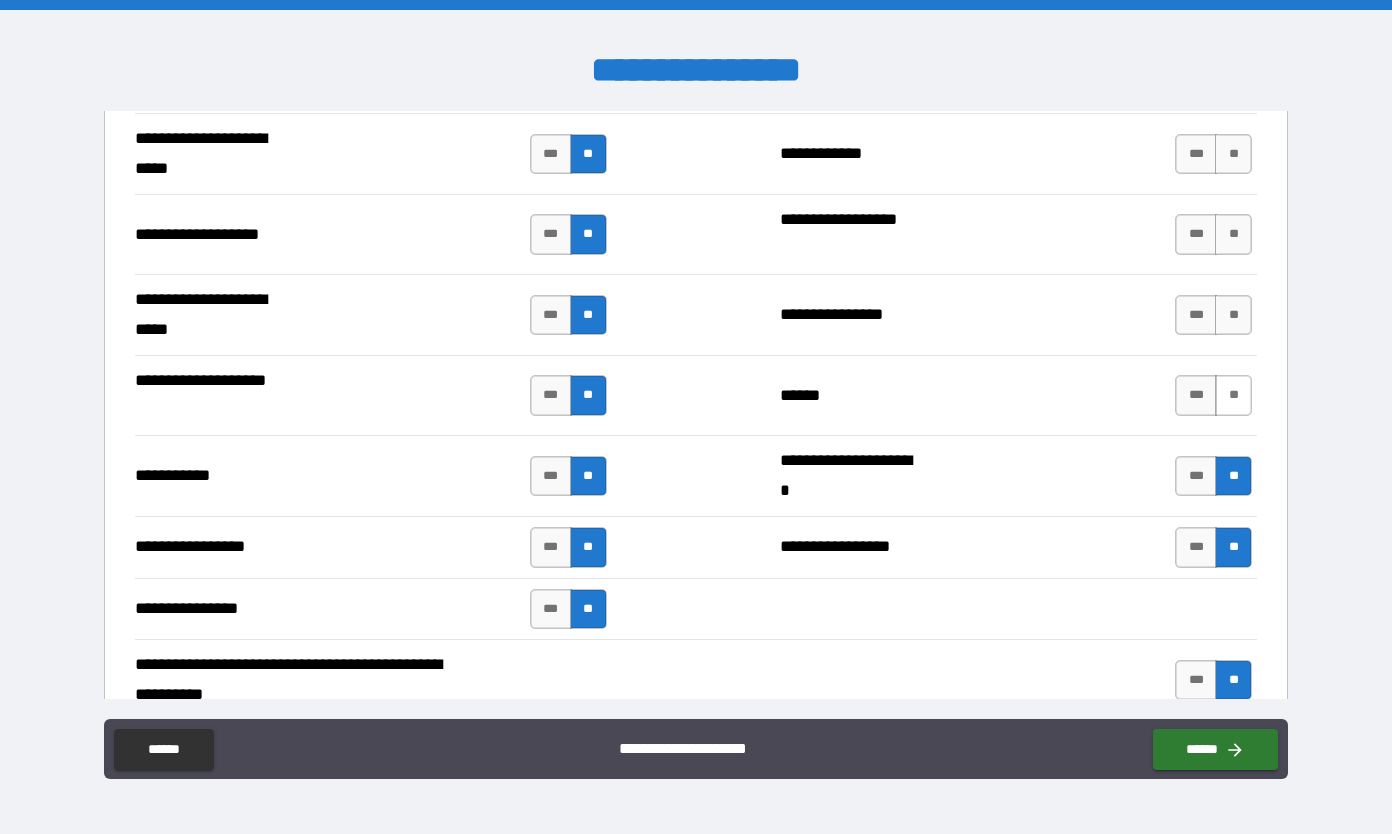 click on "**" at bounding box center (1233, 395) 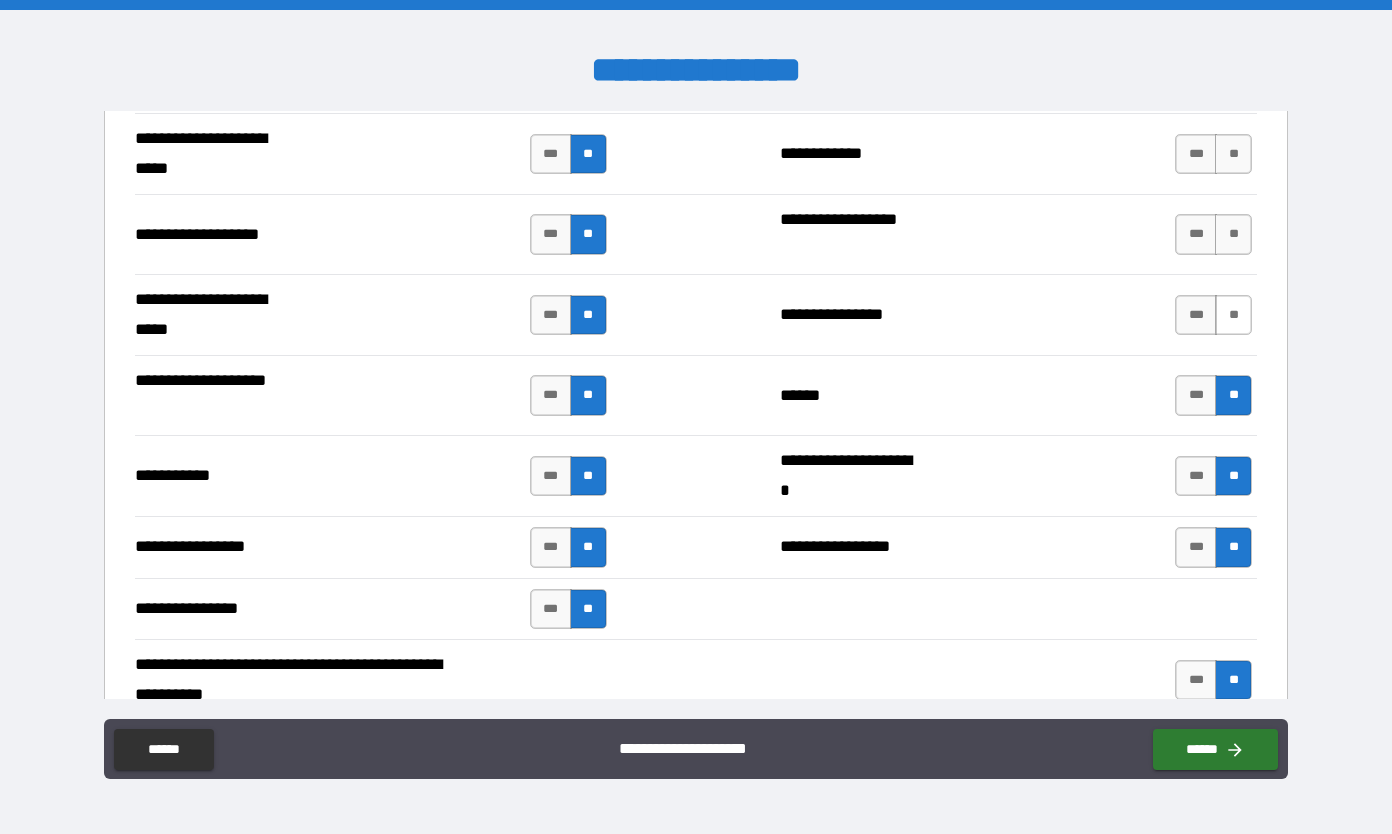 click on "**" at bounding box center (1233, 315) 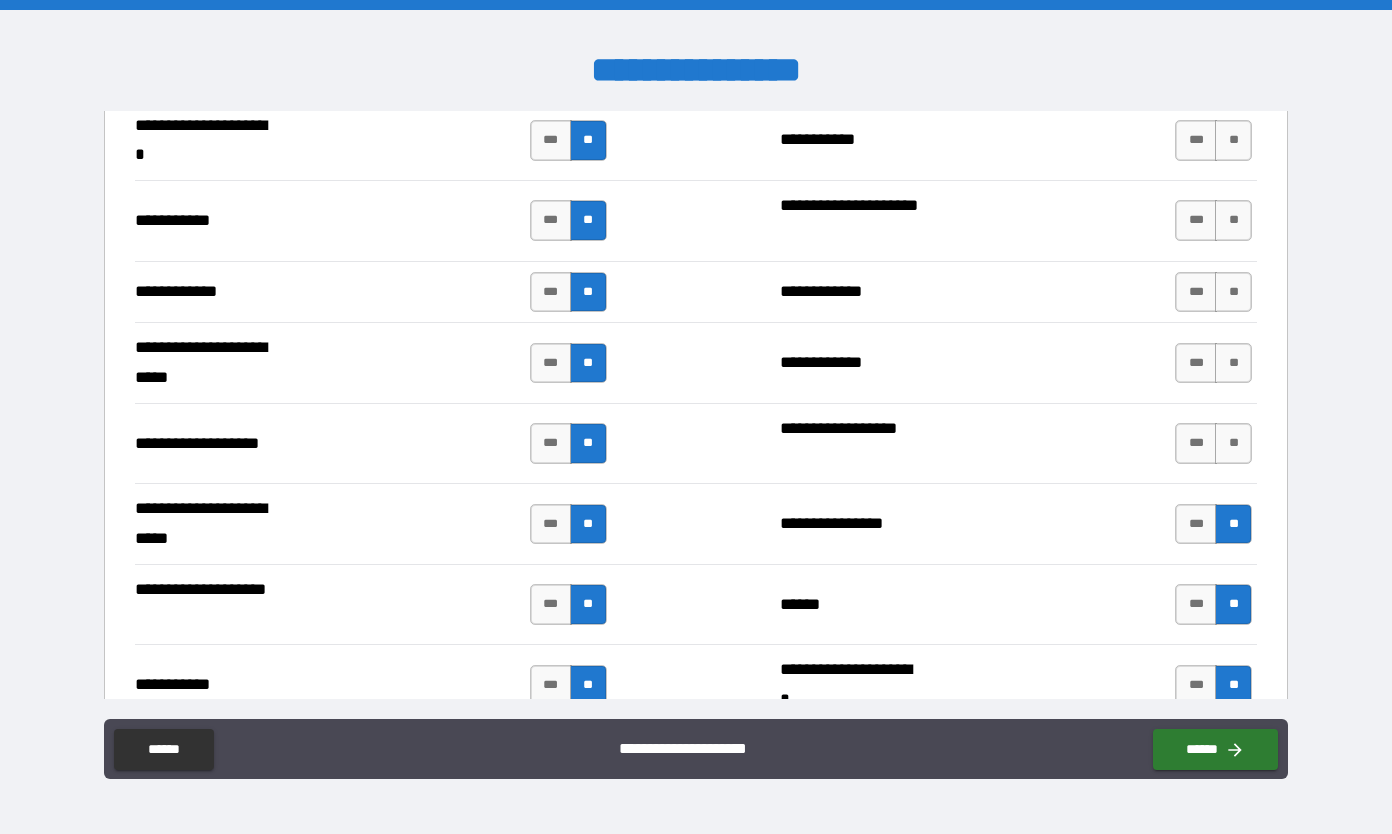 scroll, scrollTop: 4019, scrollLeft: 0, axis: vertical 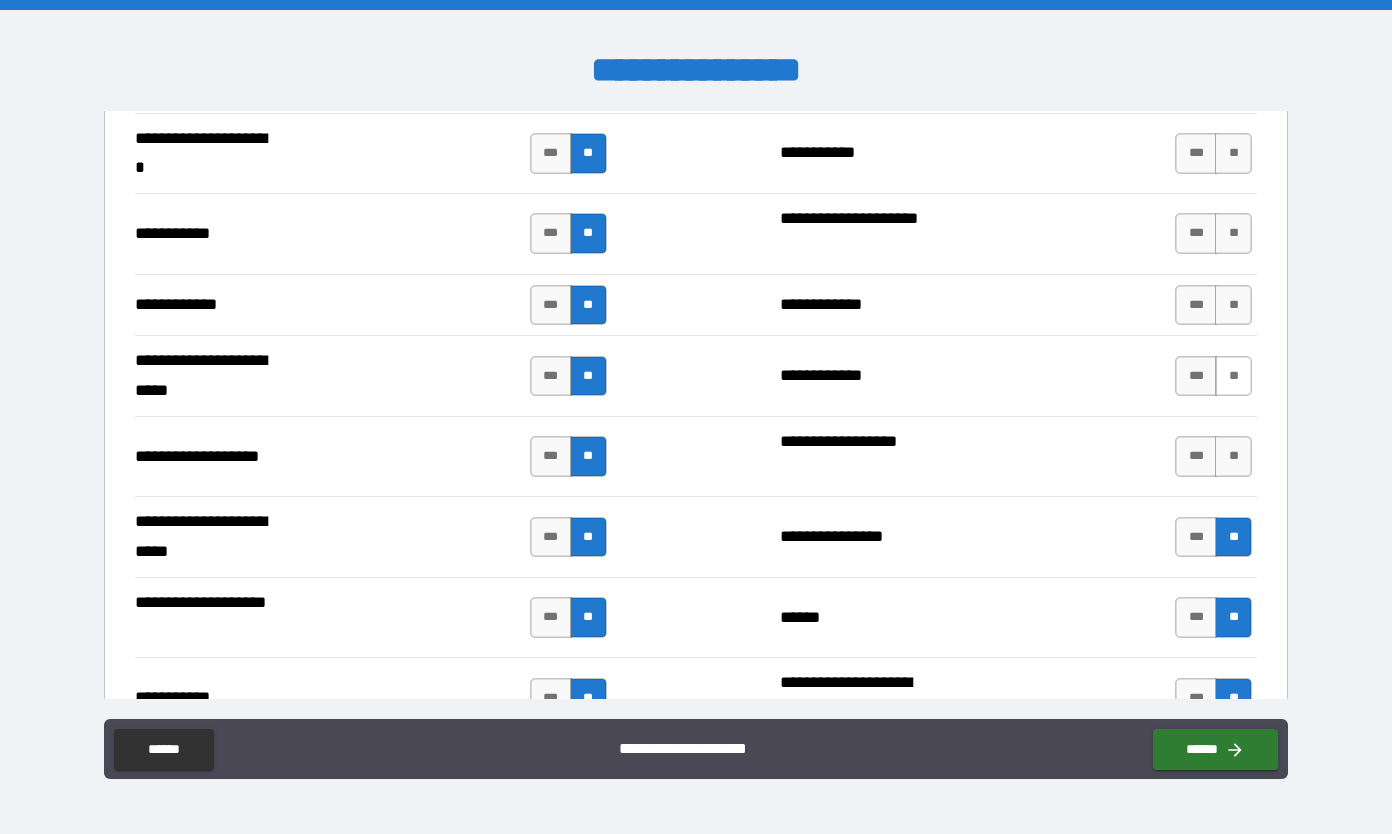 click on "**" at bounding box center [1233, 376] 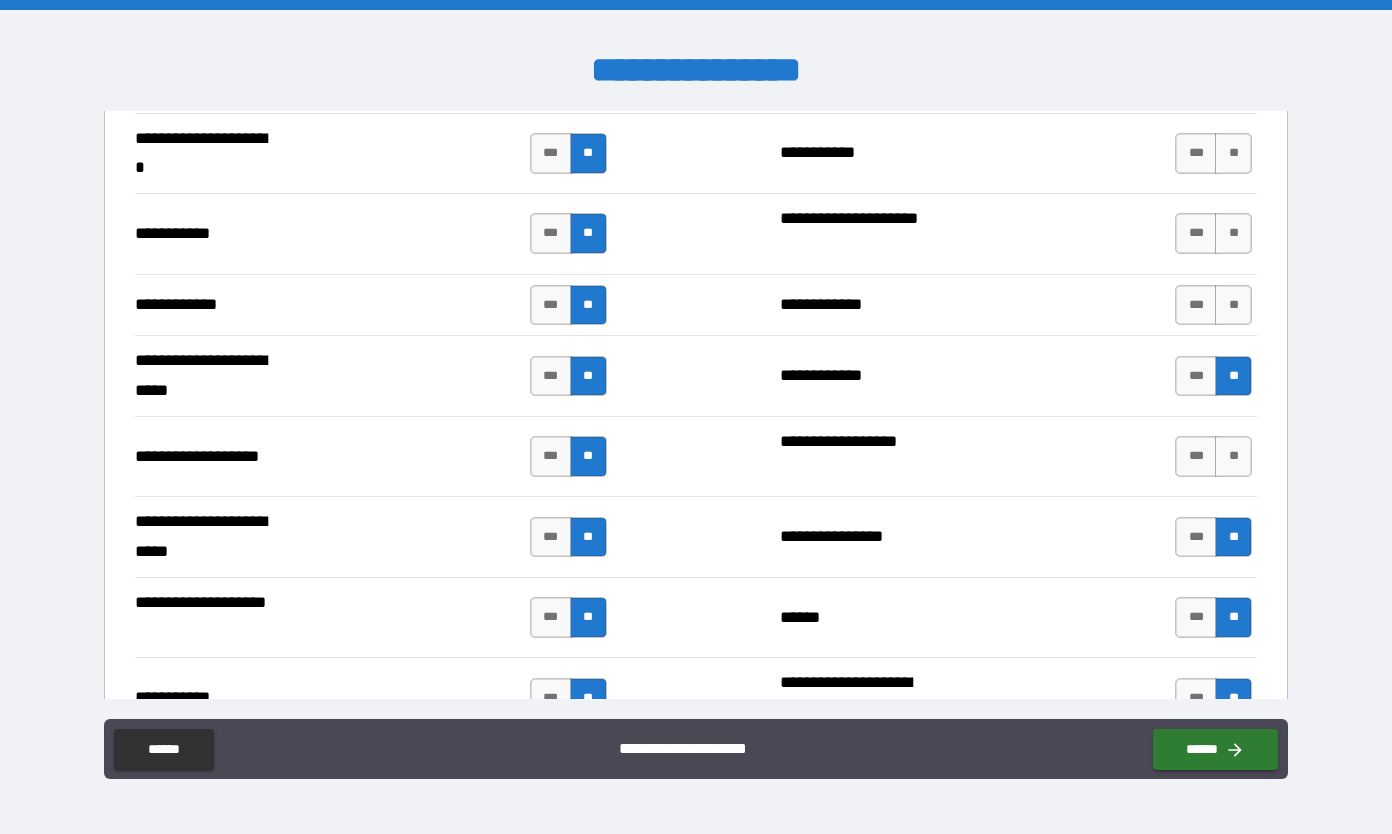 click on "**" at bounding box center (1233, 456) 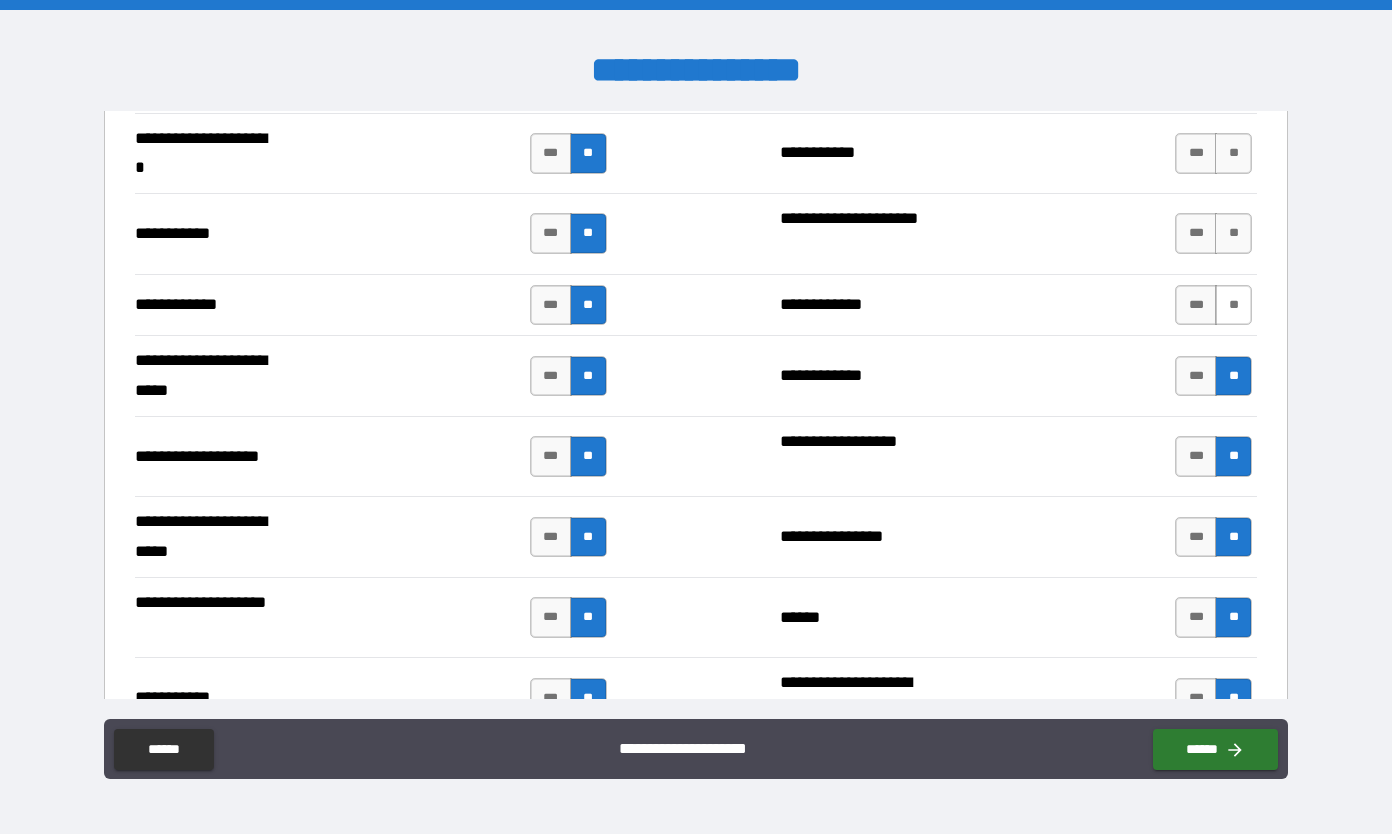 click on "**" at bounding box center [1233, 305] 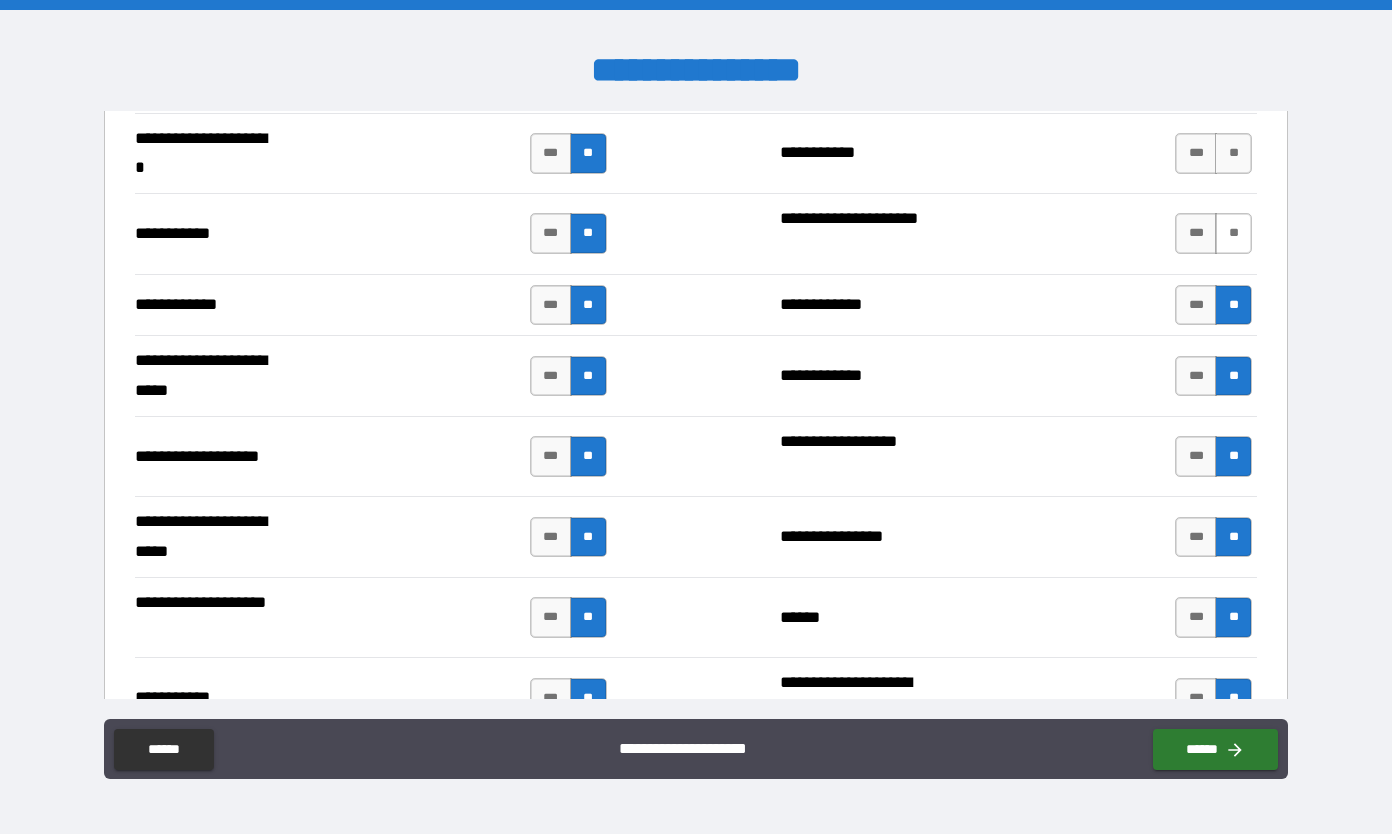 click on "**" at bounding box center [1233, 233] 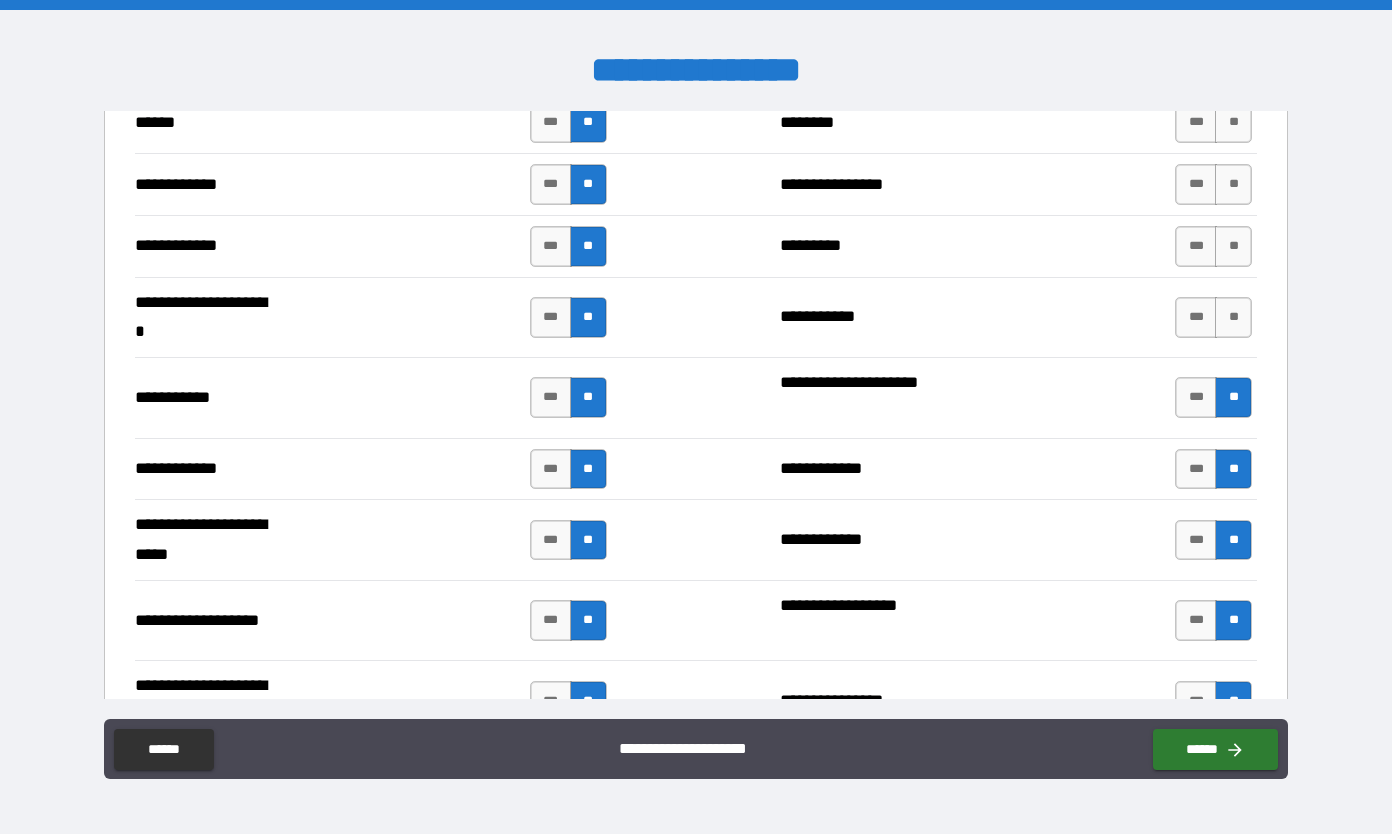 scroll, scrollTop: 3857, scrollLeft: 0, axis: vertical 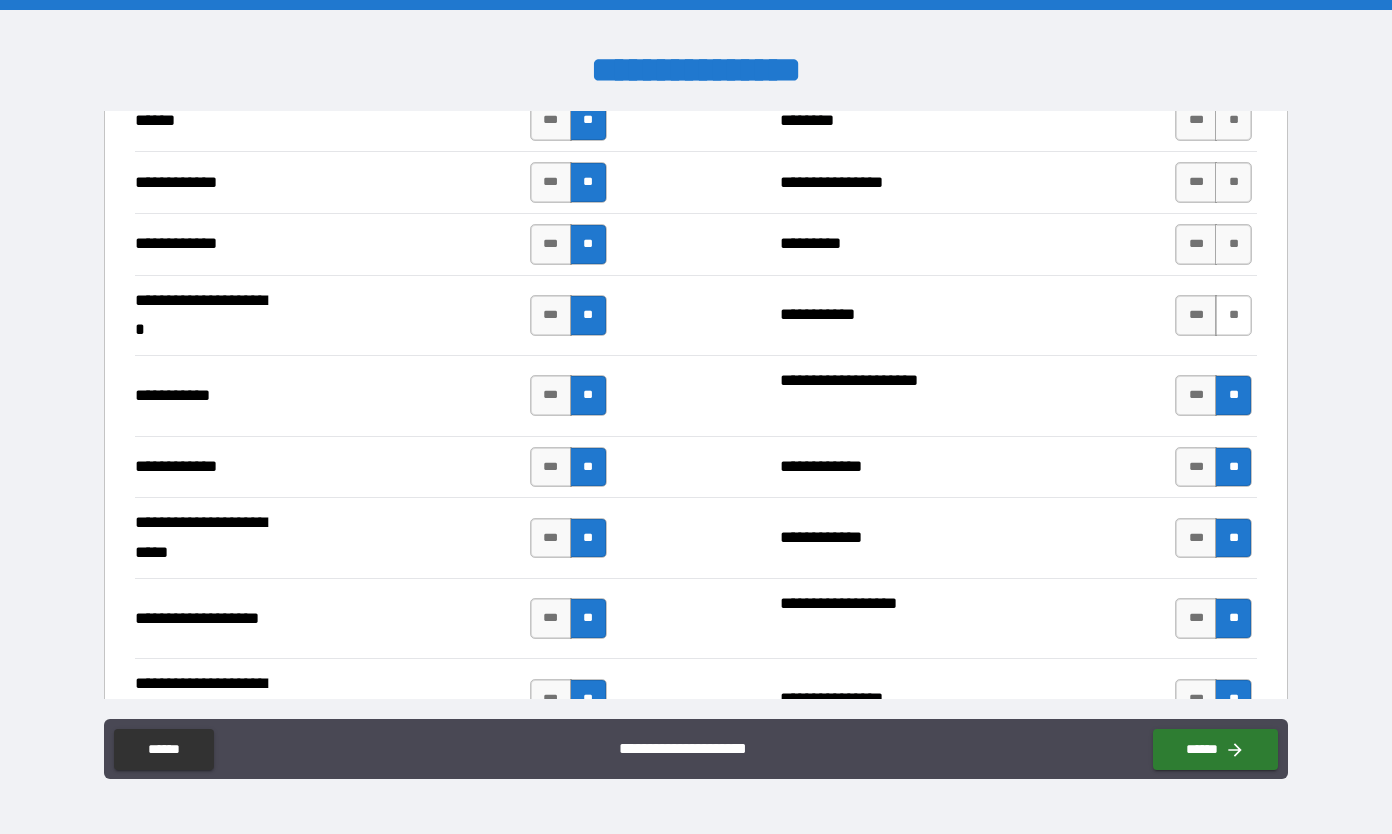 click on "**" at bounding box center [1233, 315] 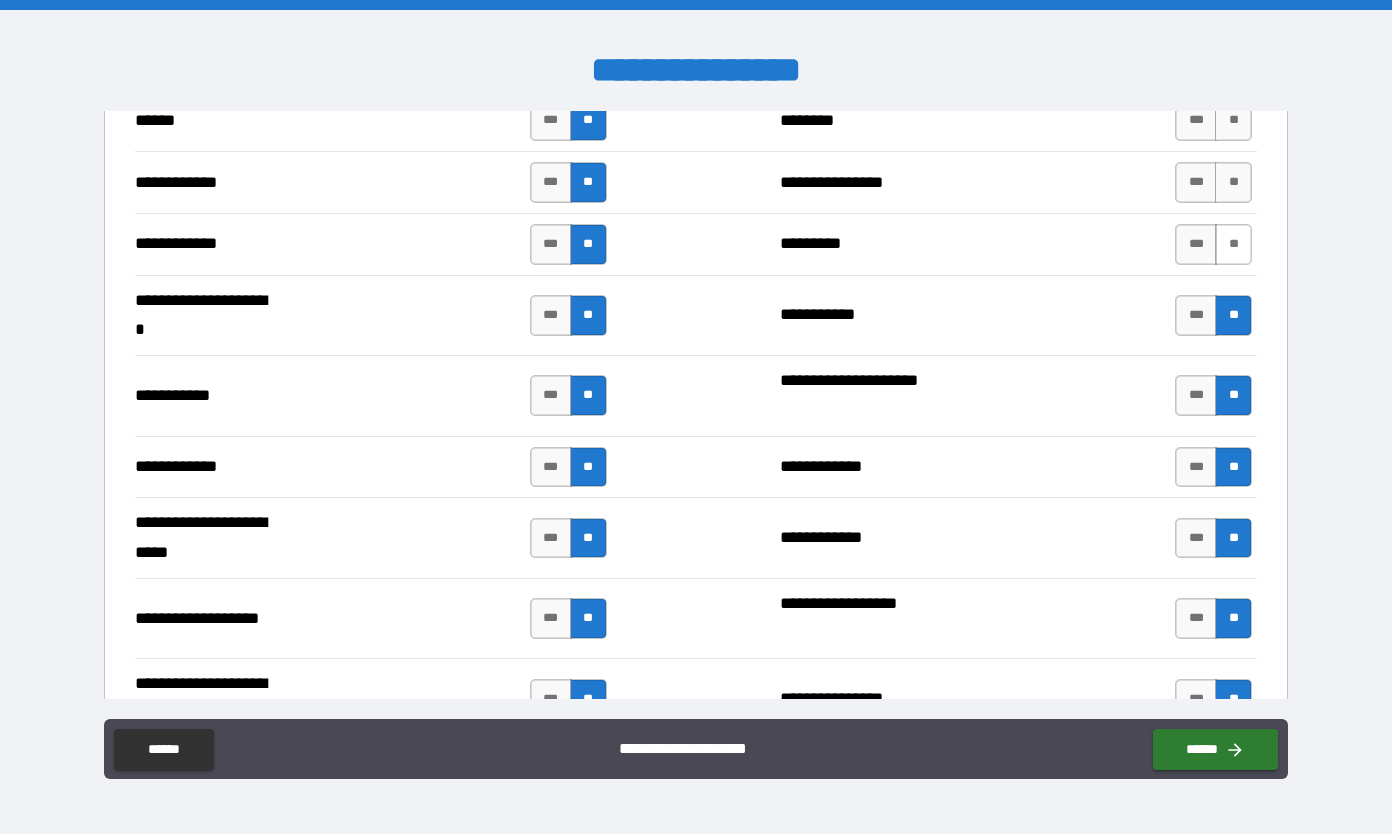 click on "**" at bounding box center (1233, 244) 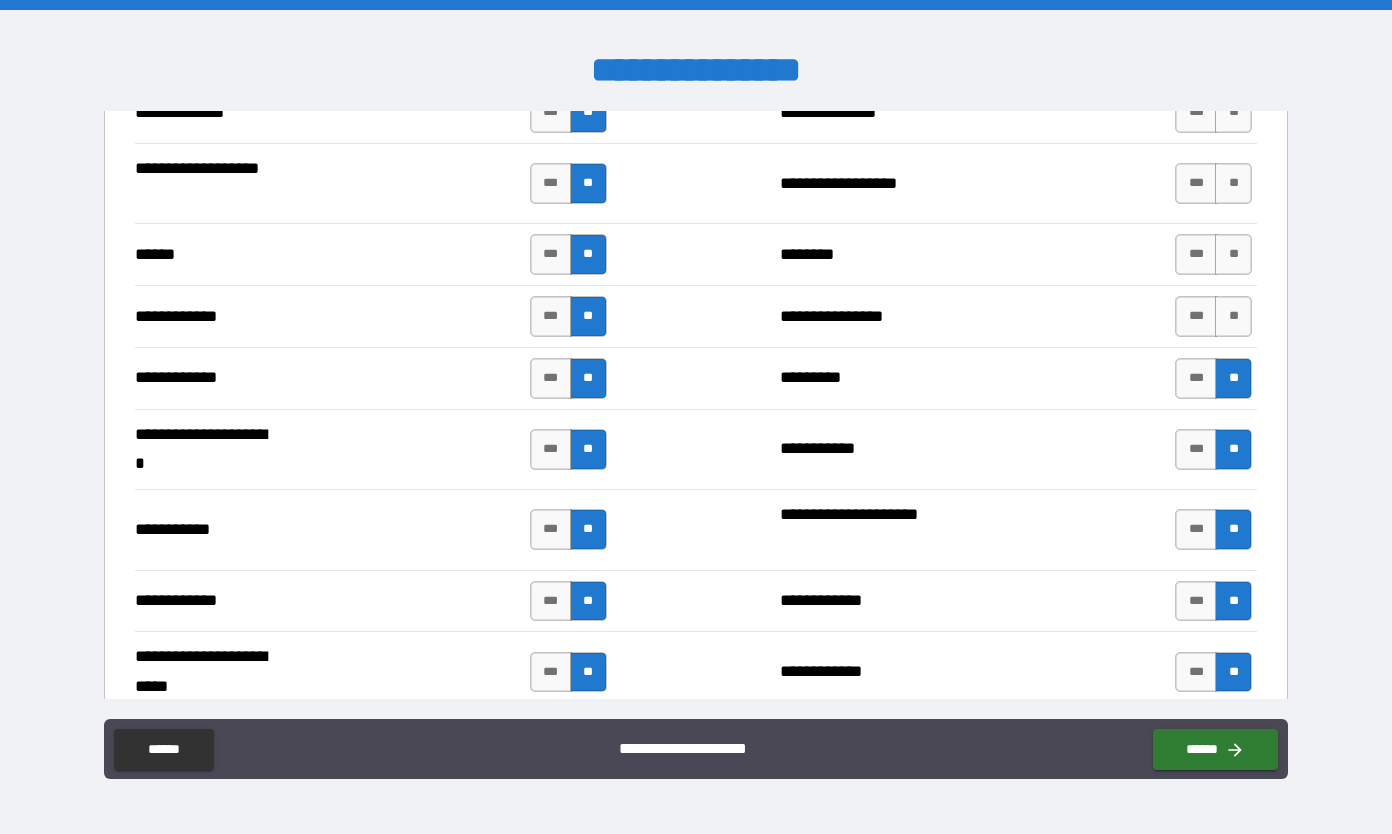 scroll, scrollTop: 3724, scrollLeft: 0, axis: vertical 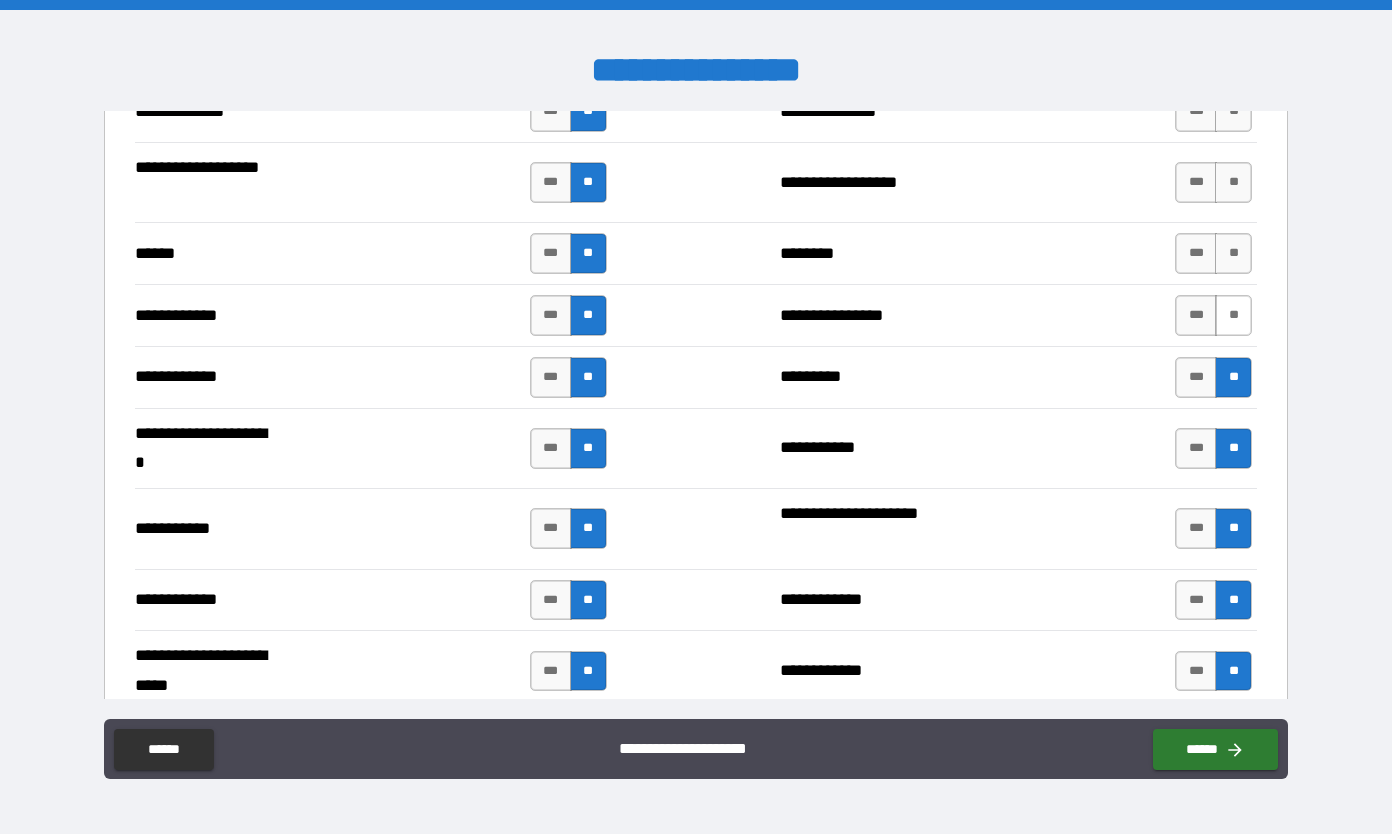 click on "**" at bounding box center [1233, 315] 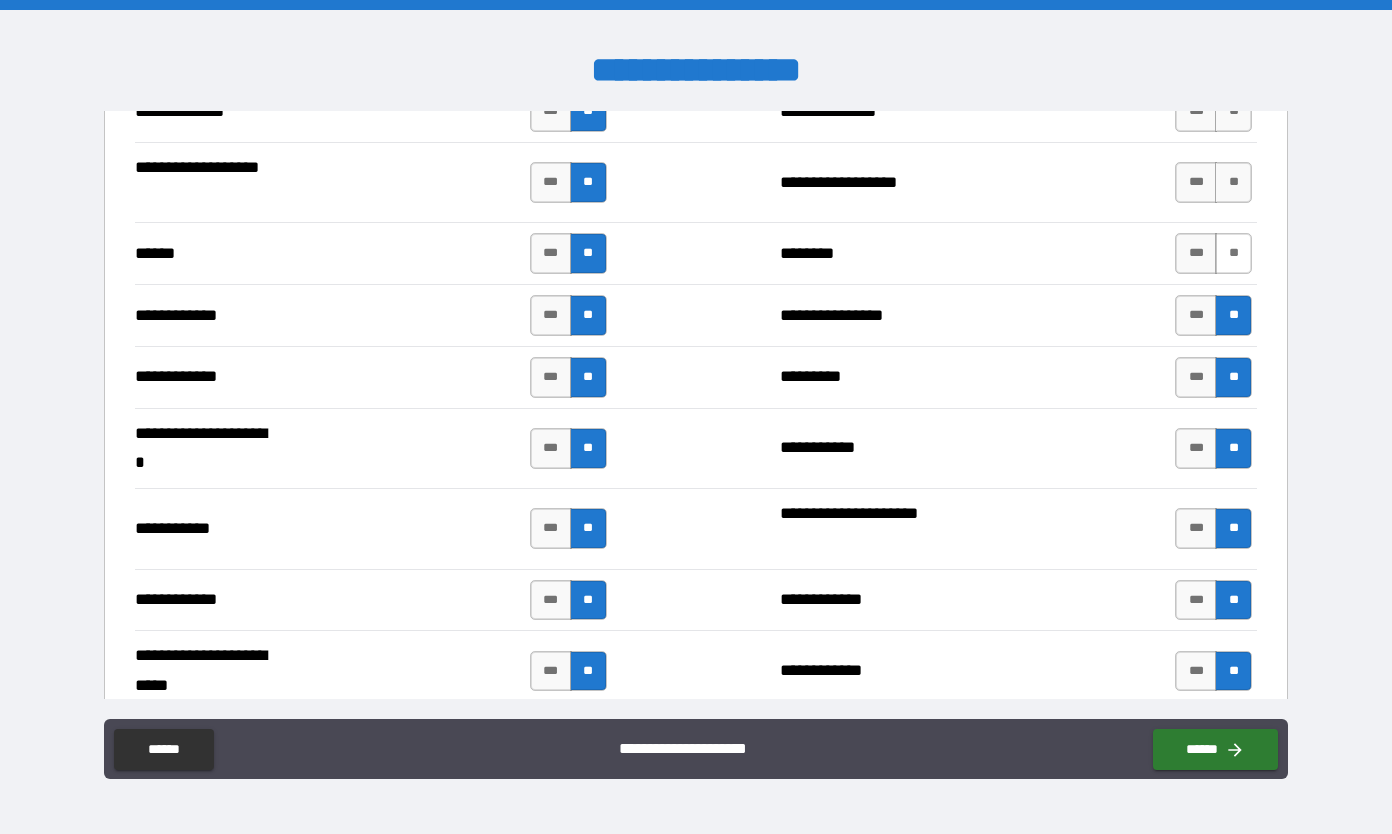 click on "**" at bounding box center [1233, 253] 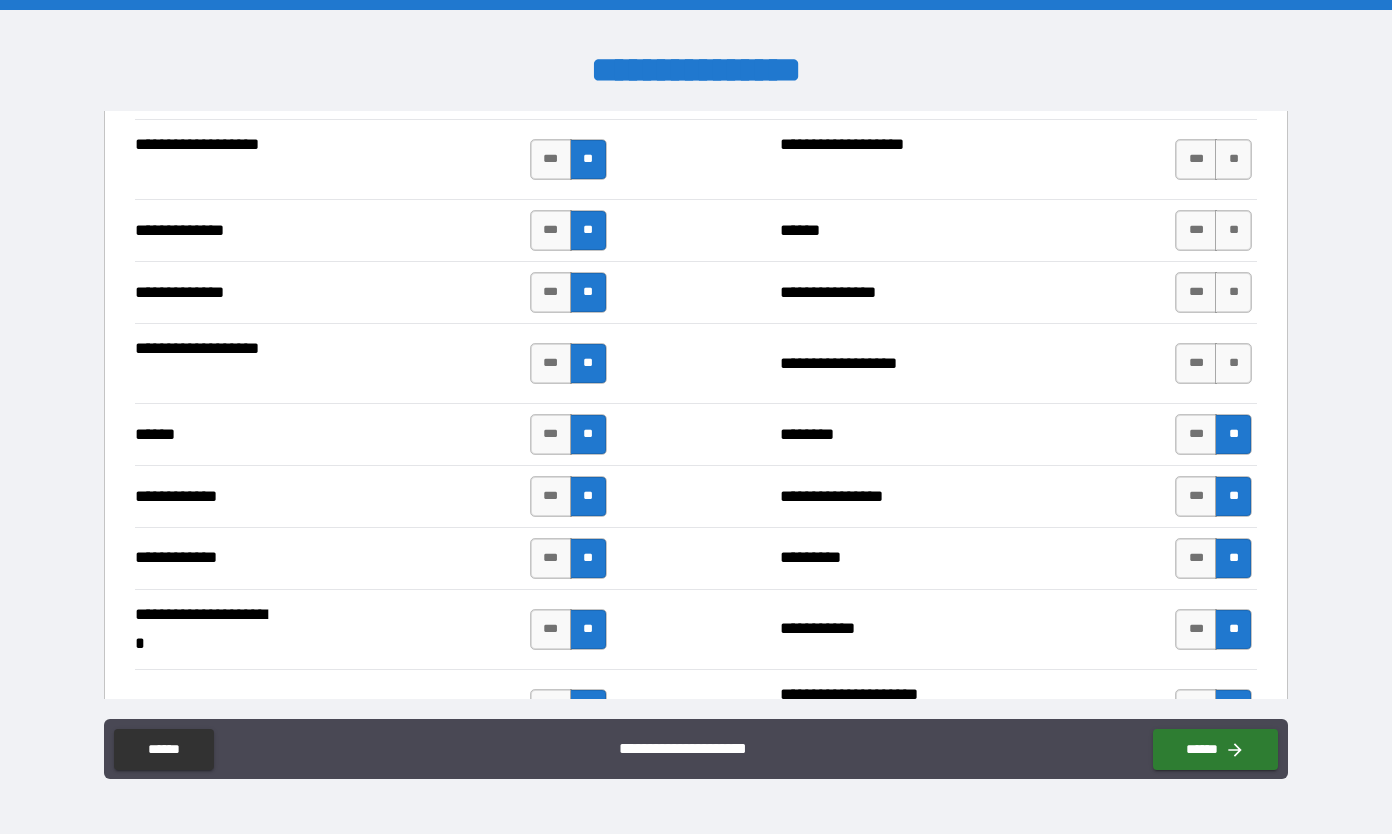 scroll, scrollTop: 3561, scrollLeft: 0, axis: vertical 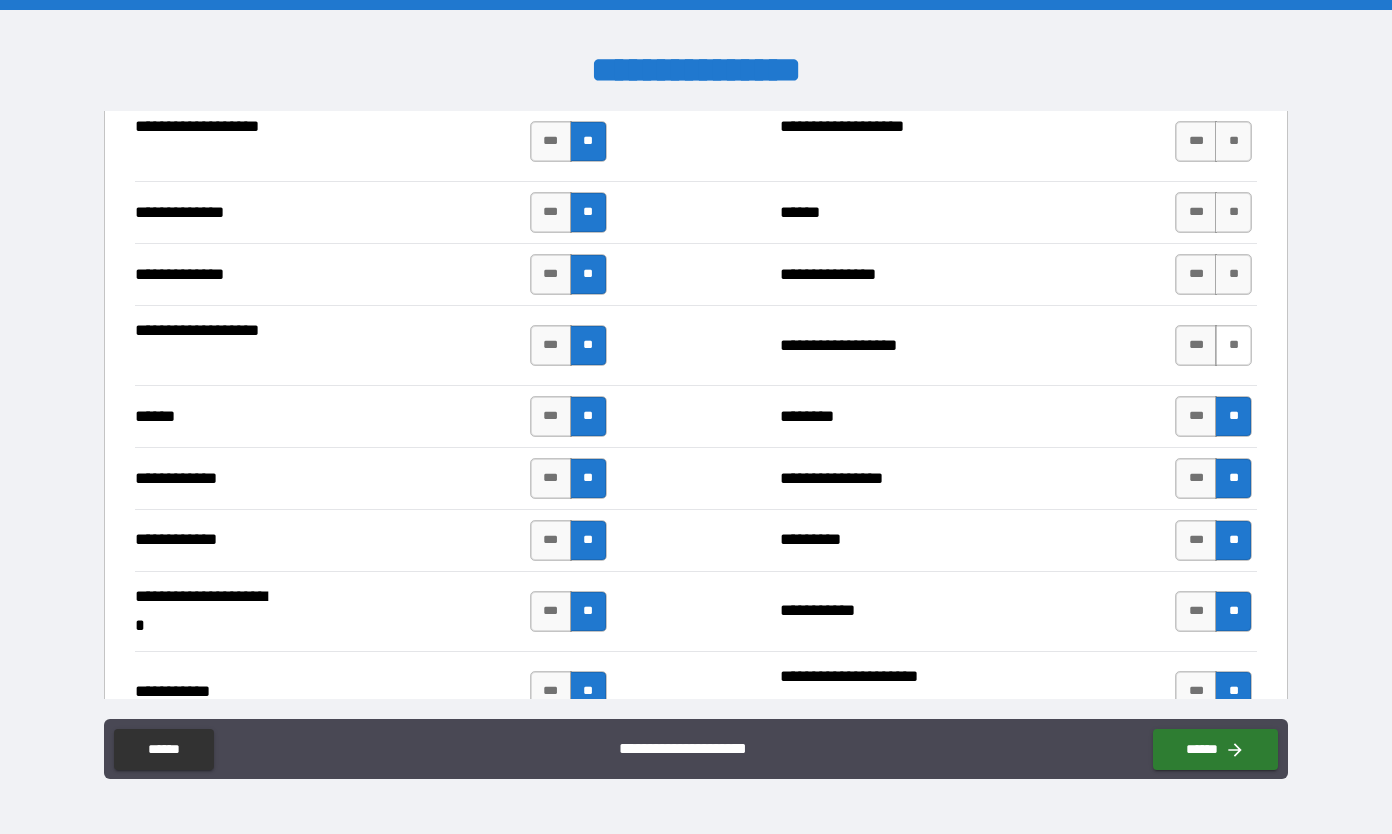 click on "**" at bounding box center [1233, 345] 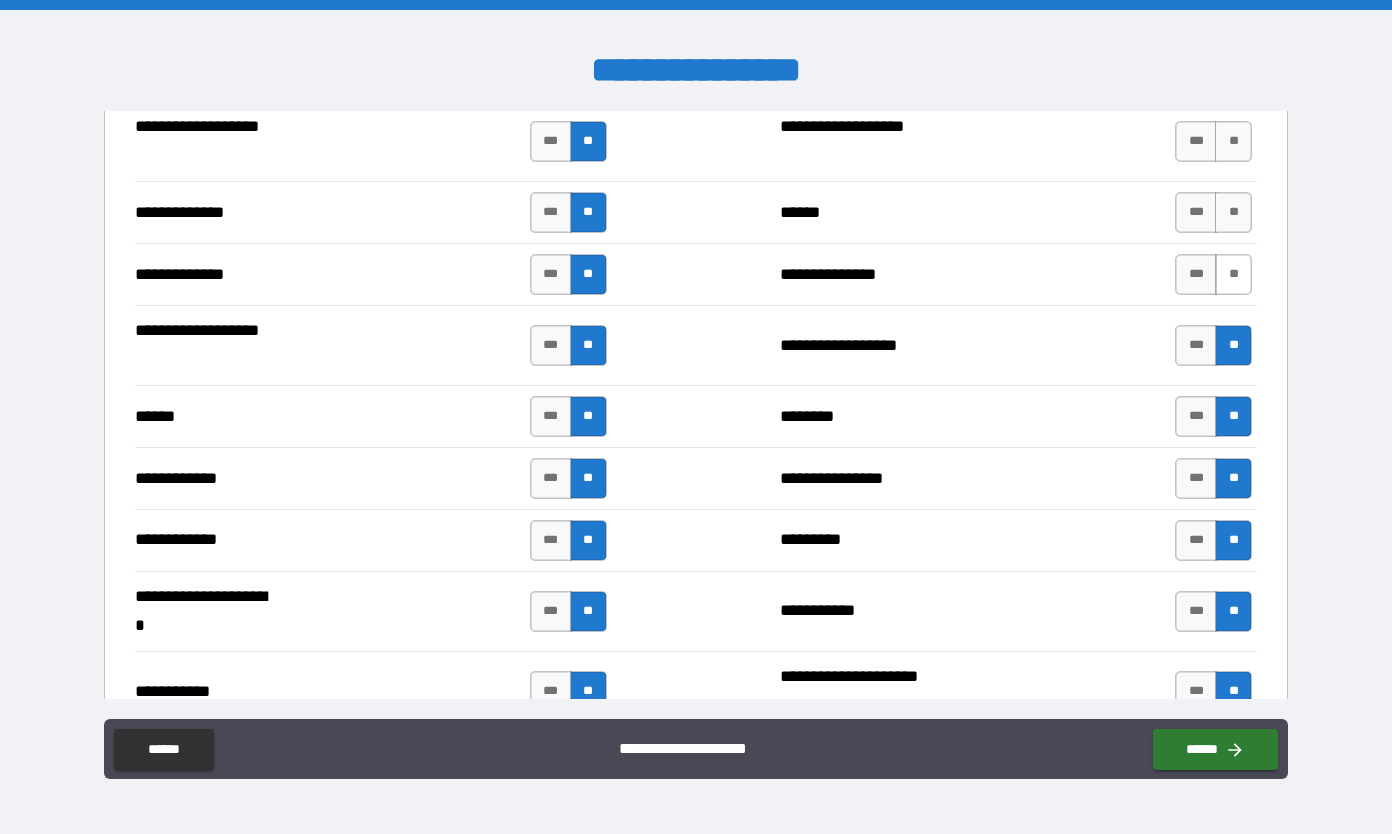 click on "**" at bounding box center [1233, 274] 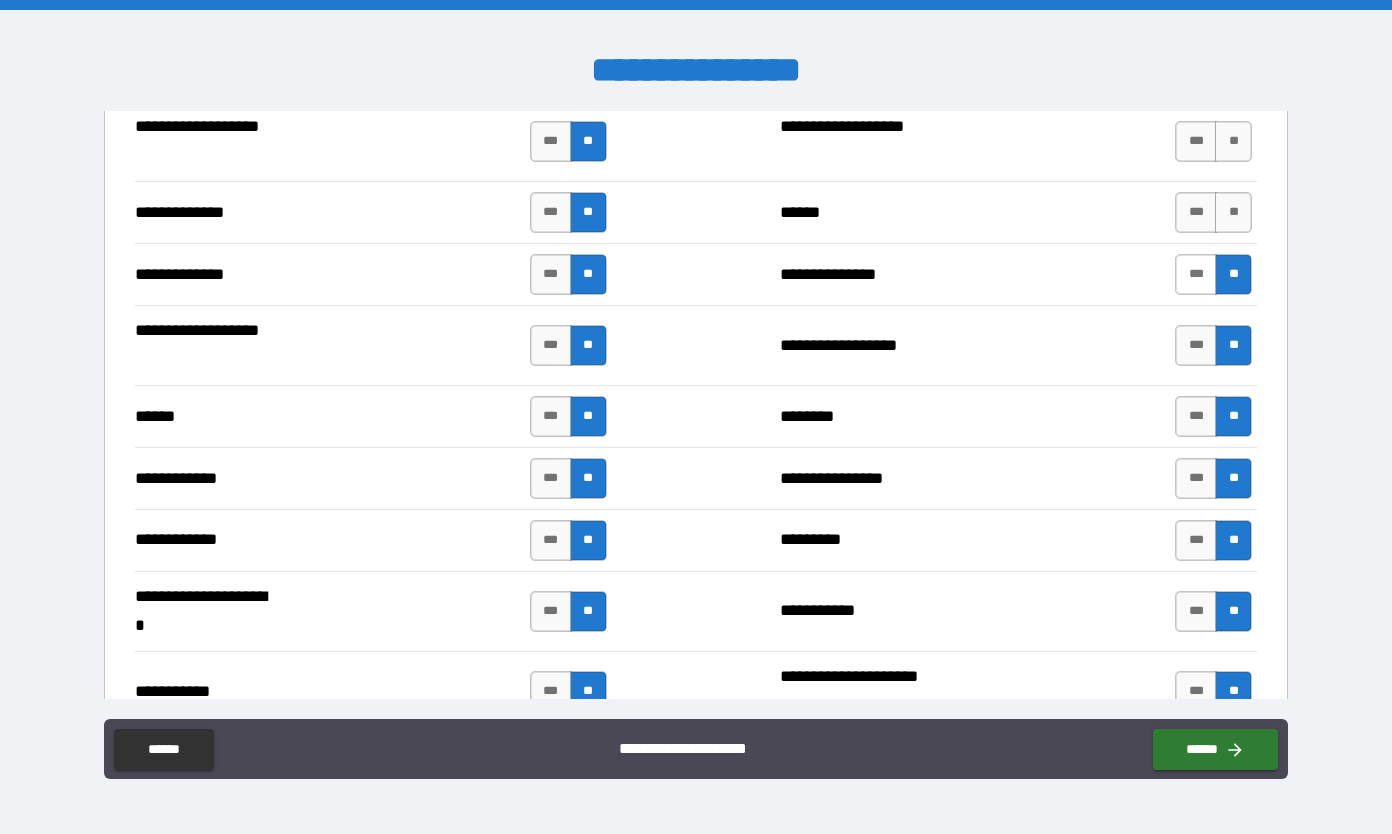 click on "***" at bounding box center (1196, 274) 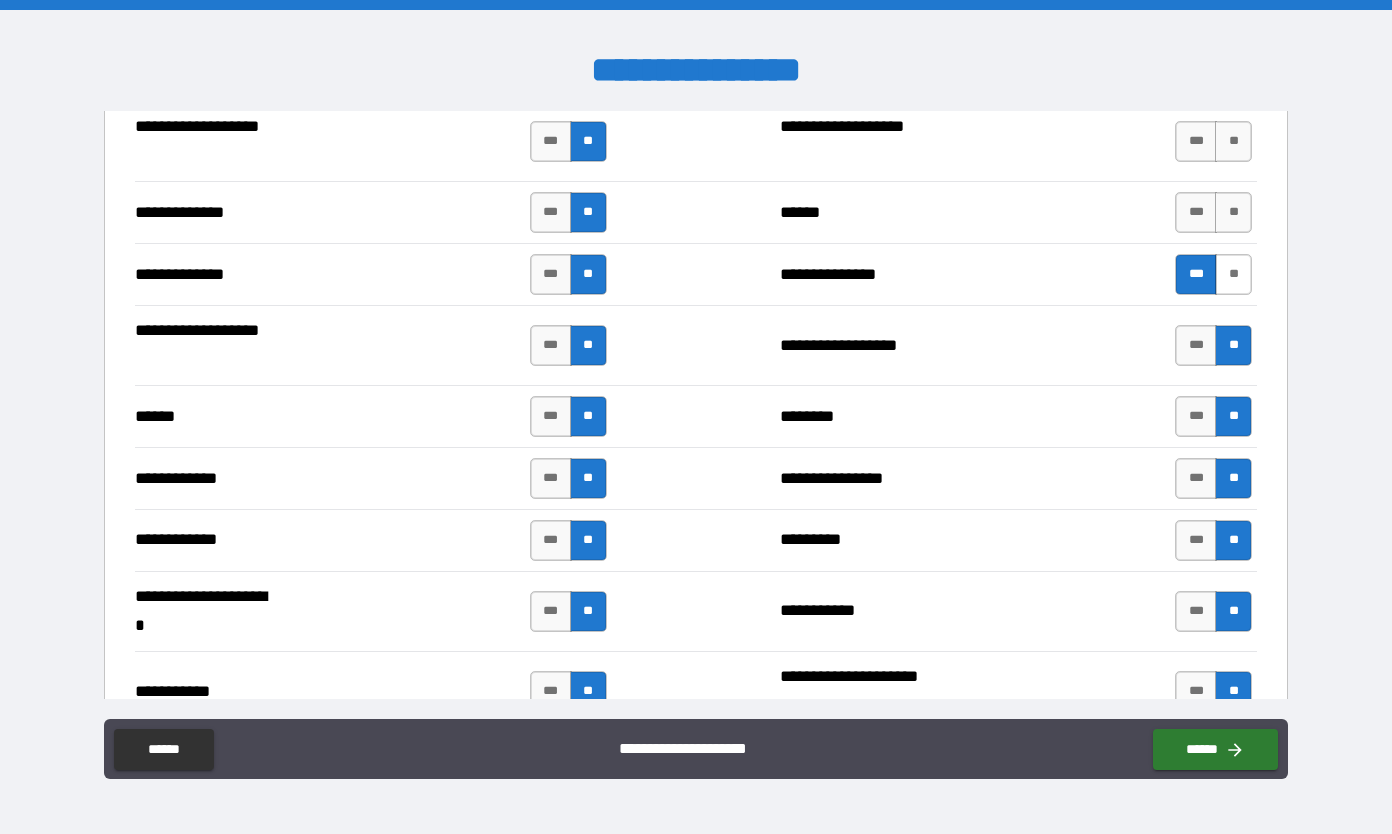 click on "**" at bounding box center (1233, 274) 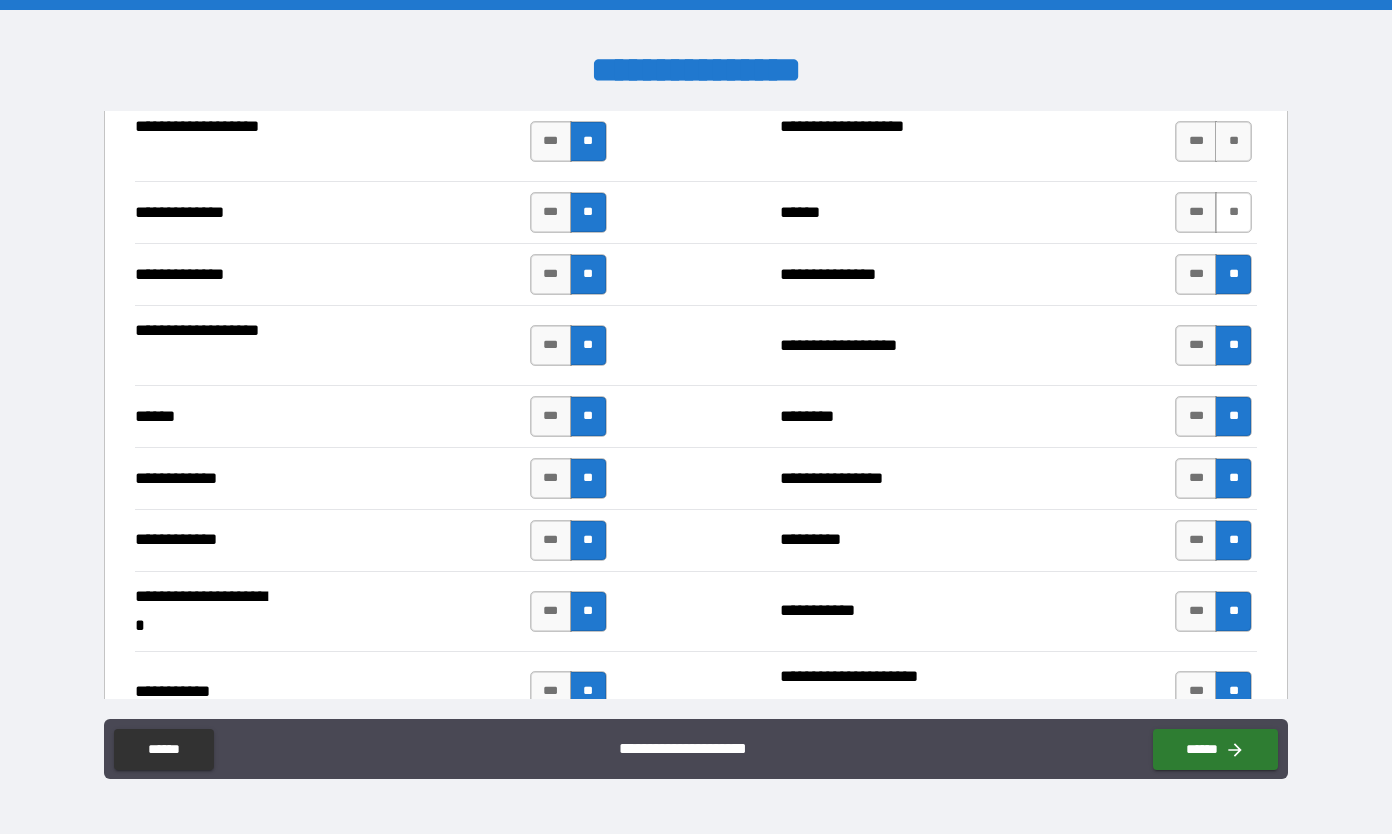 click on "**" at bounding box center (1233, 212) 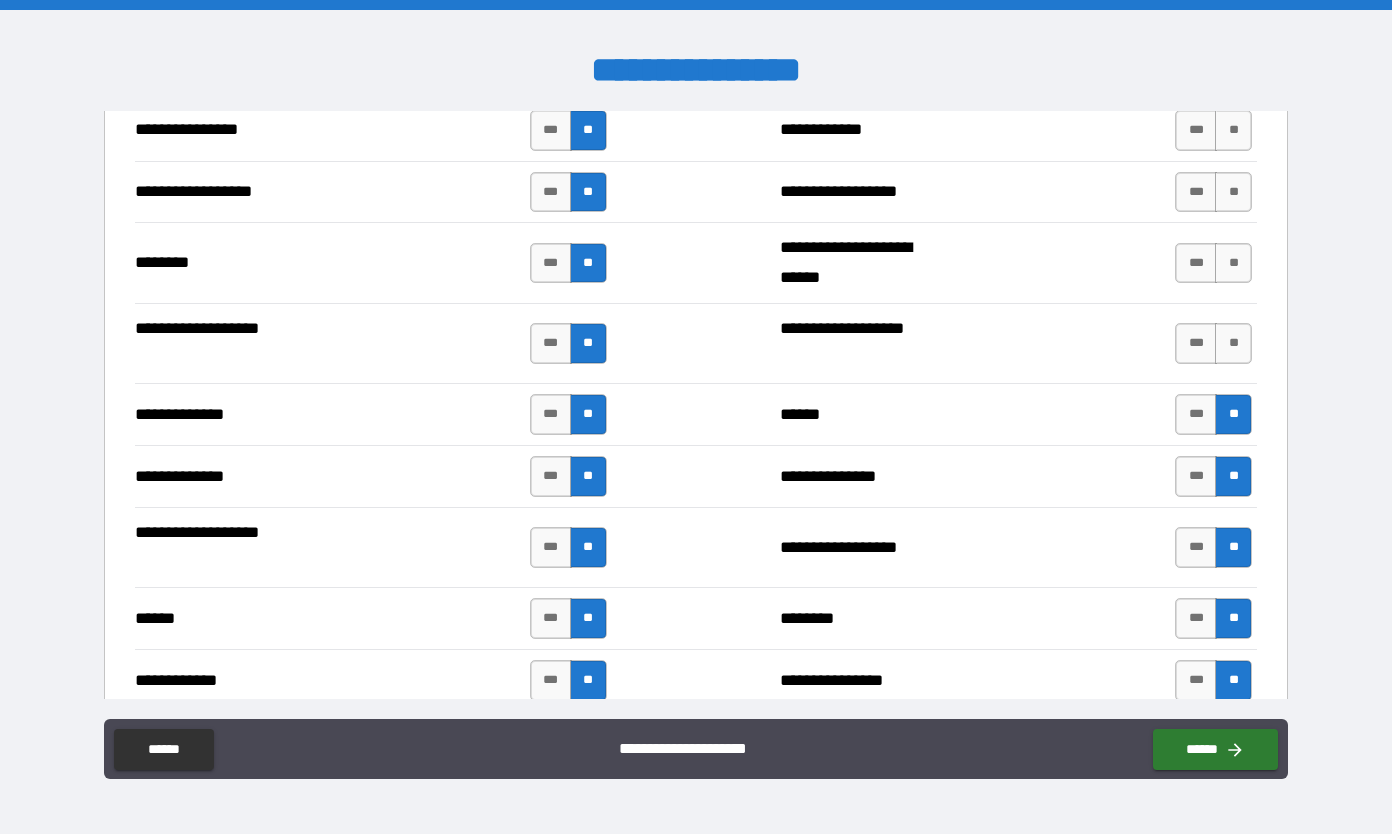 scroll, scrollTop: 3354, scrollLeft: 0, axis: vertical 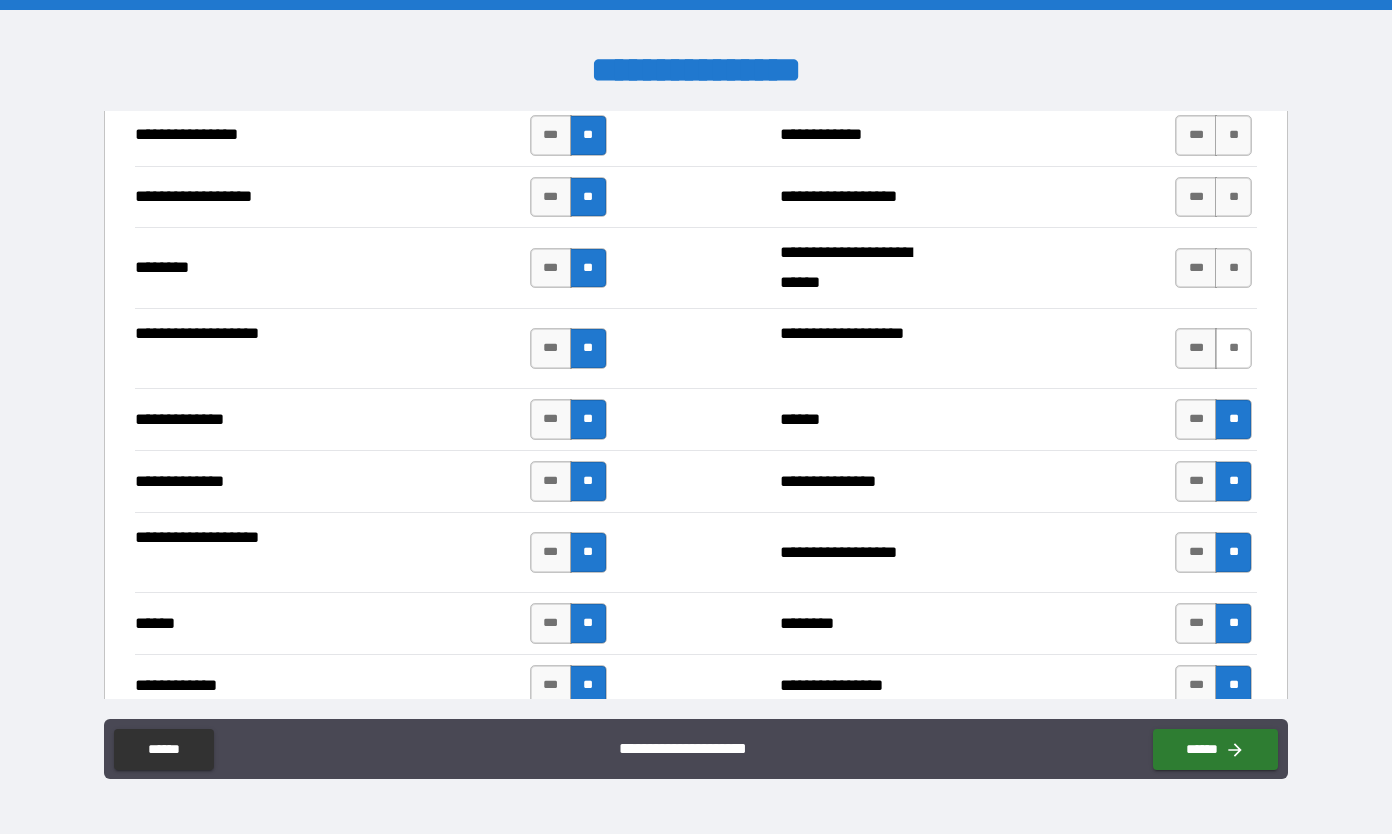 click on "**" at bounding box center (1233, 348) 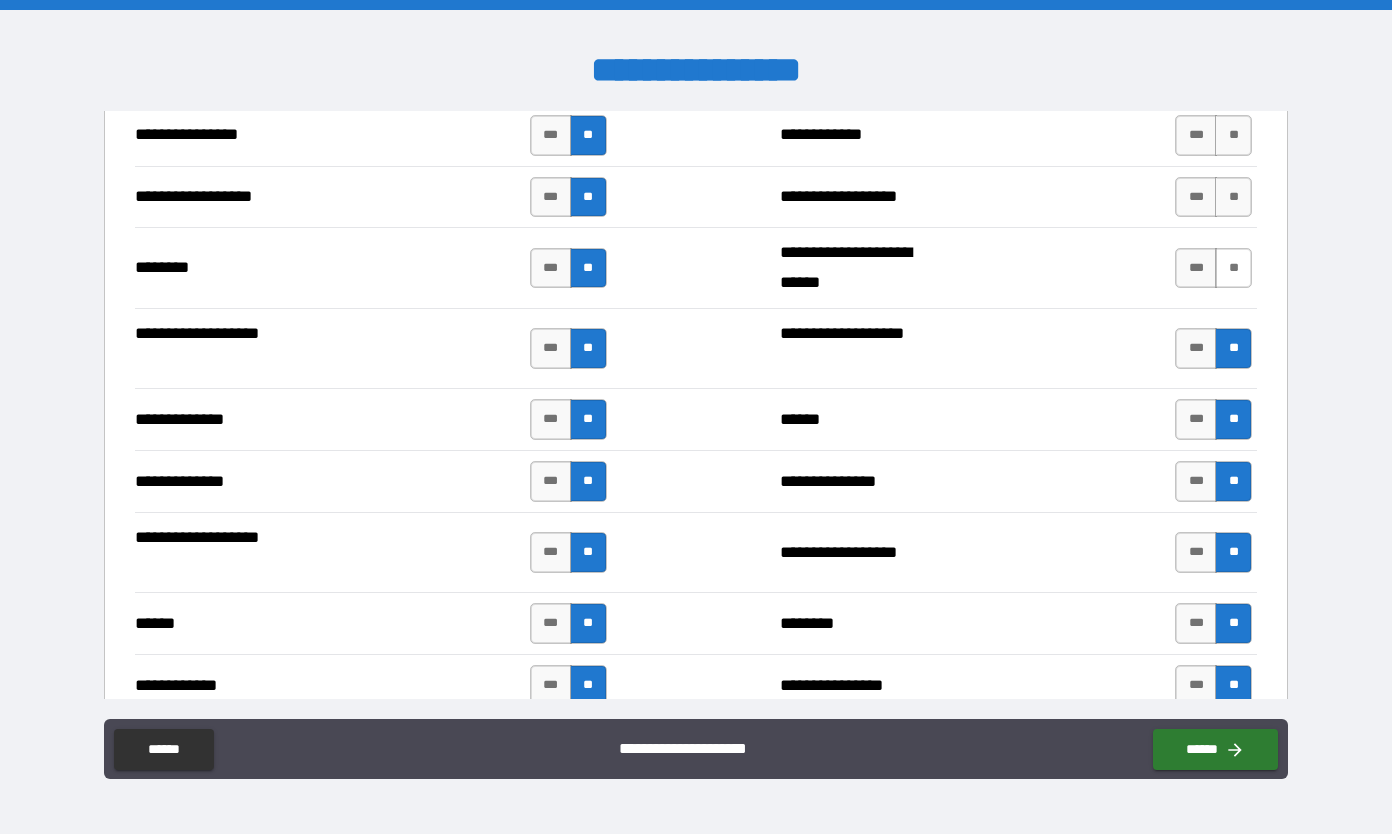 click on "**" at bounding box center [1233, 268] 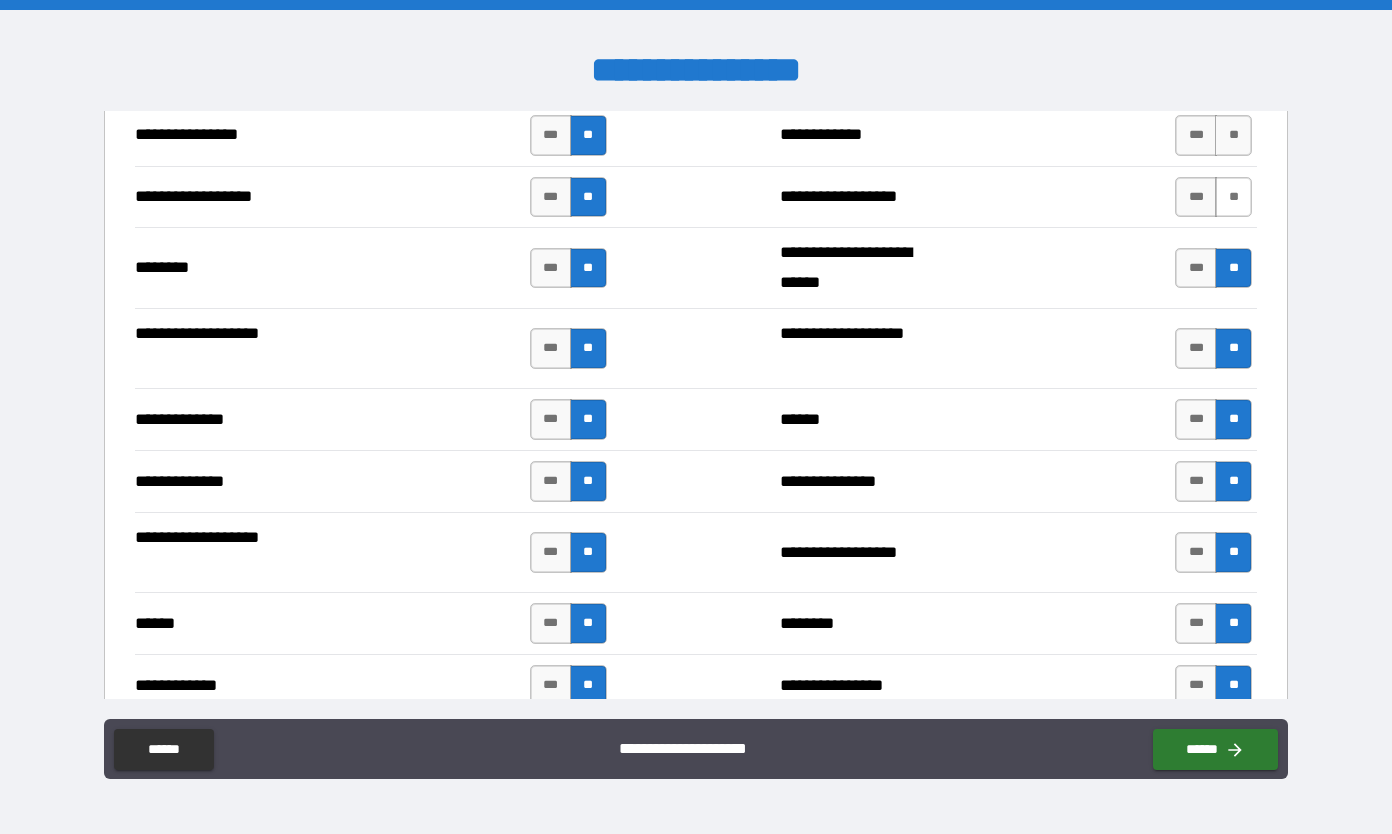 click on "**" at bounding box center (1233, 197) 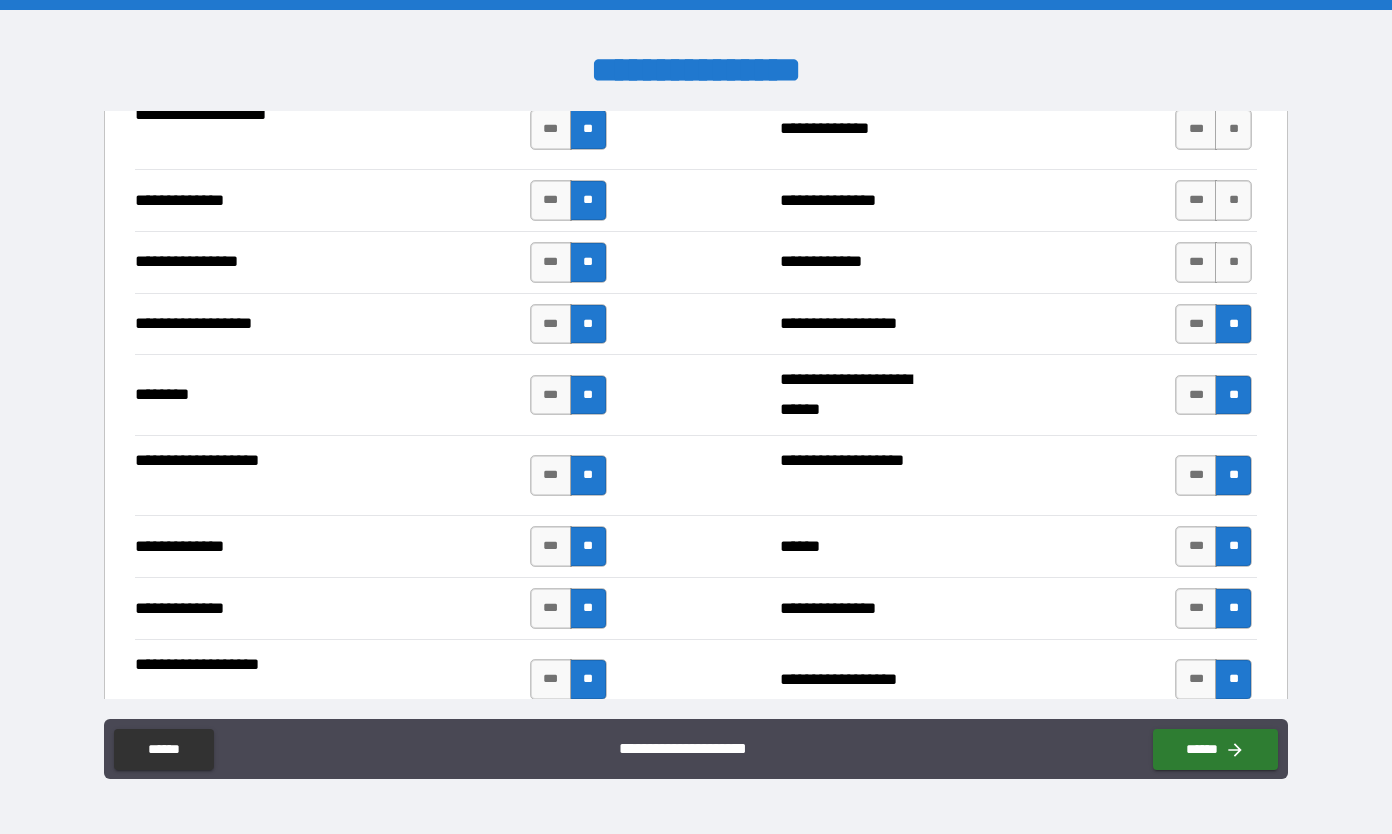 scroll, scrollTop: 3228, scrollLeft: 0, axis: vertical 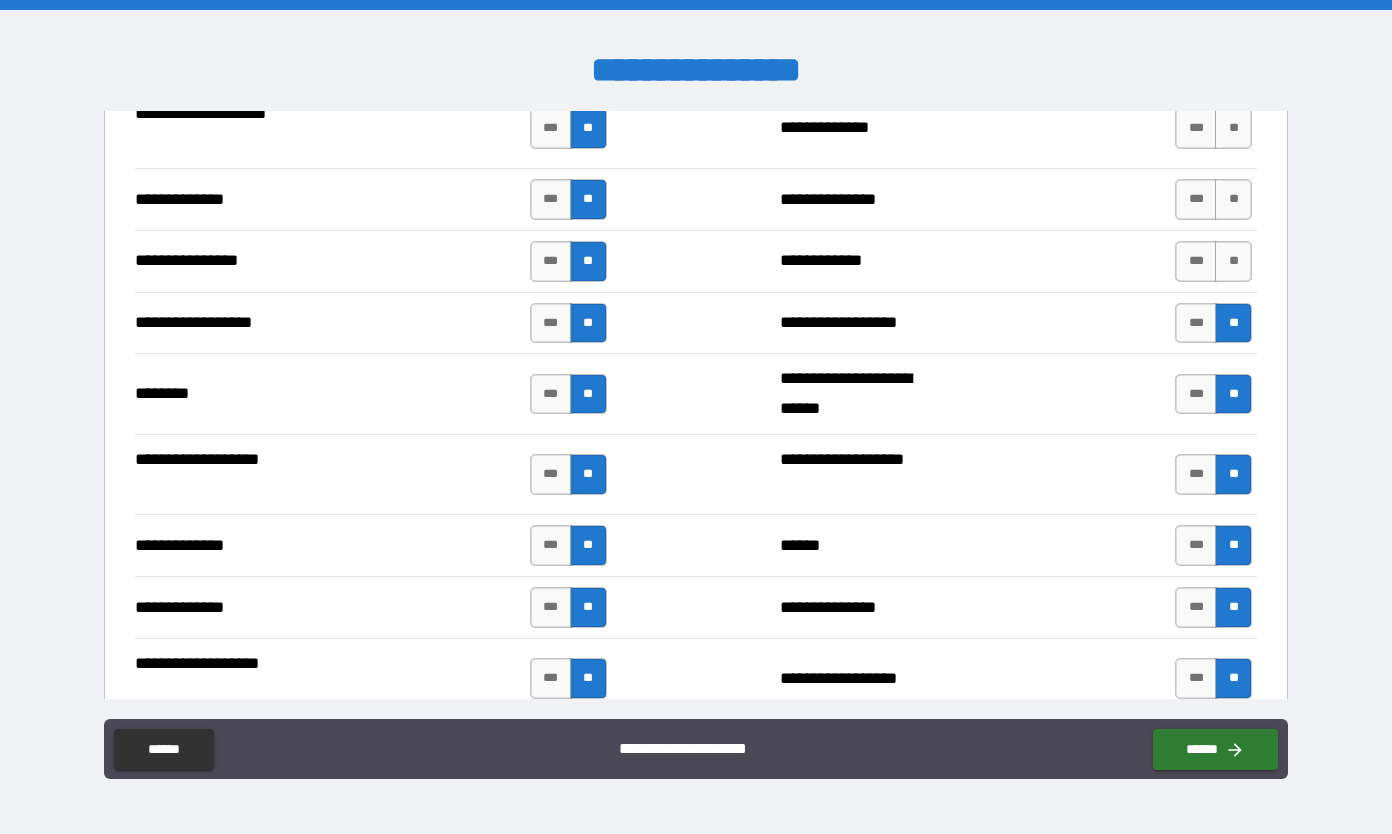 click on "**" at bounding box center [1233, 261] 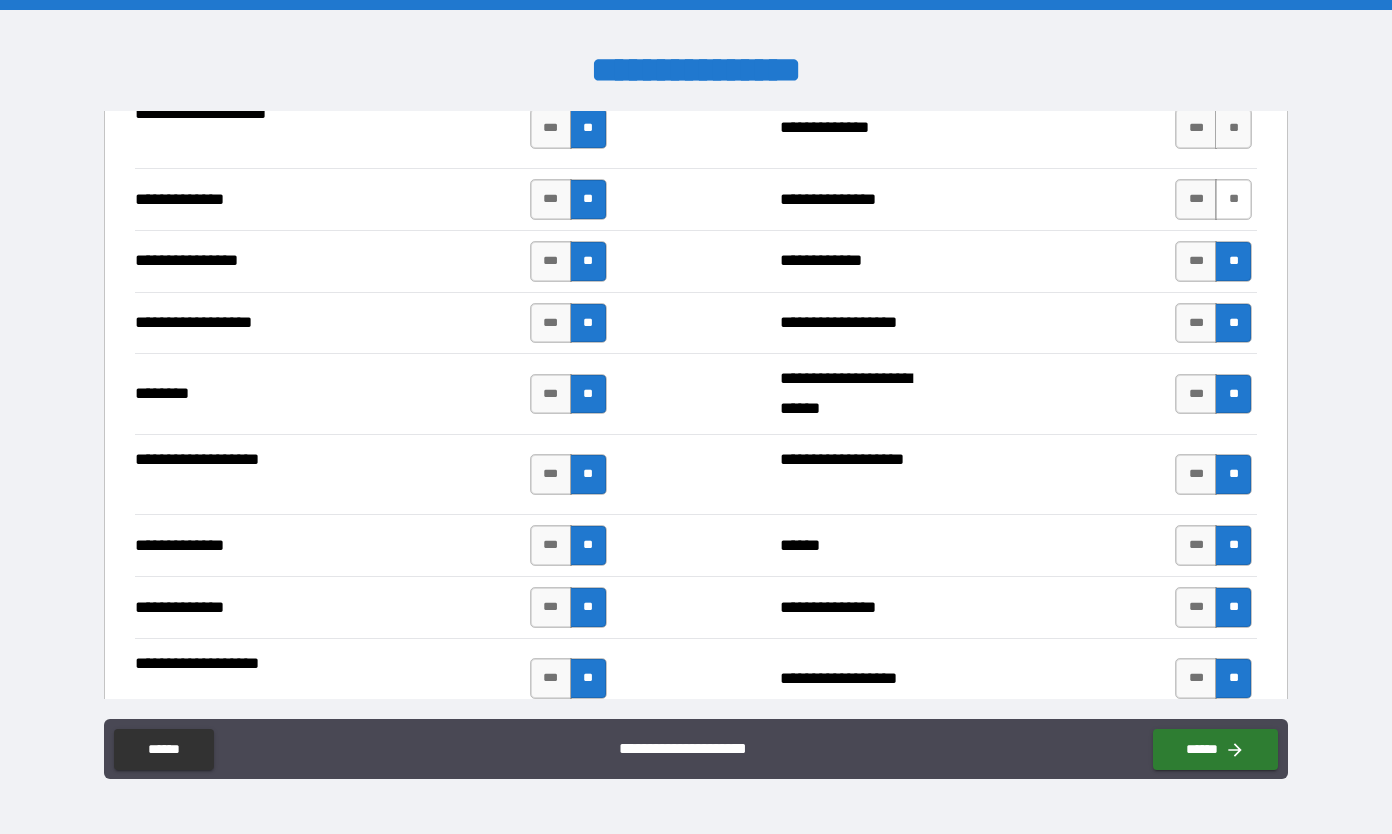 click on "**" at bounding box center [1233, 199] 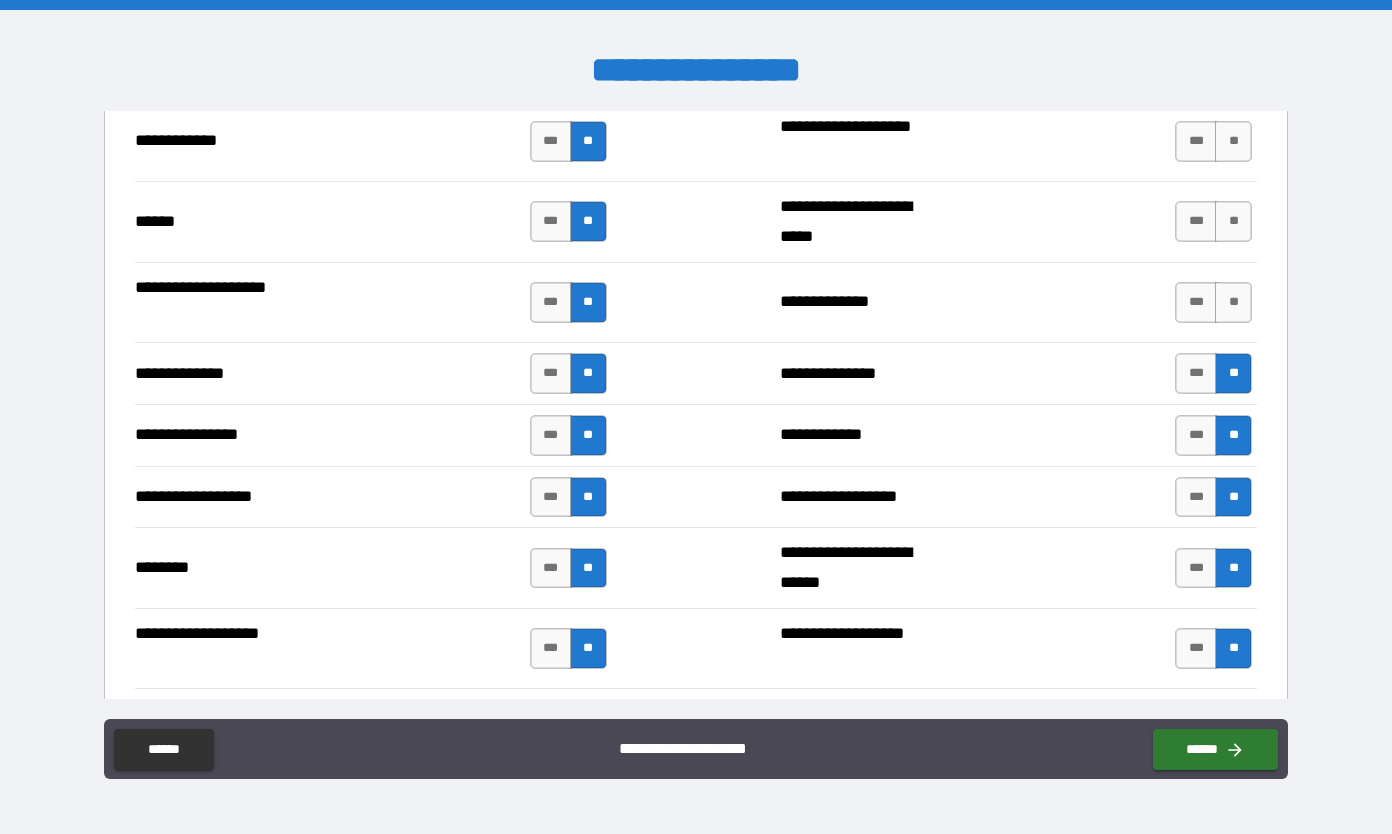 scroll, scrollTop: 3057, scrollLeft: 0, axis: vertical 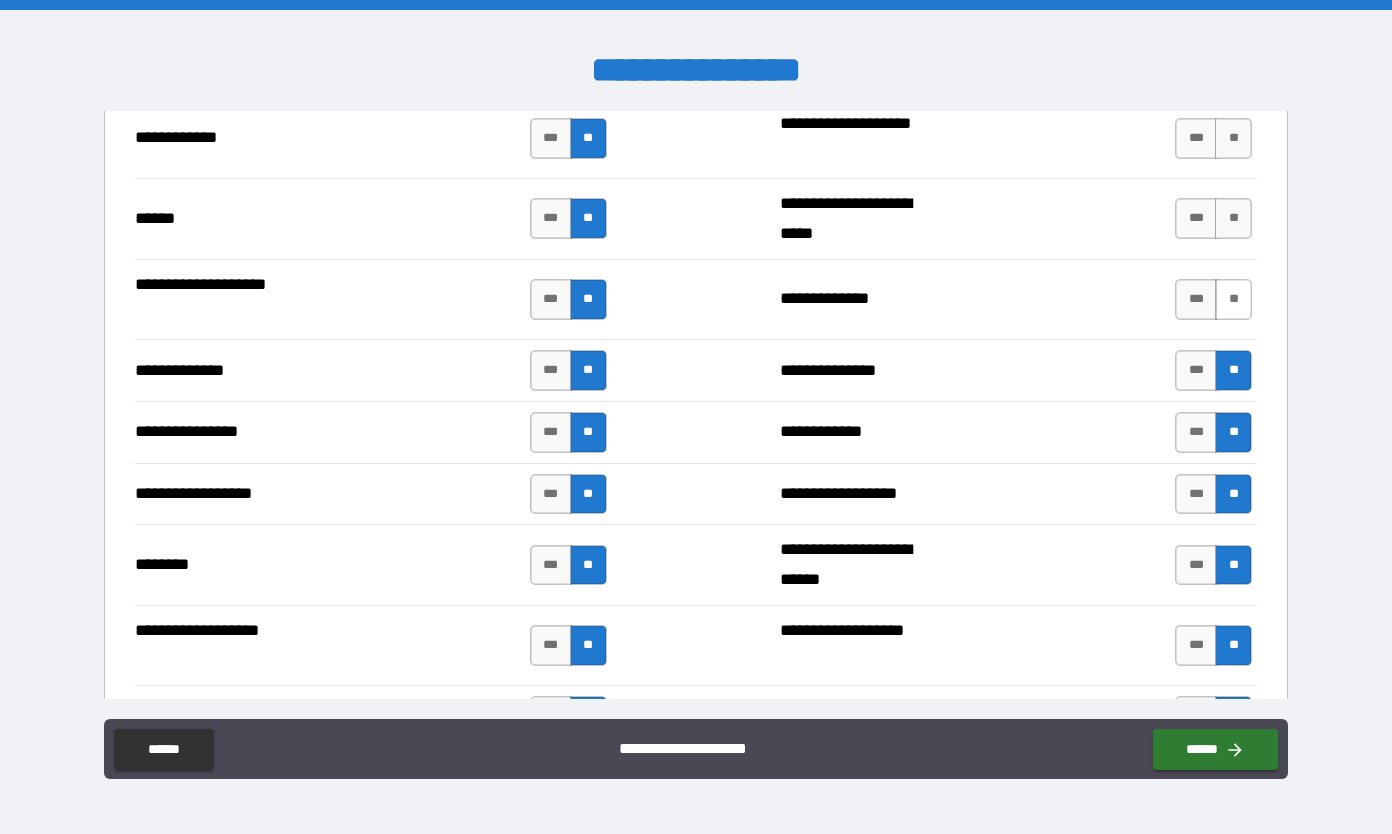 click on "**" at bounding box center (1233, 299) 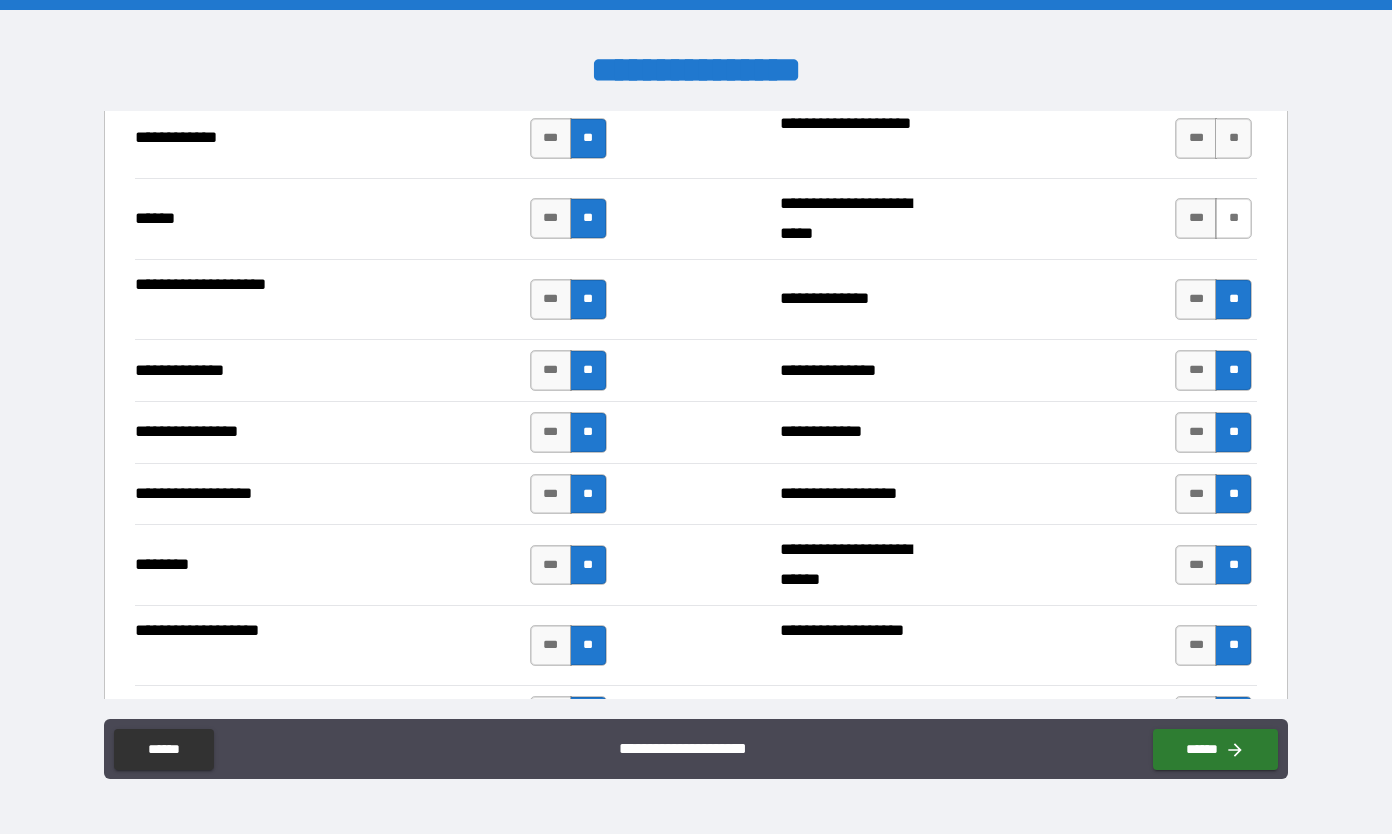 click on "**" at bounding box center (1233, 218) 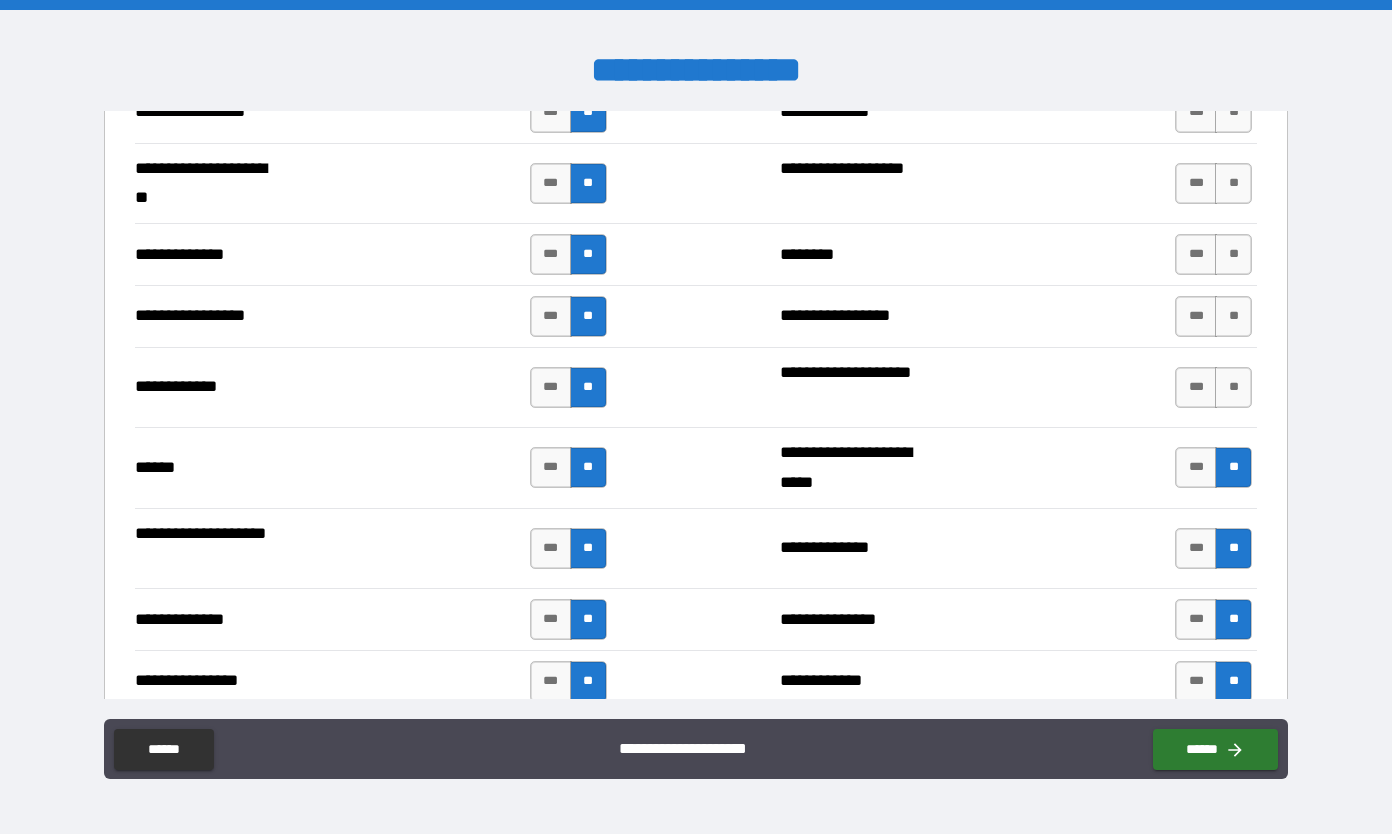 scroll, scrollTop: 2812, scrollLeft: 0, axis: vertical 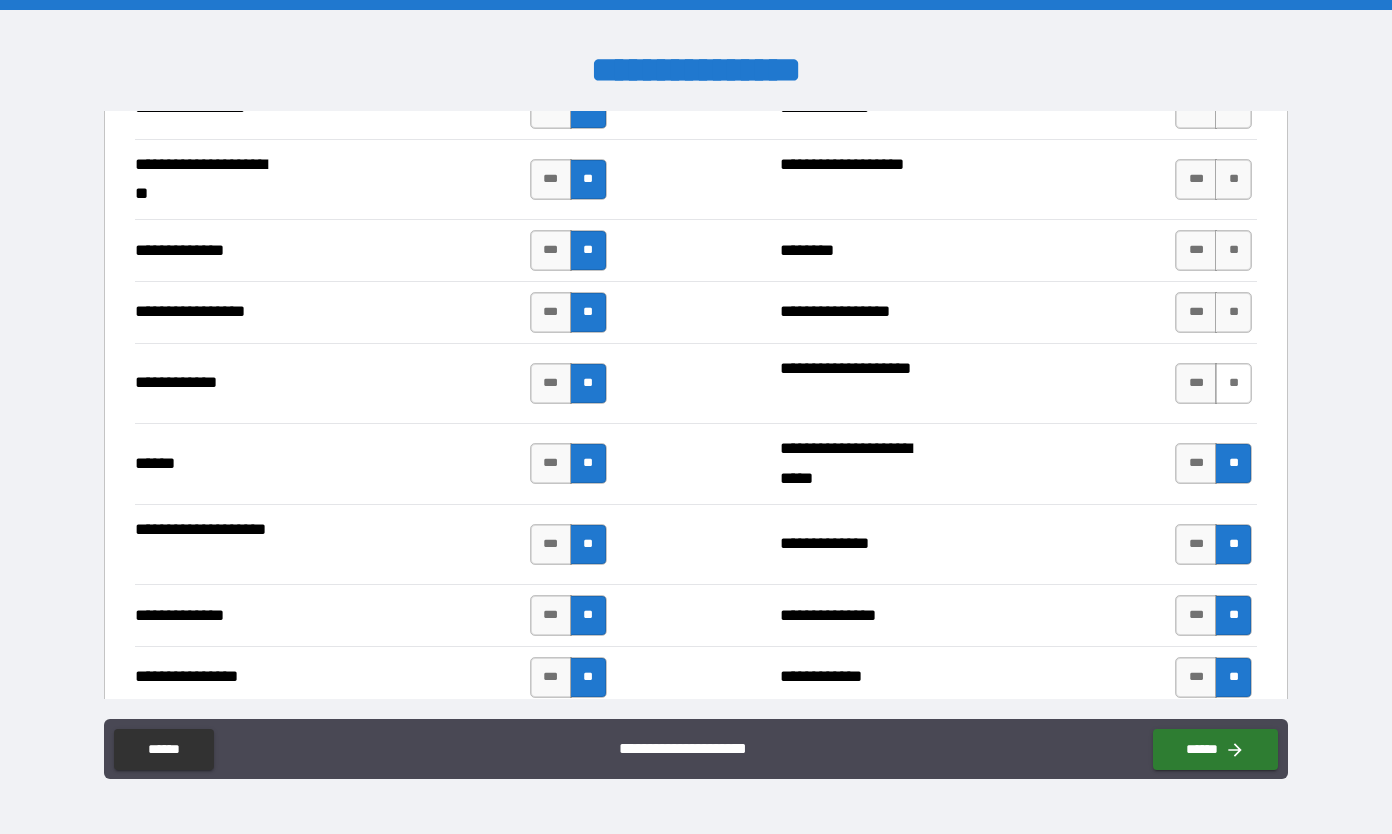 click on "**" at bounding box center (1233, 383) 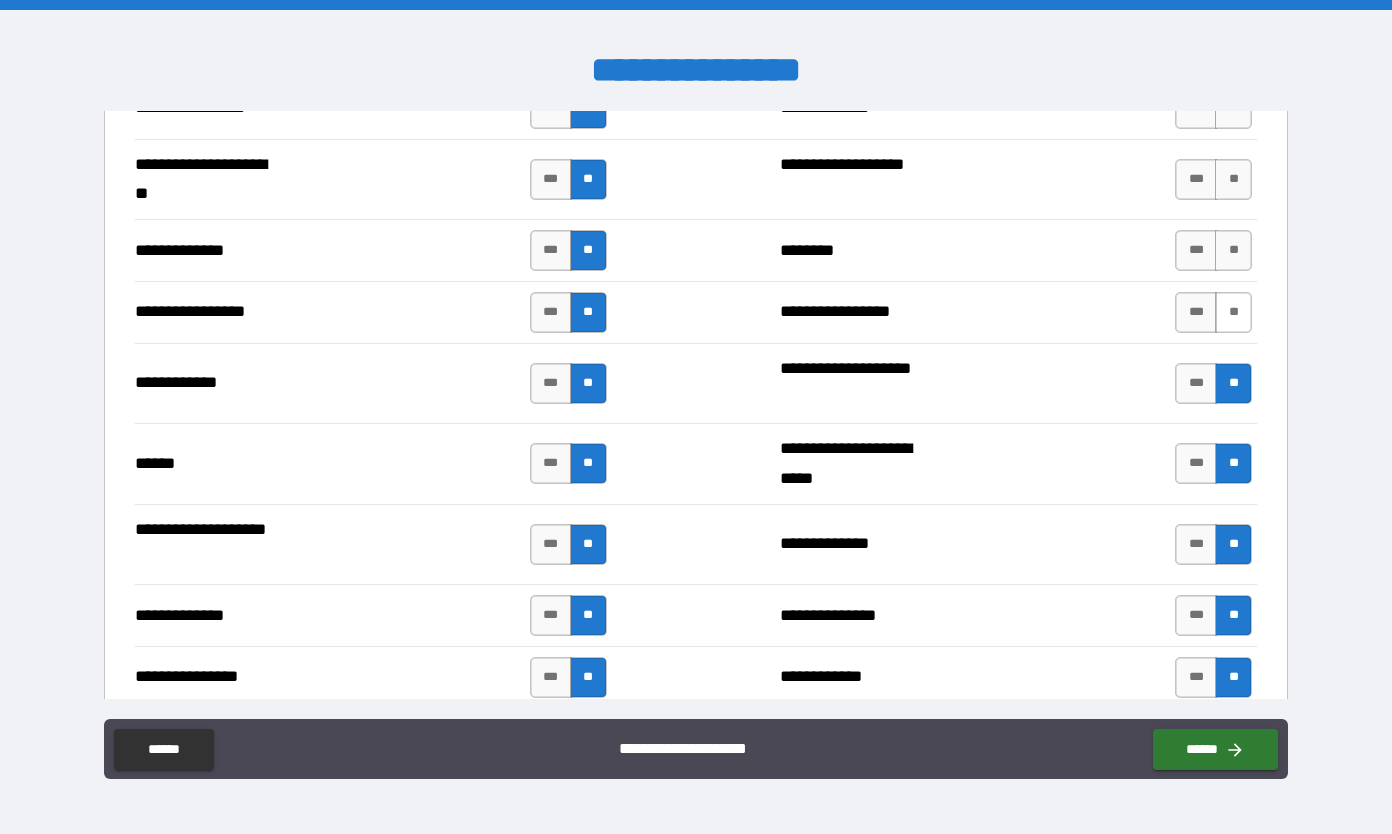 click on "**" at bounding box center (1233, 312) 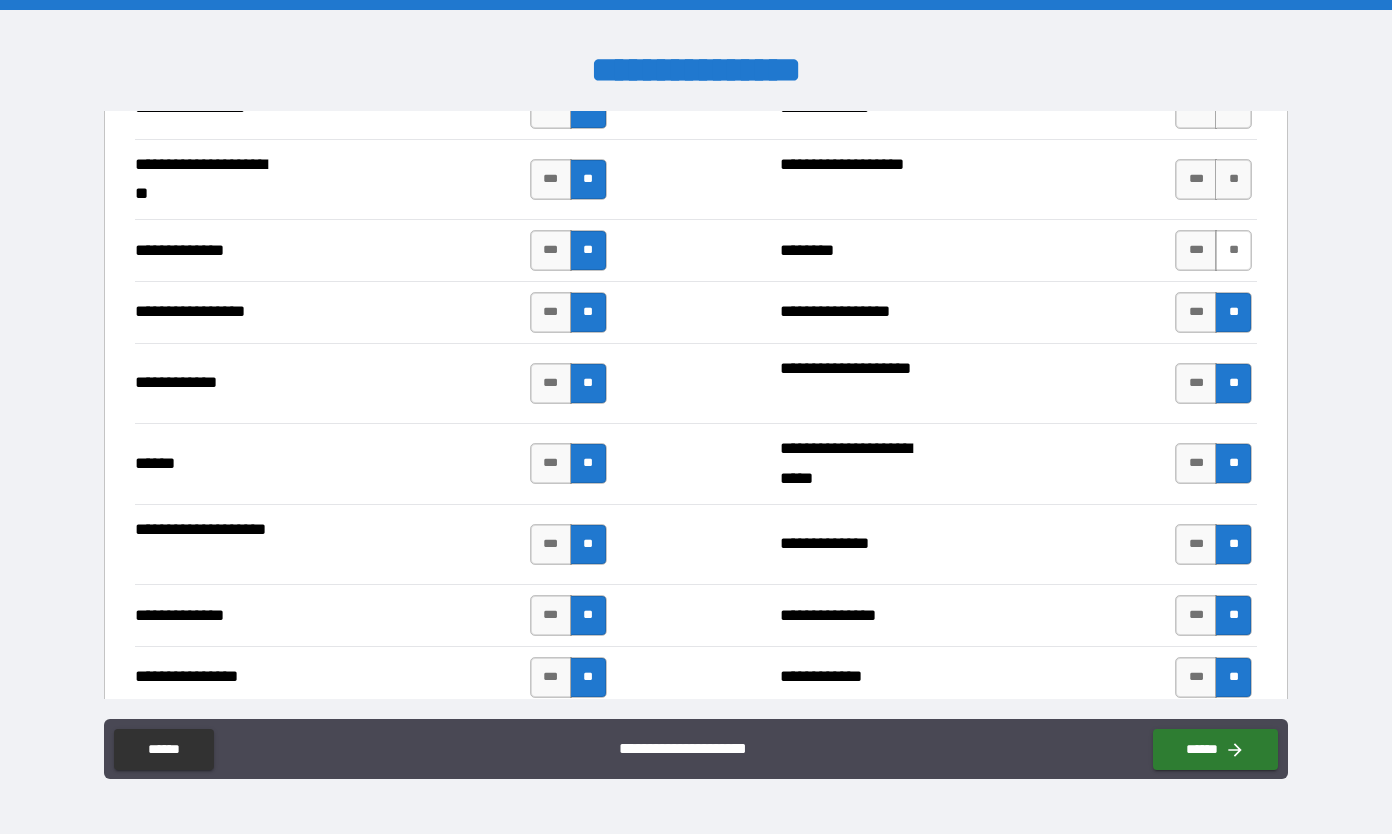 click on "**" at bounding box center [1233, 250] 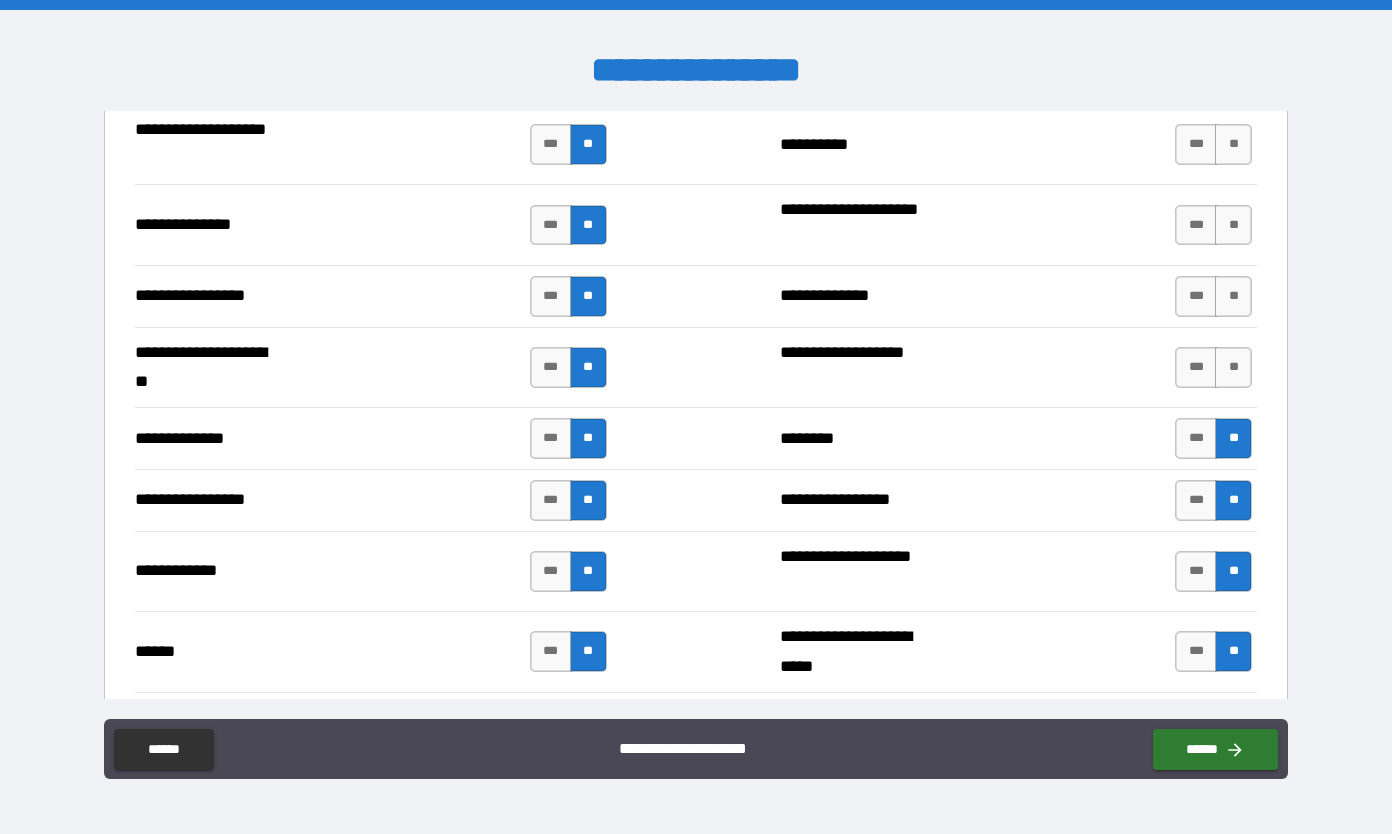 scroll, scrollTop: 2619, scrollLeft: 0, axis: vertical 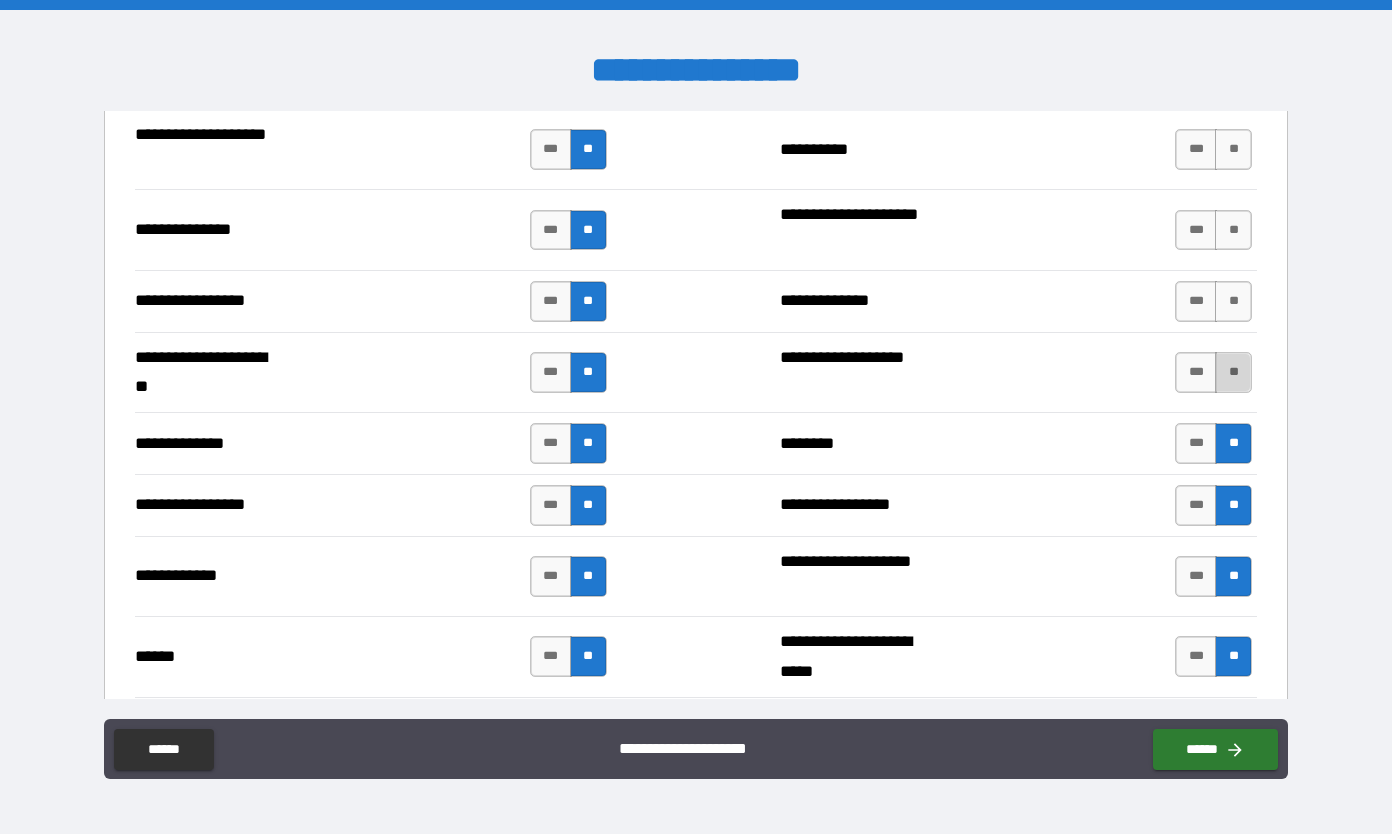 click on "**" at bounding box center (1233, 372) 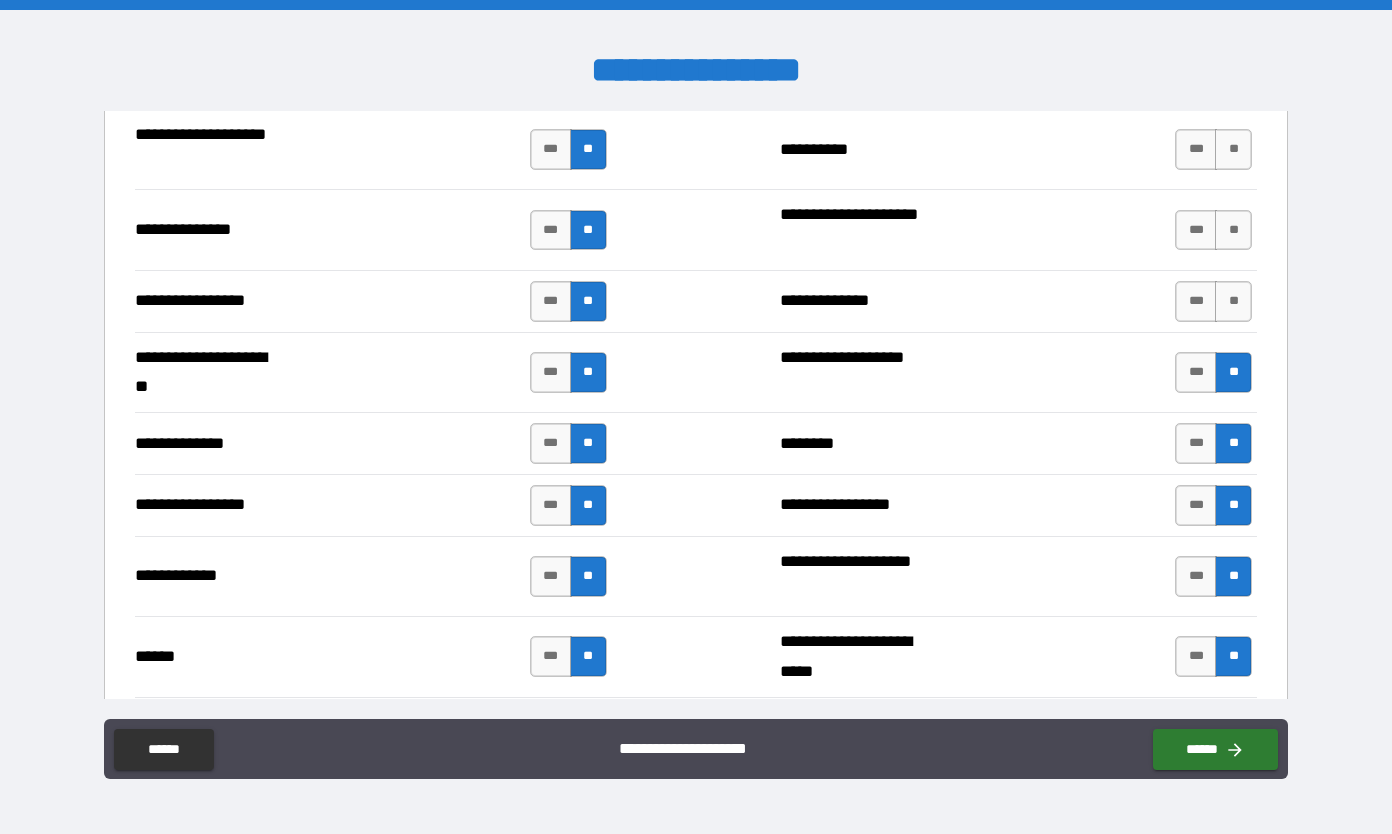 click on "**" at bounding box center [1233, 301] 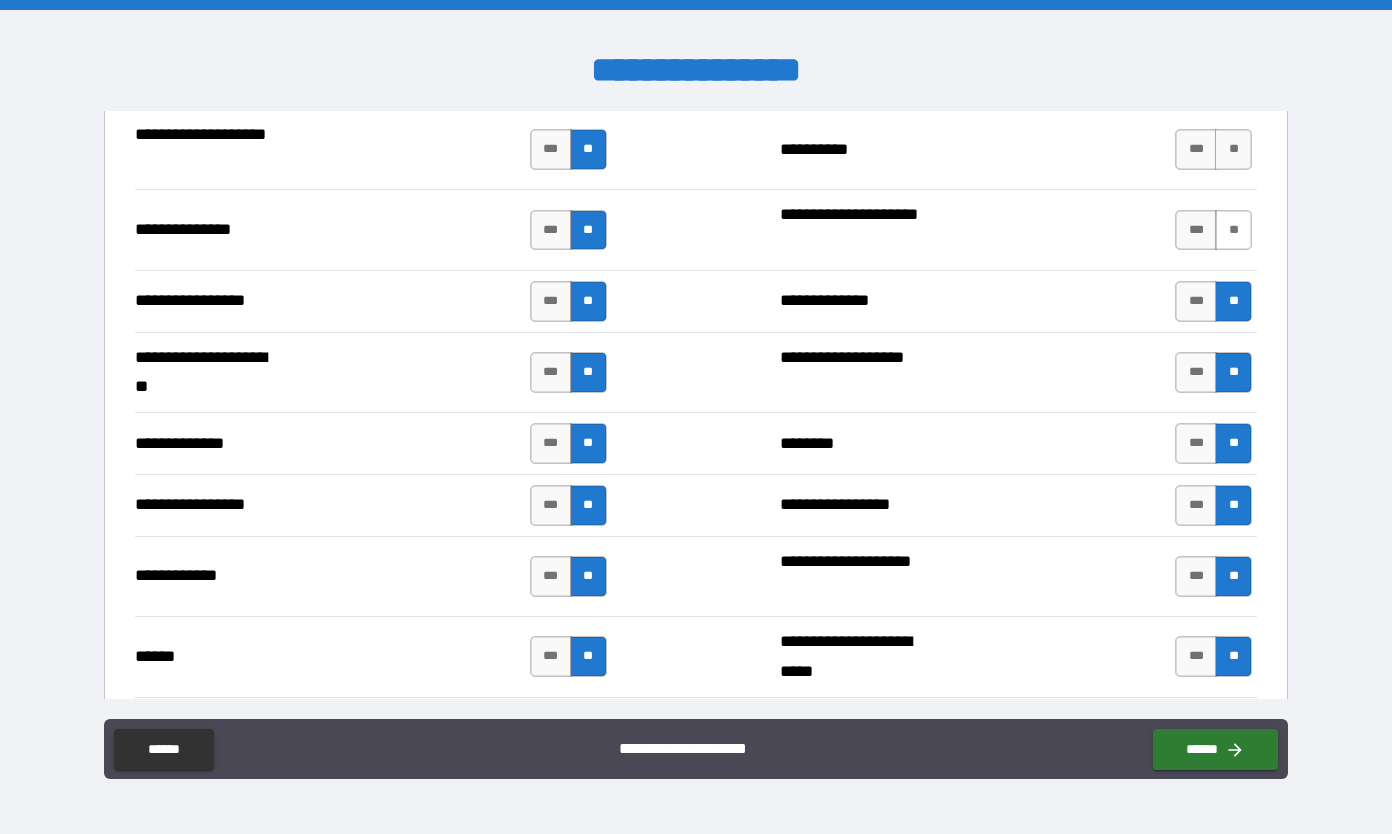 click on "**" at bounding box center (1233, 230) 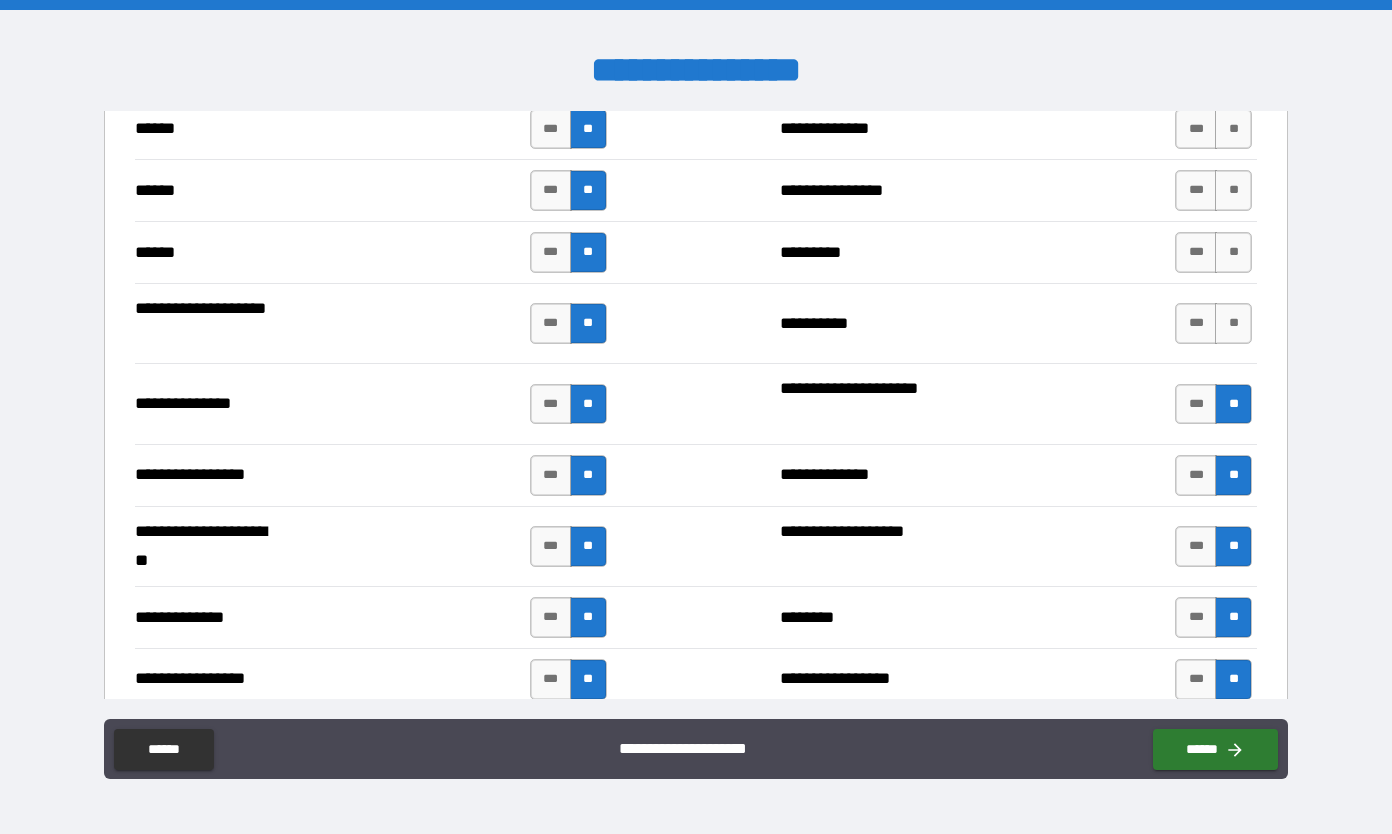 scroll, scrollTop: 2440, scrollLeft: 0, axis: vertical 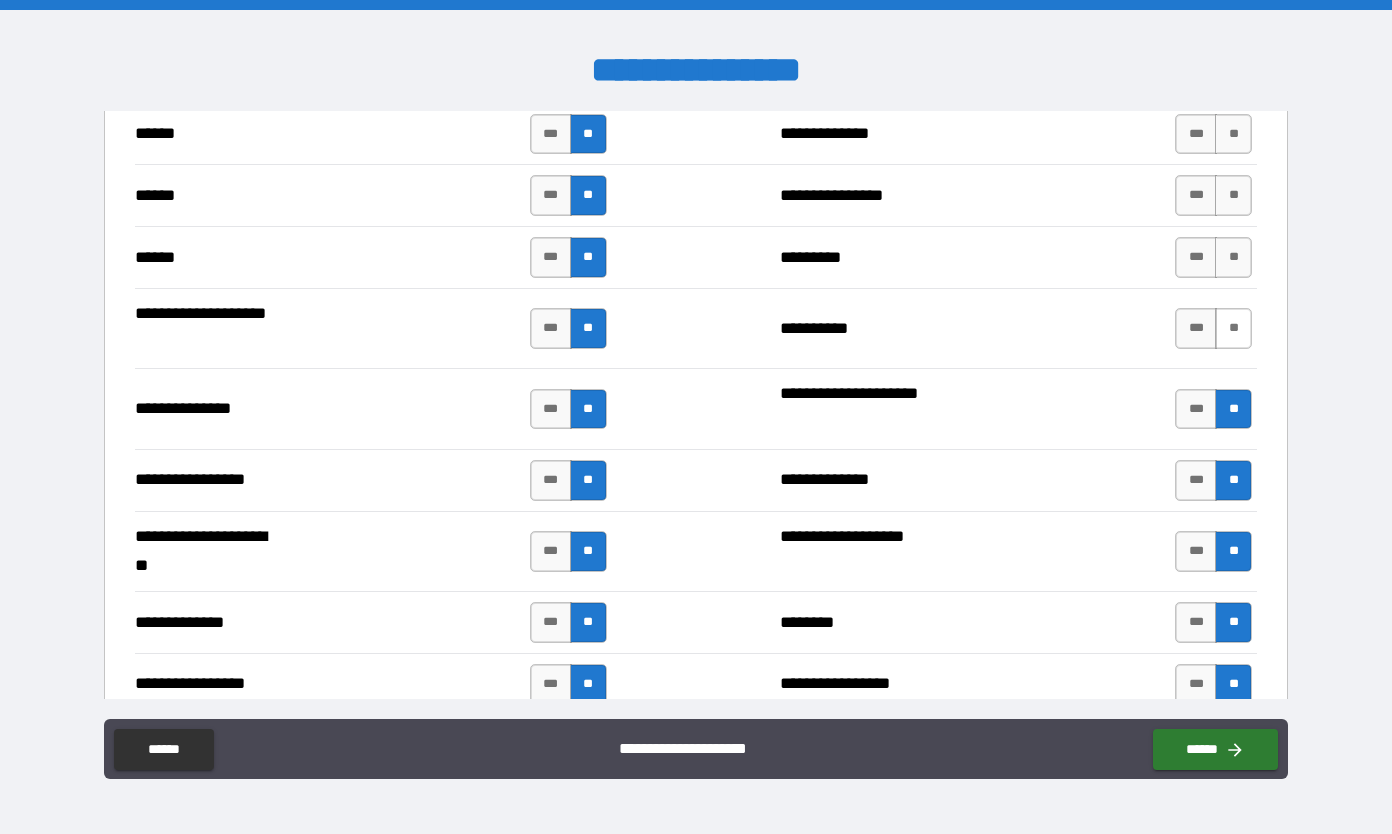 click on "**" at bounding box center [1233, 328] 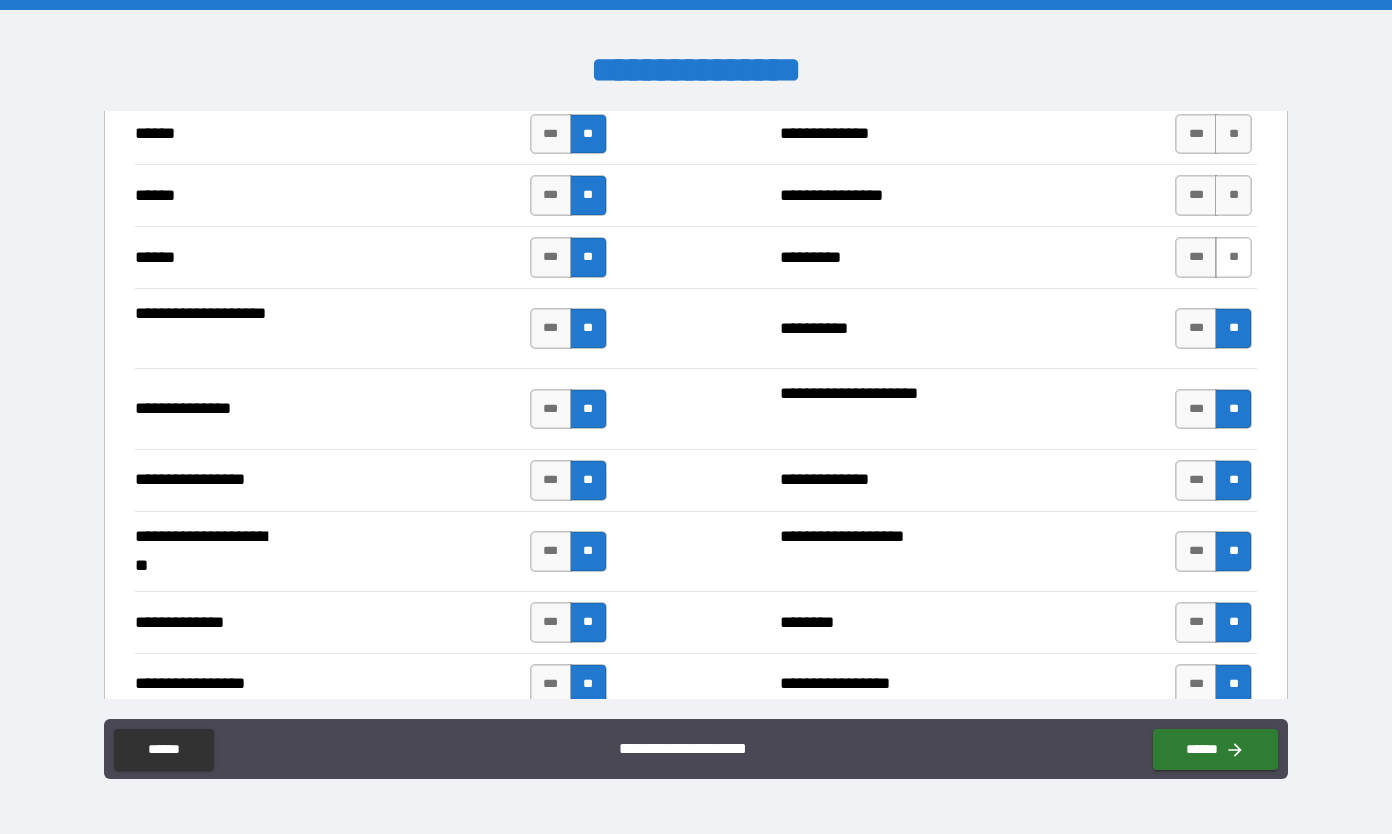 click on "**" at bounding box center [1233, 257] 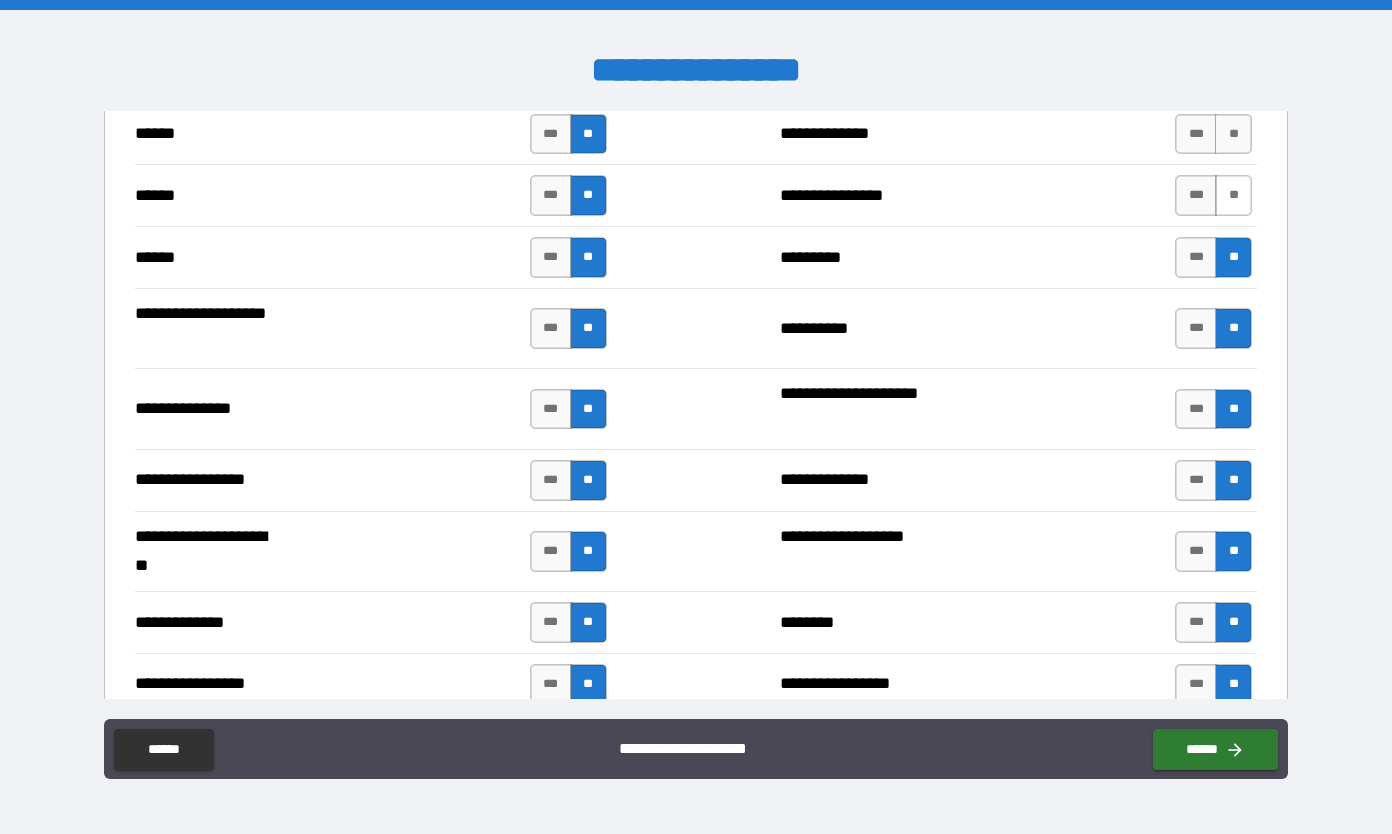 click on "**" at bounding box center [1233, 195] 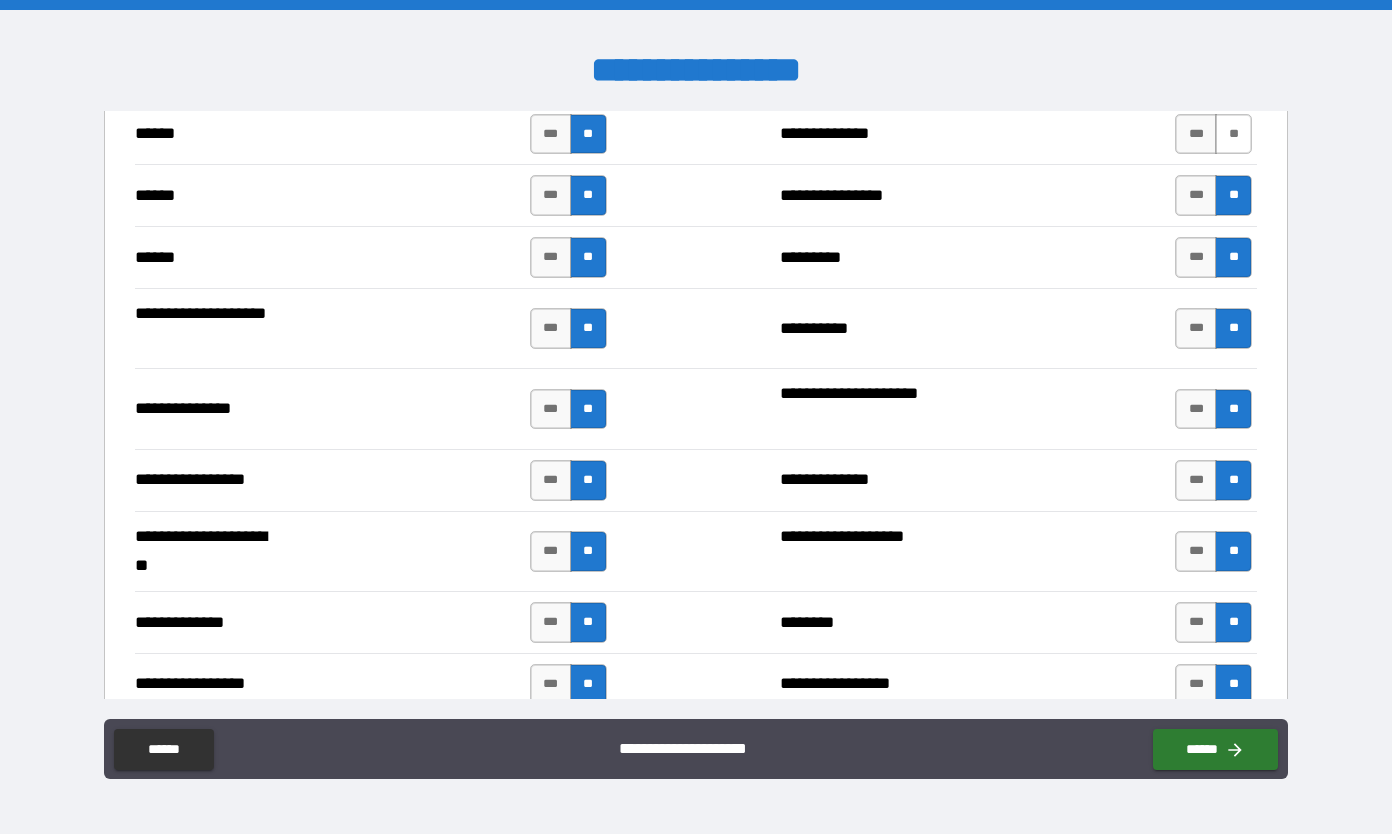 click on "**" at bounding box center (1233, 134) 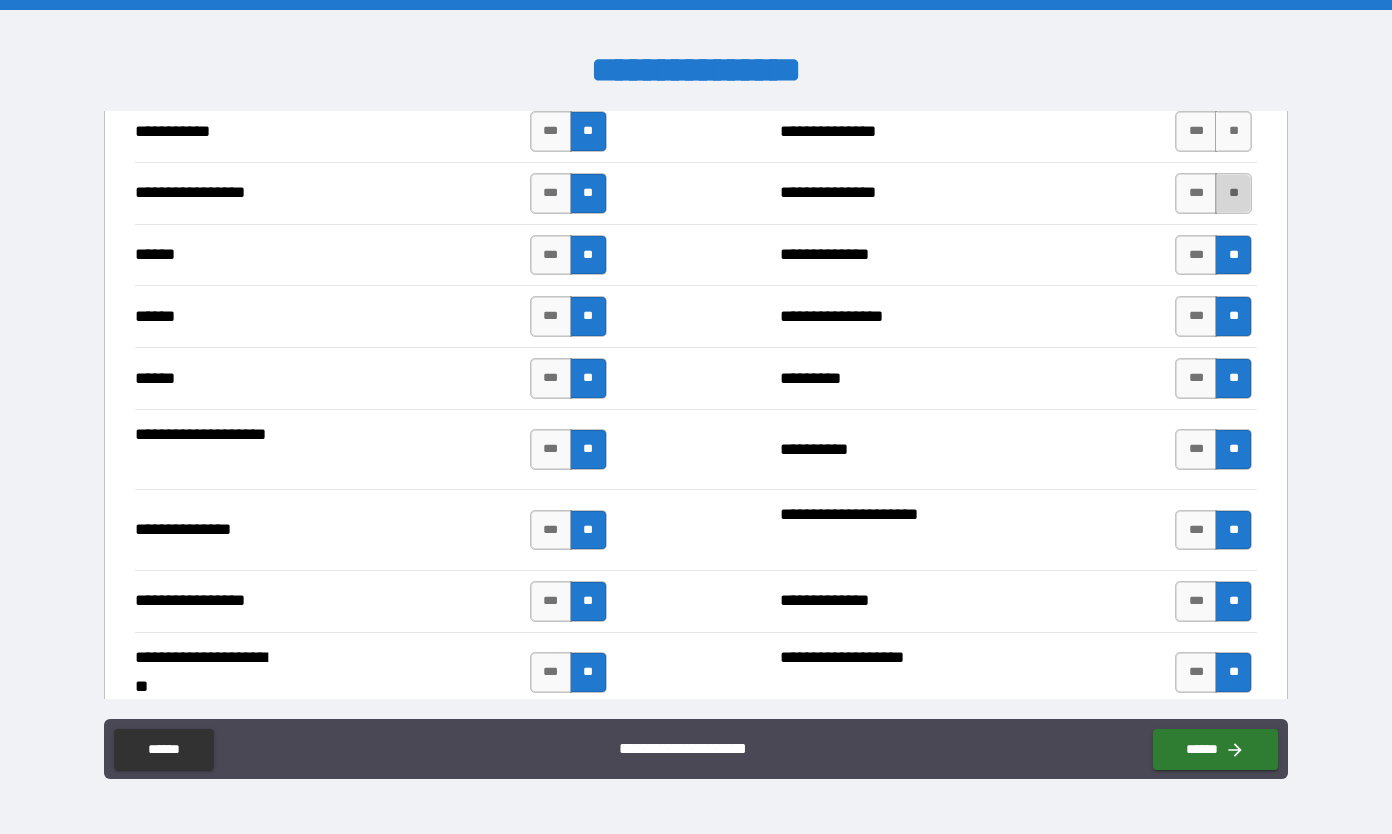 click on "**" at bounding box center [1233, 193] 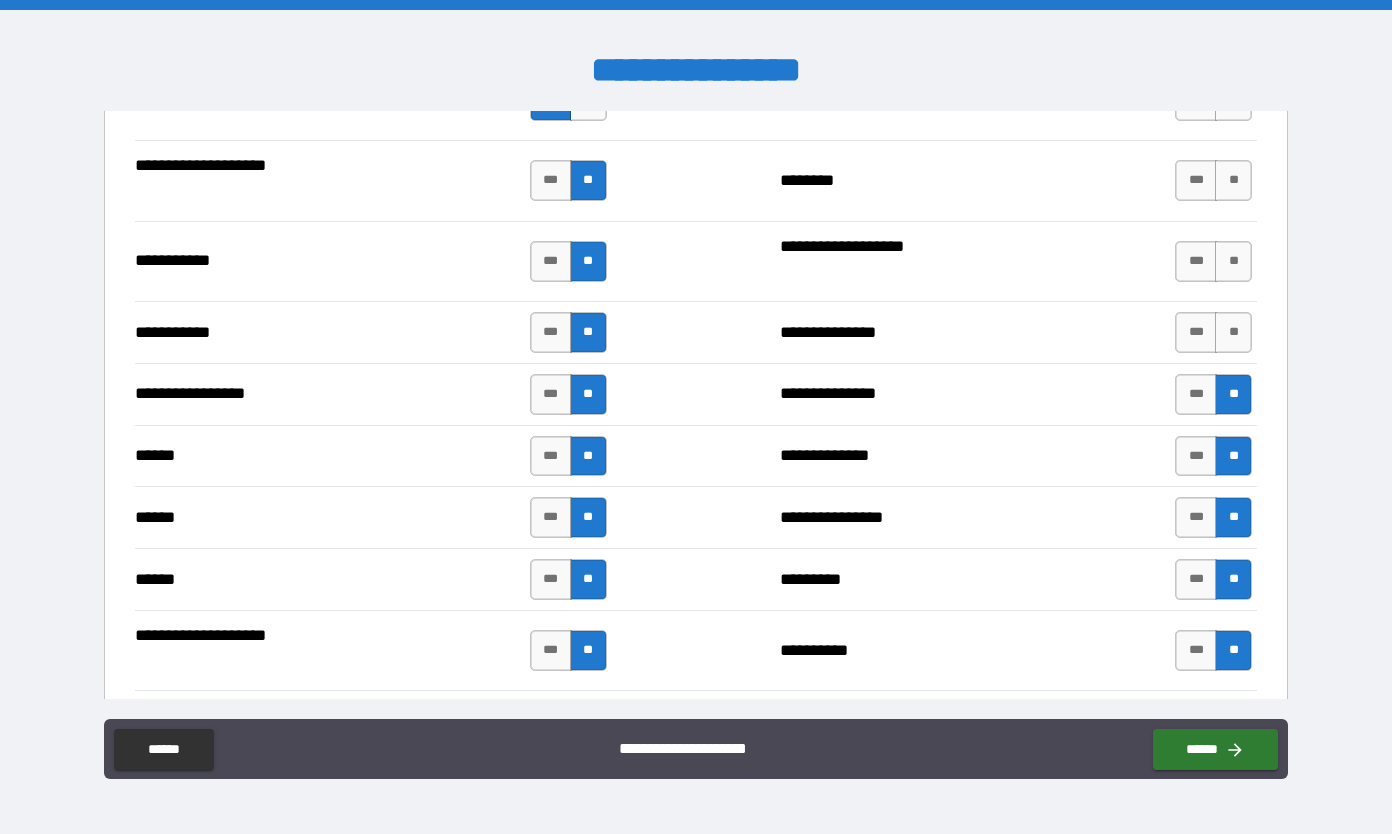 scroll, scrollTop: 2099, scrollLeft: 0, axis: vertical 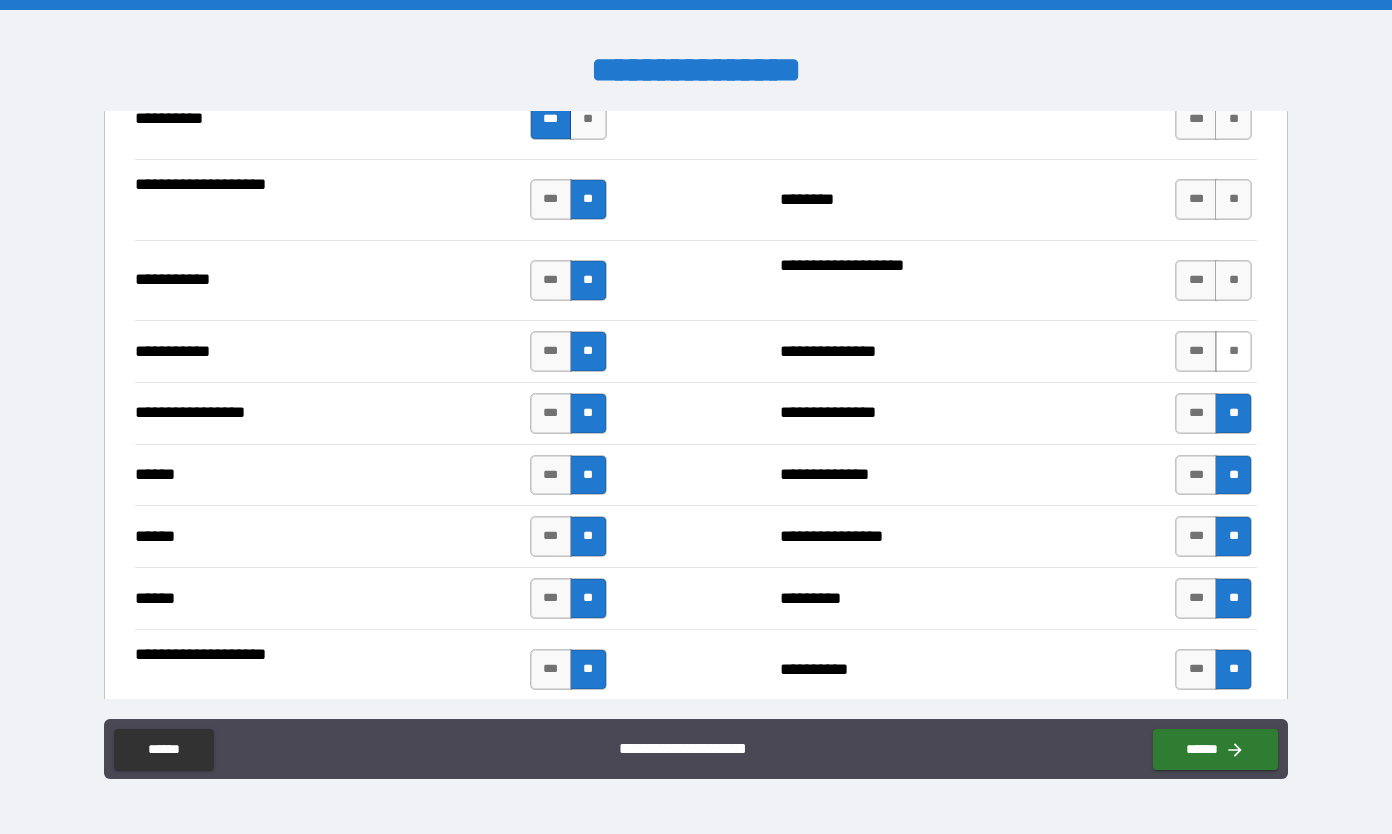 click on "**" at bounding box center (1233, 351) 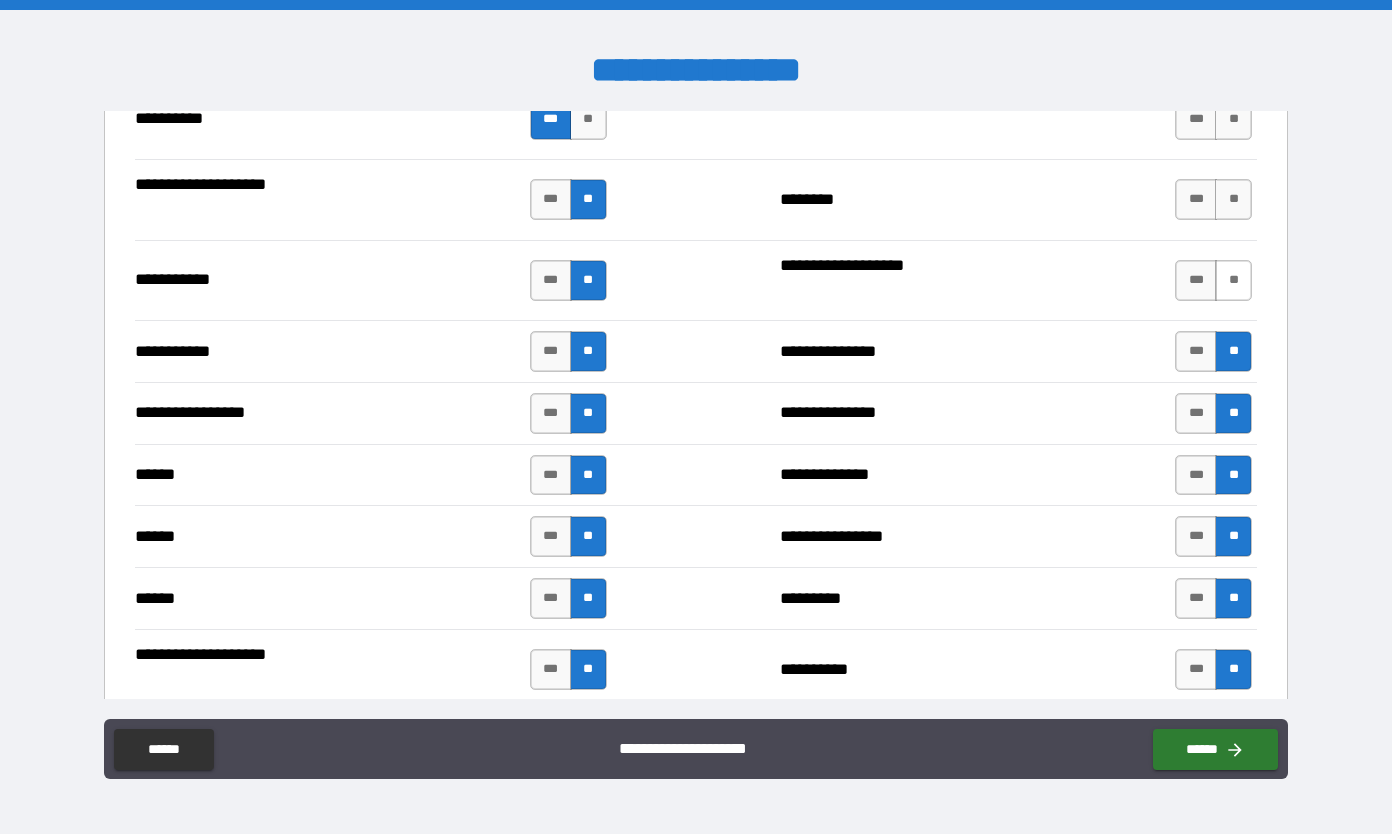 click on "**" at bounding box center (1233, 280) 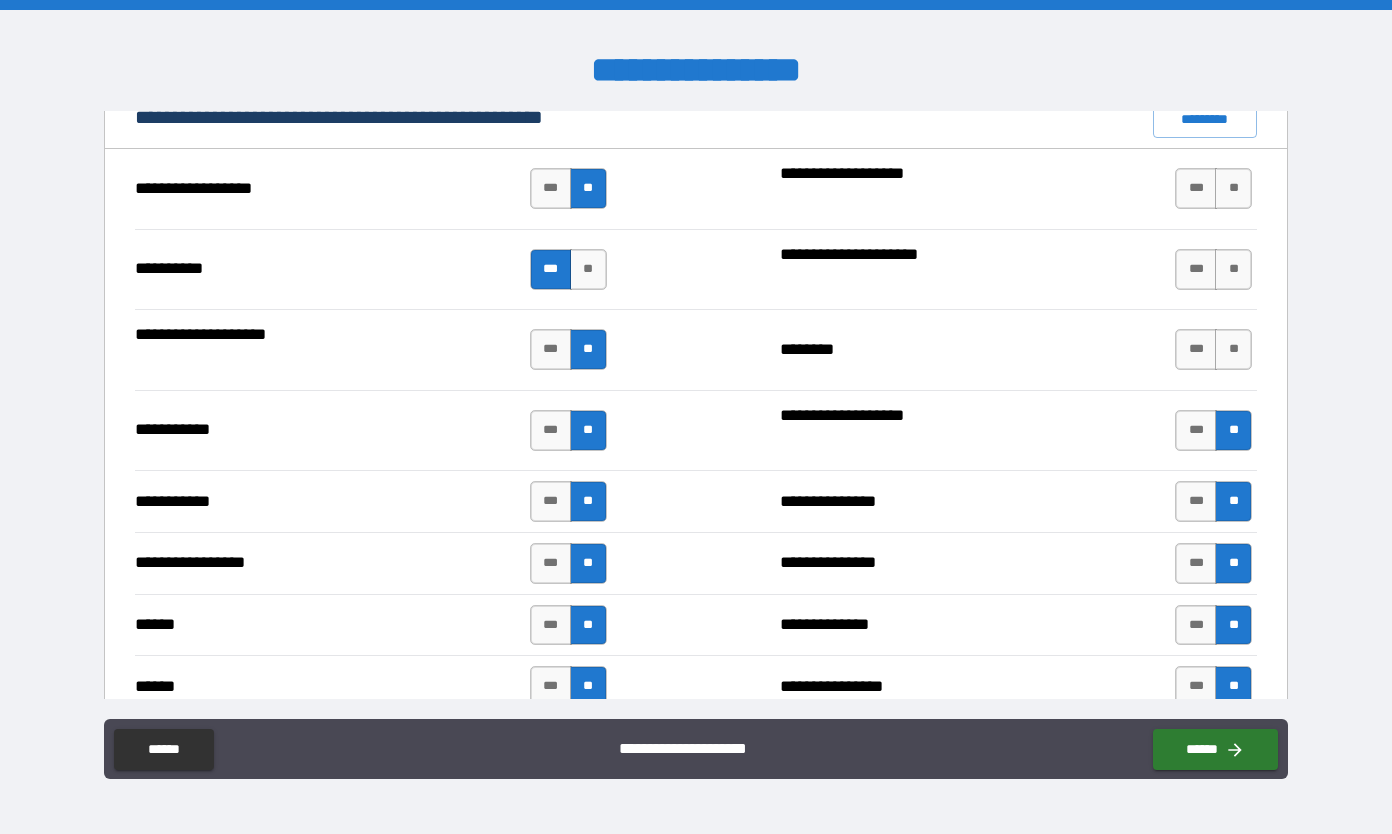 scroll, scrollTop: 1952, scrollLeft: 0, axis: vertical 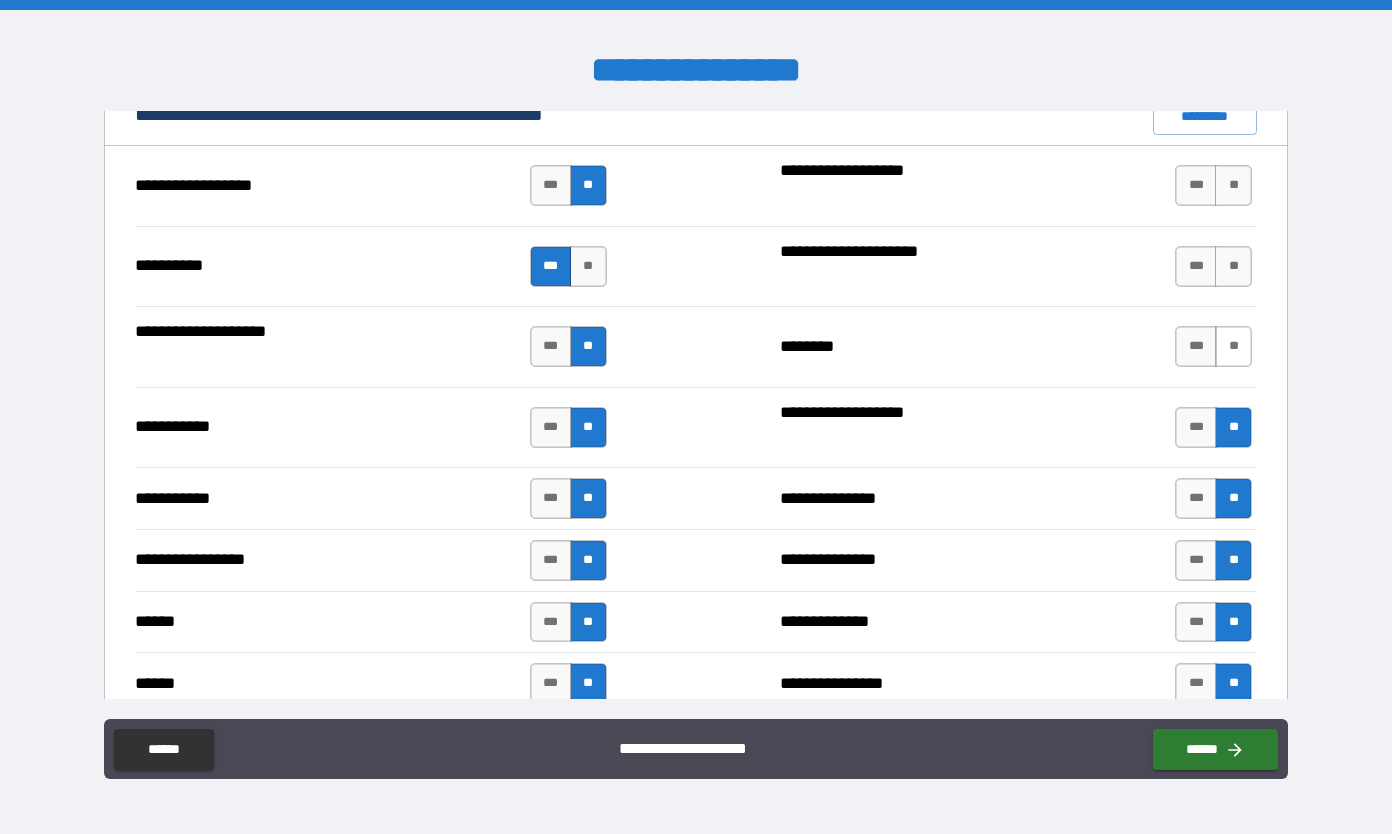 click on "**" at bounding box center [1233, 346] 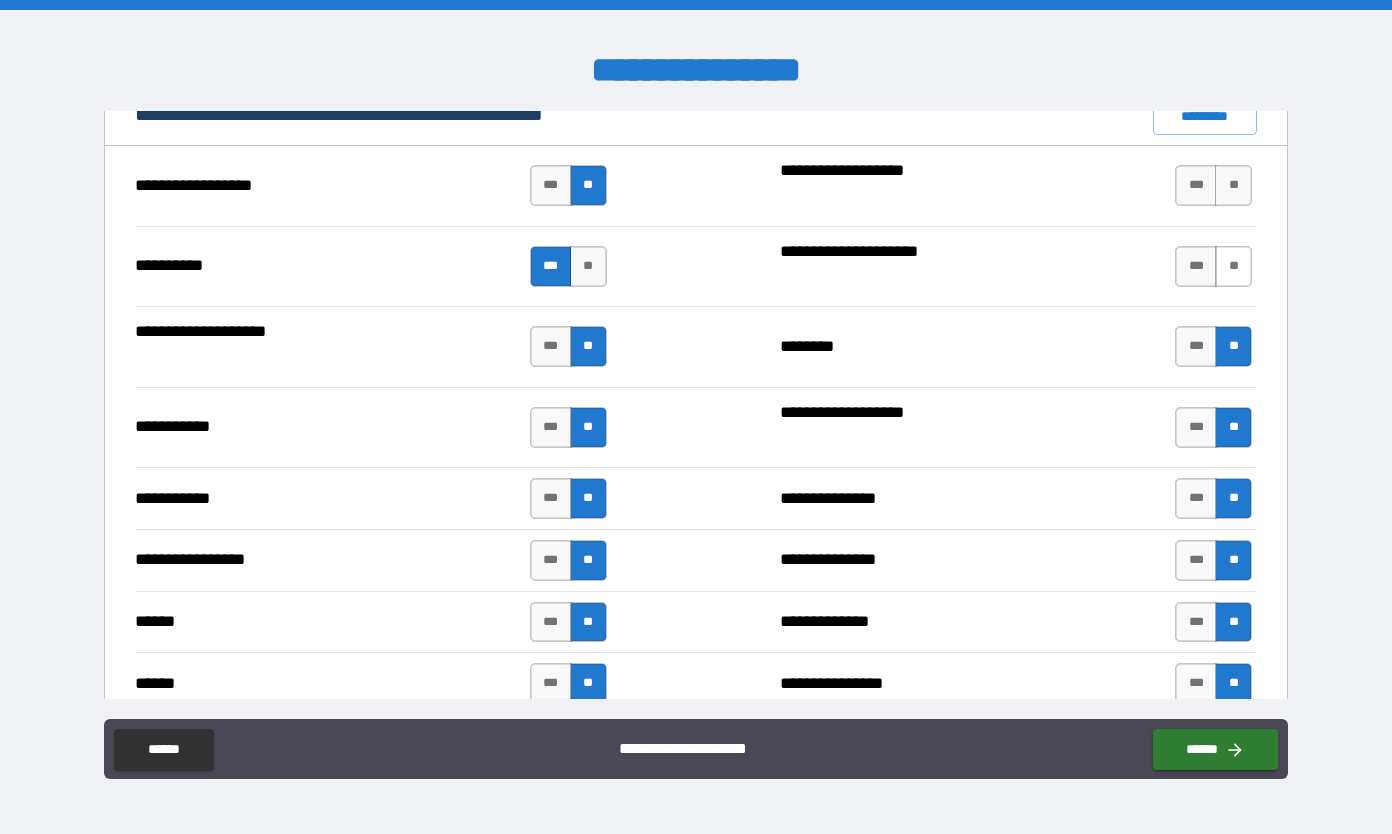 click on "**" at bounding box center [1233, 266] 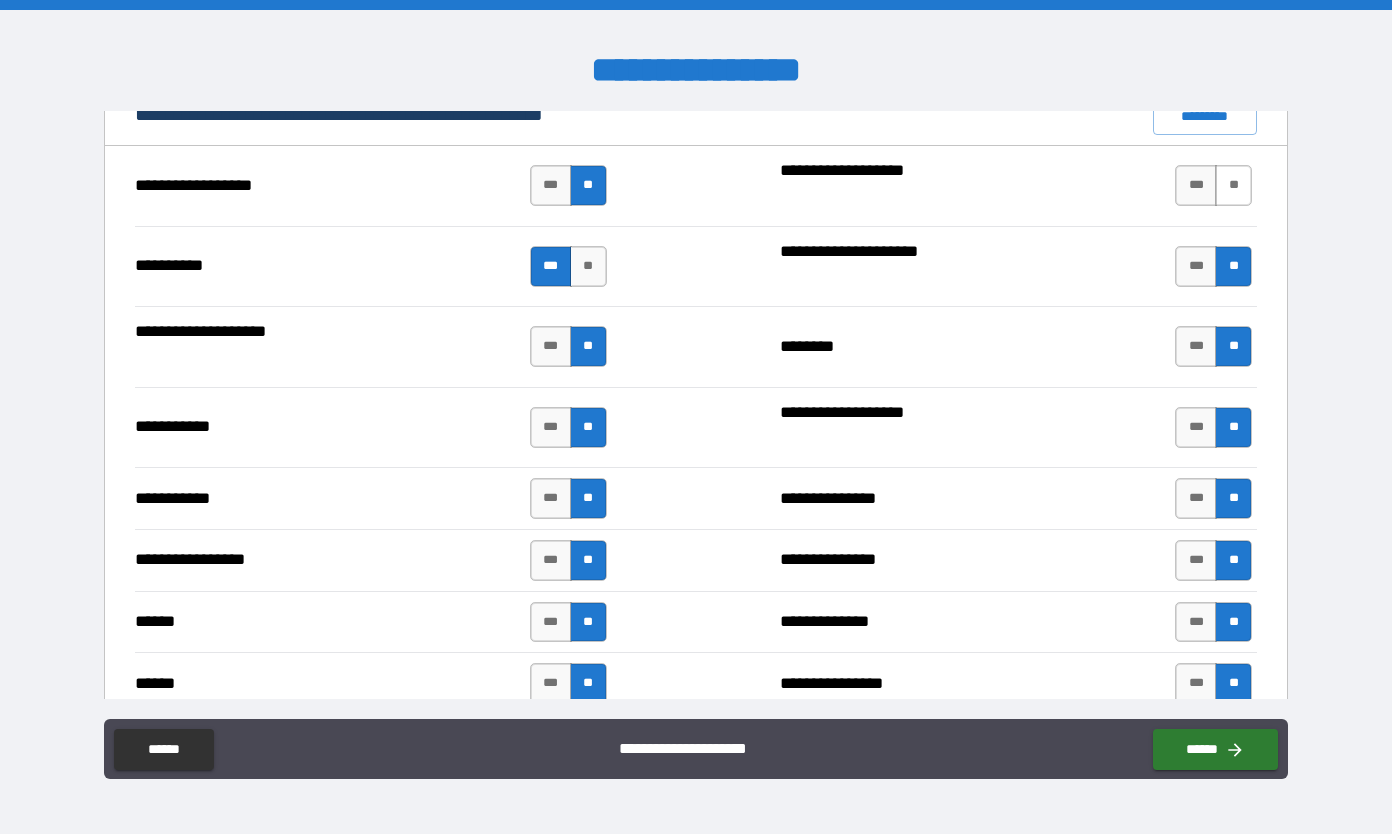 click on "**" at bounding box center (1233, 185) 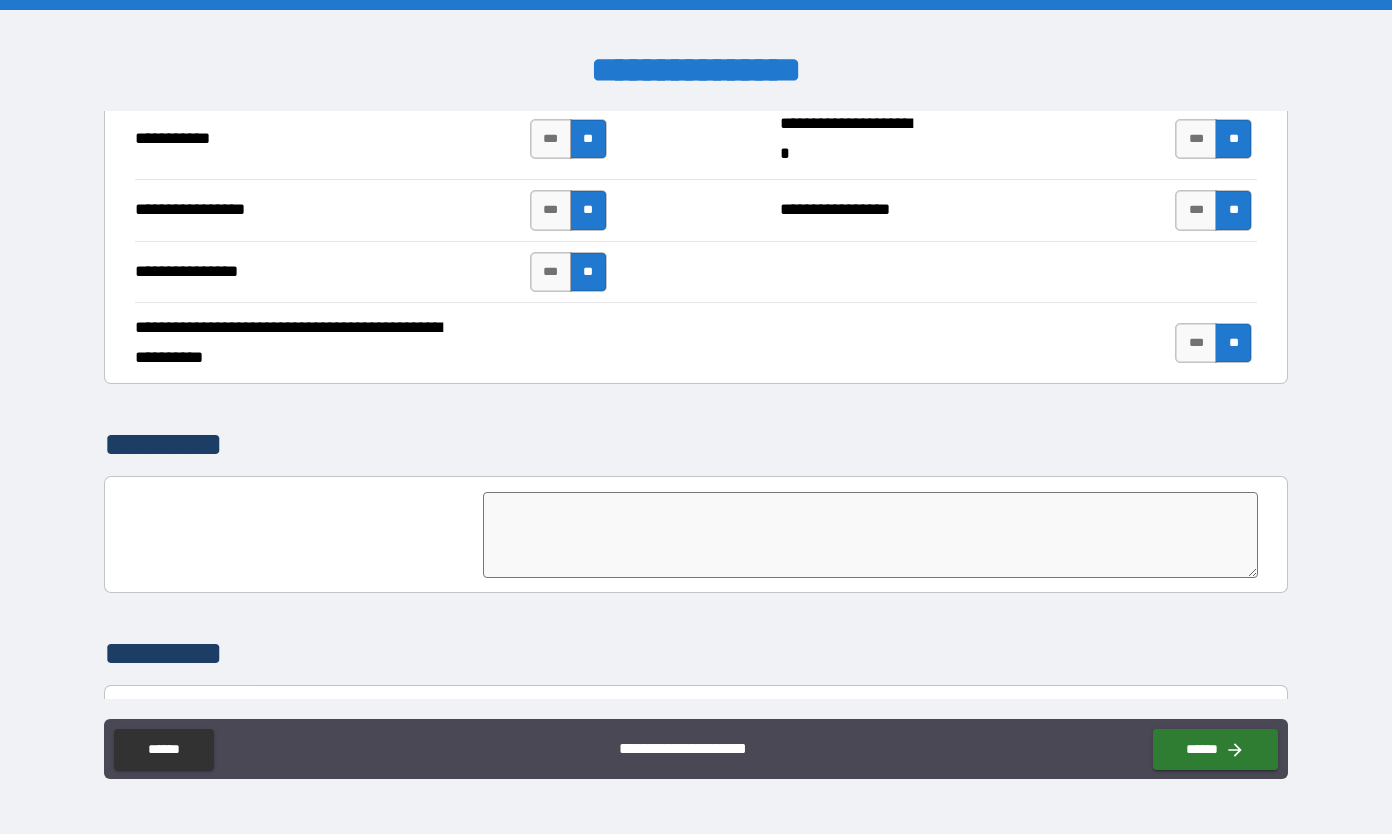 scroll, scrollTop: 4723, scrollLeft: 0, axis: vertical 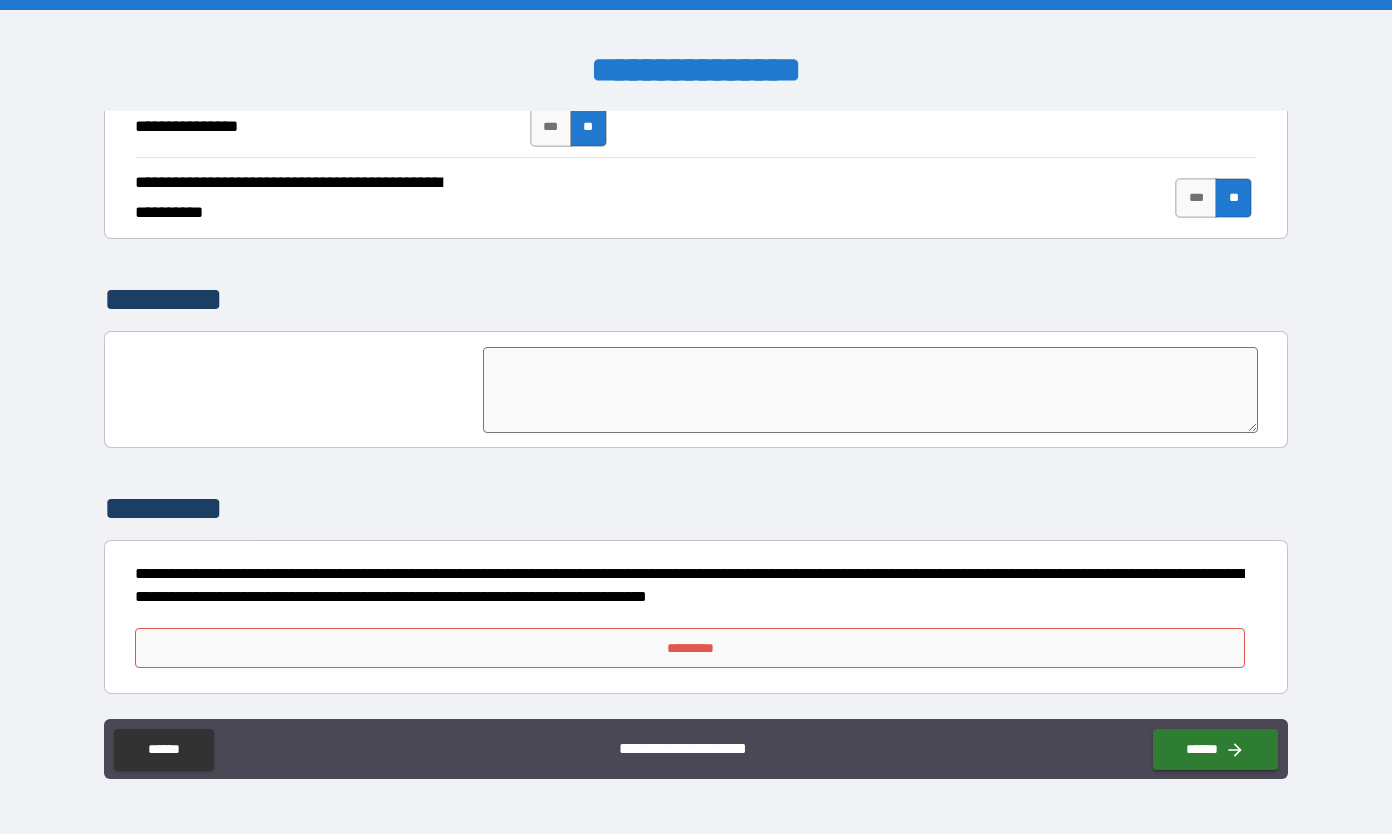click on "*********" at bounding box center (690, 648) 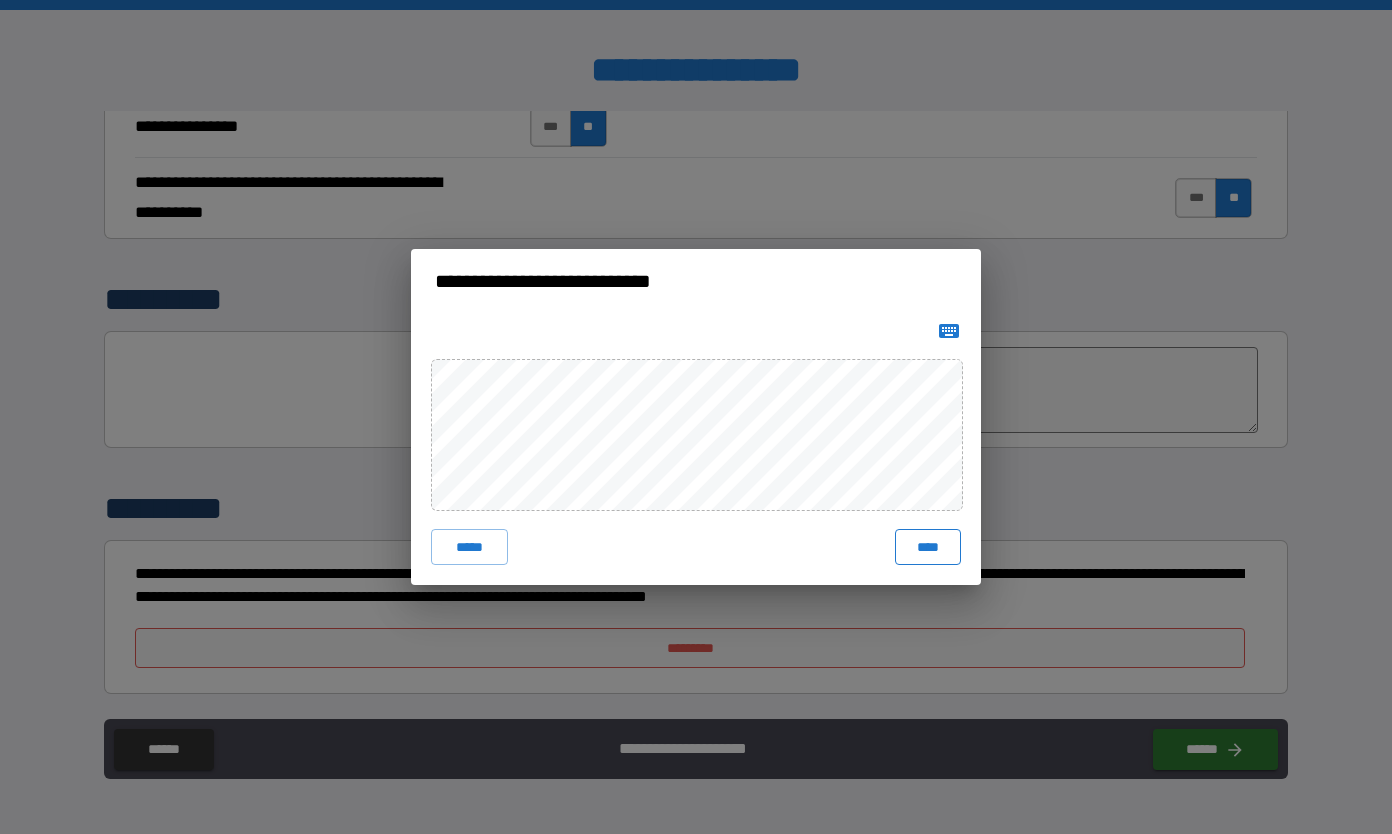 click on "****" at bounding box center (928, 547) 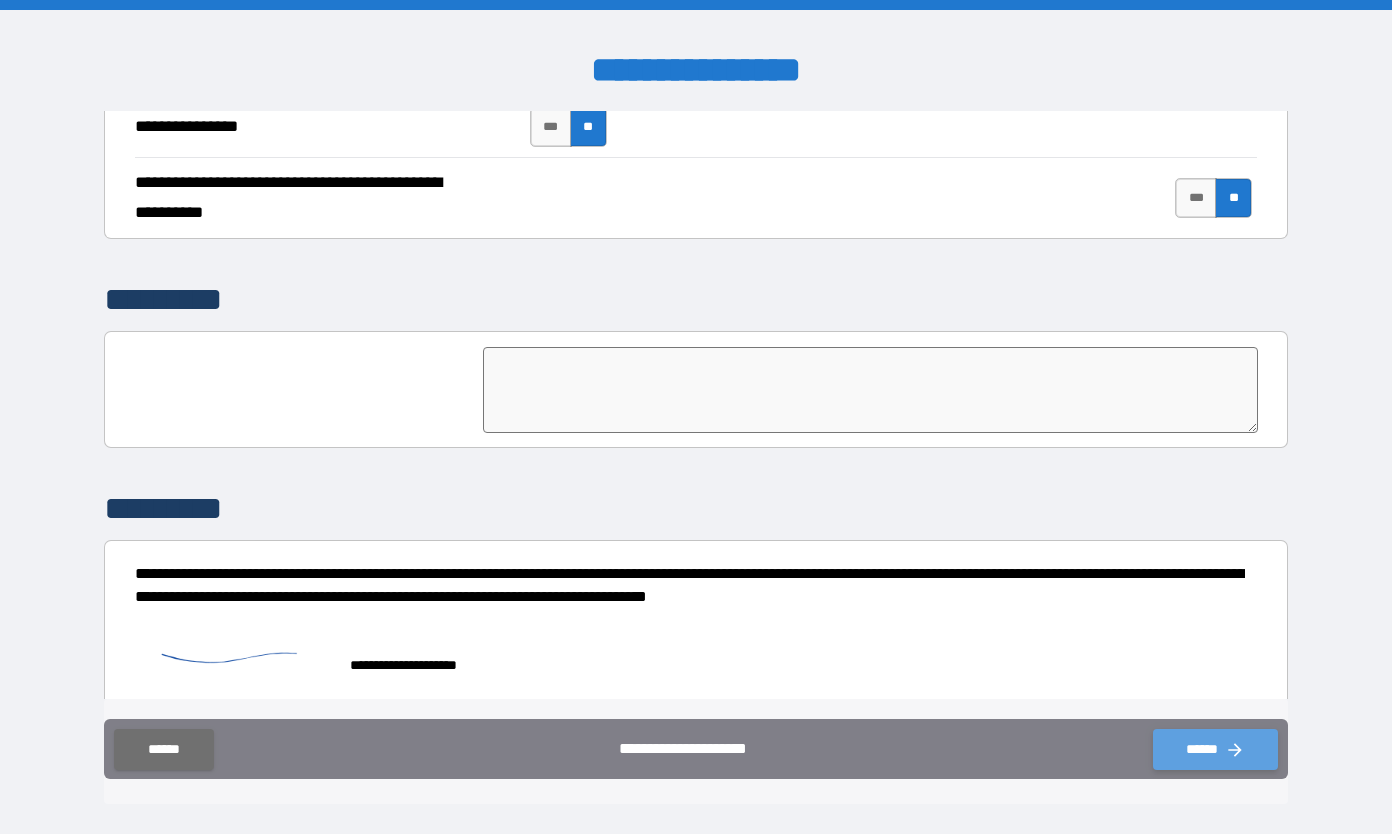 click 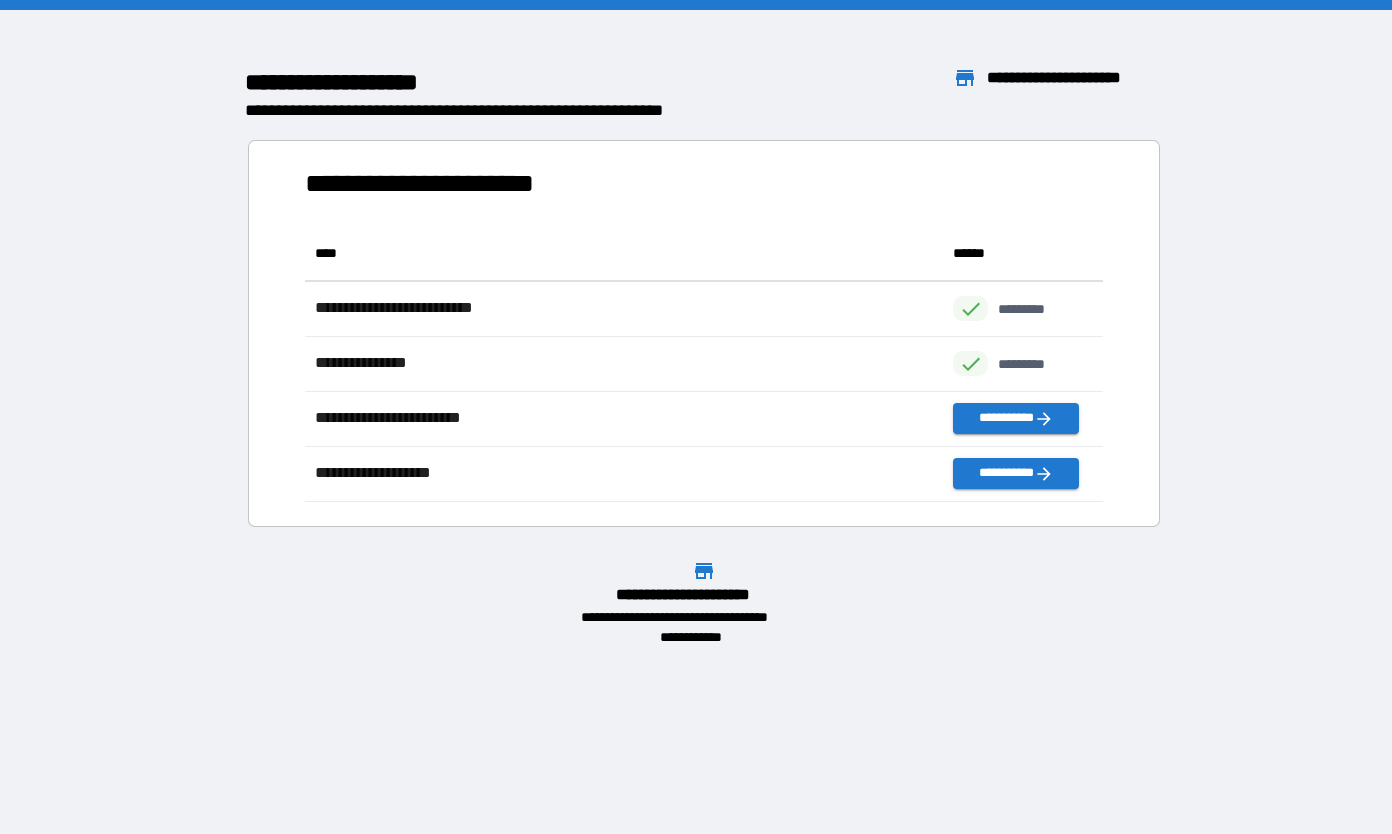 scroll, scrollTop: 16, scrollLeft: 16, axis: both 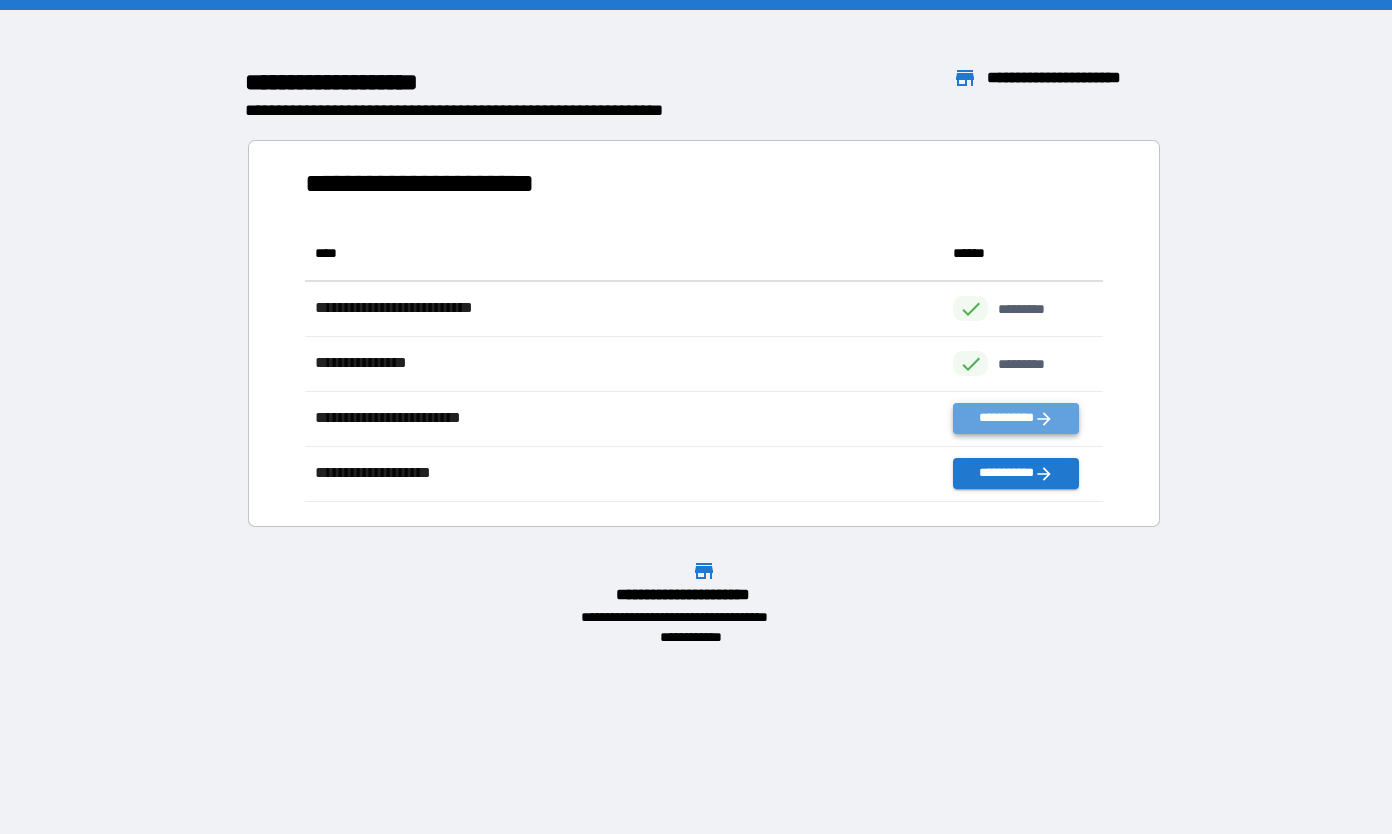 click on "**********" at bounding box center (1015, 418) 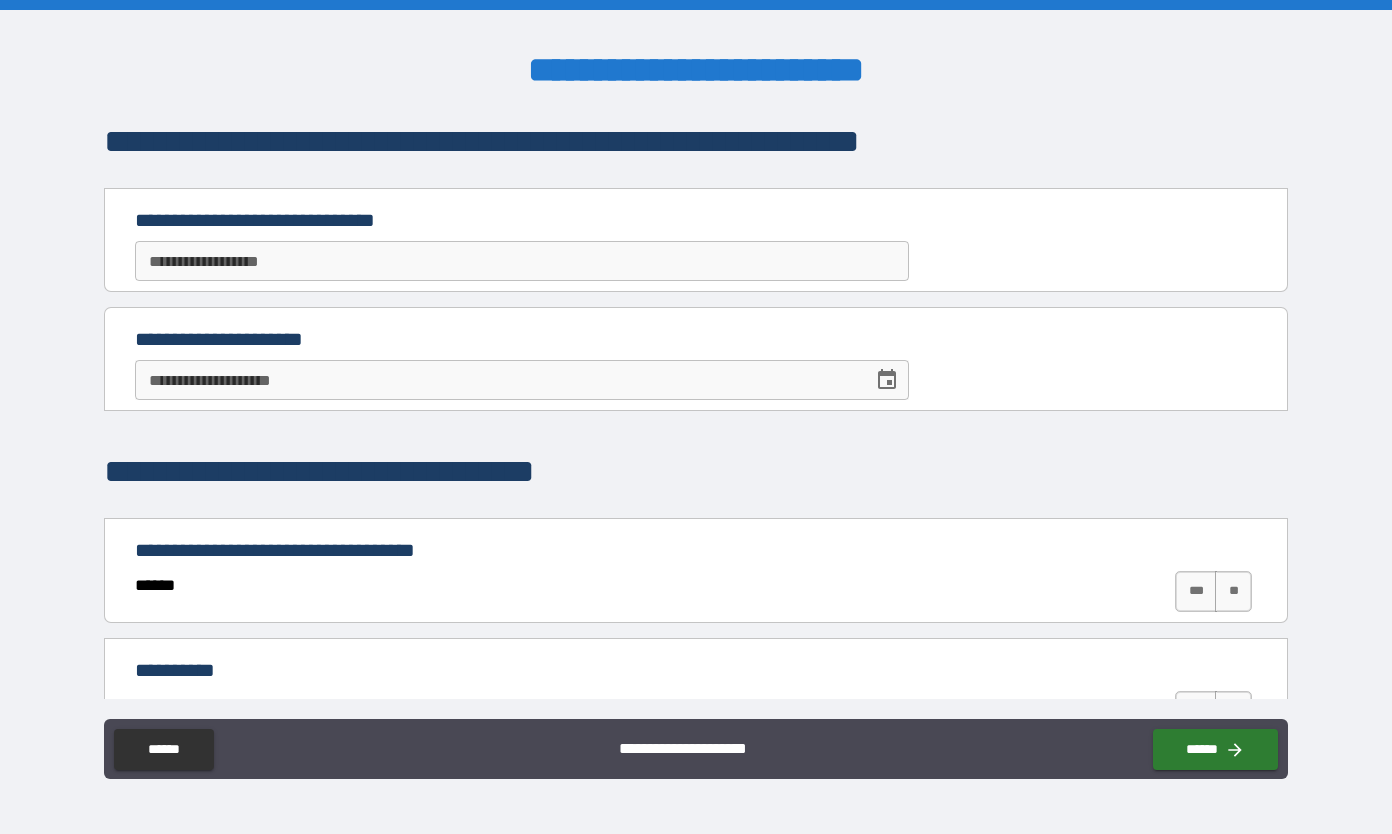 click on "**********" at bounding box center (522, 261) 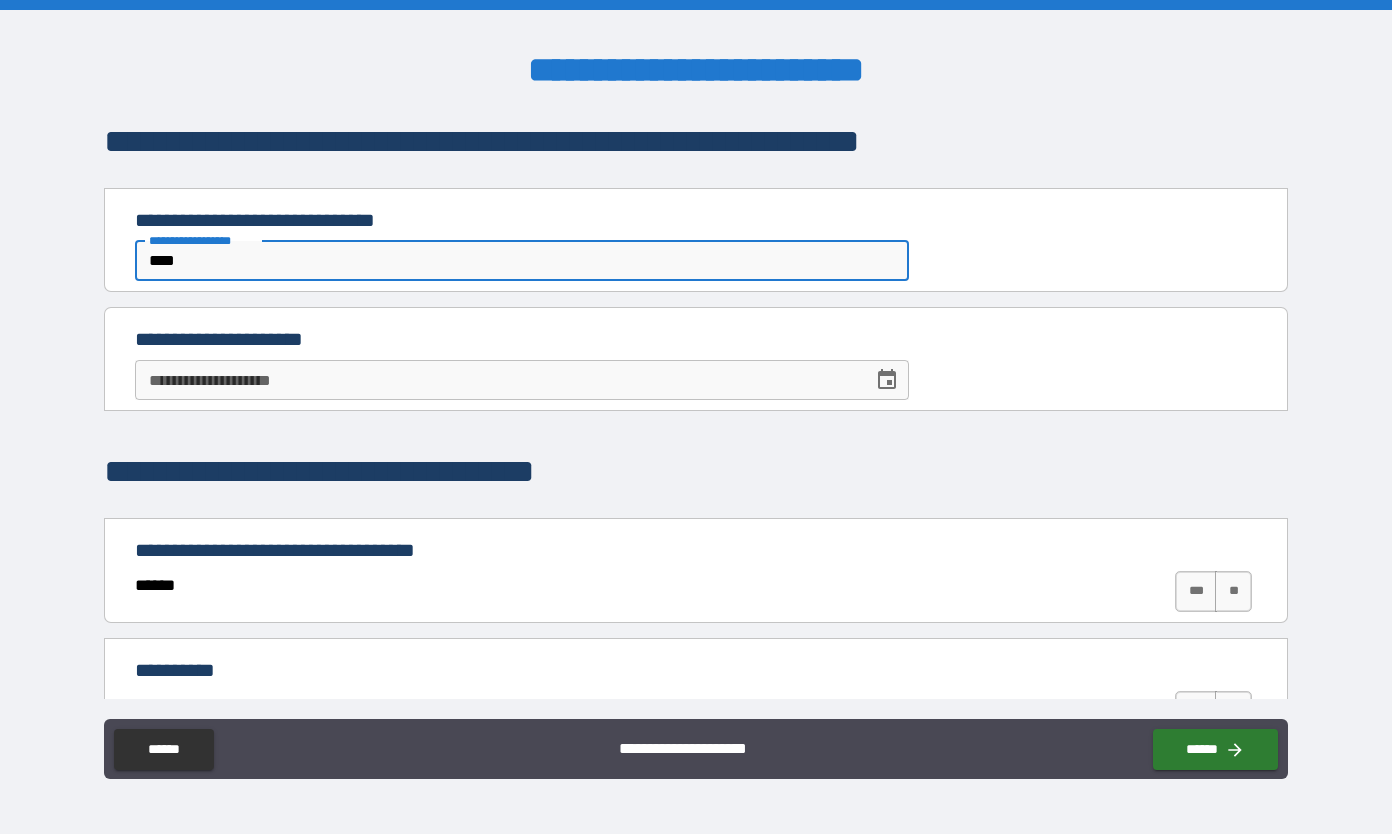 type on "****" 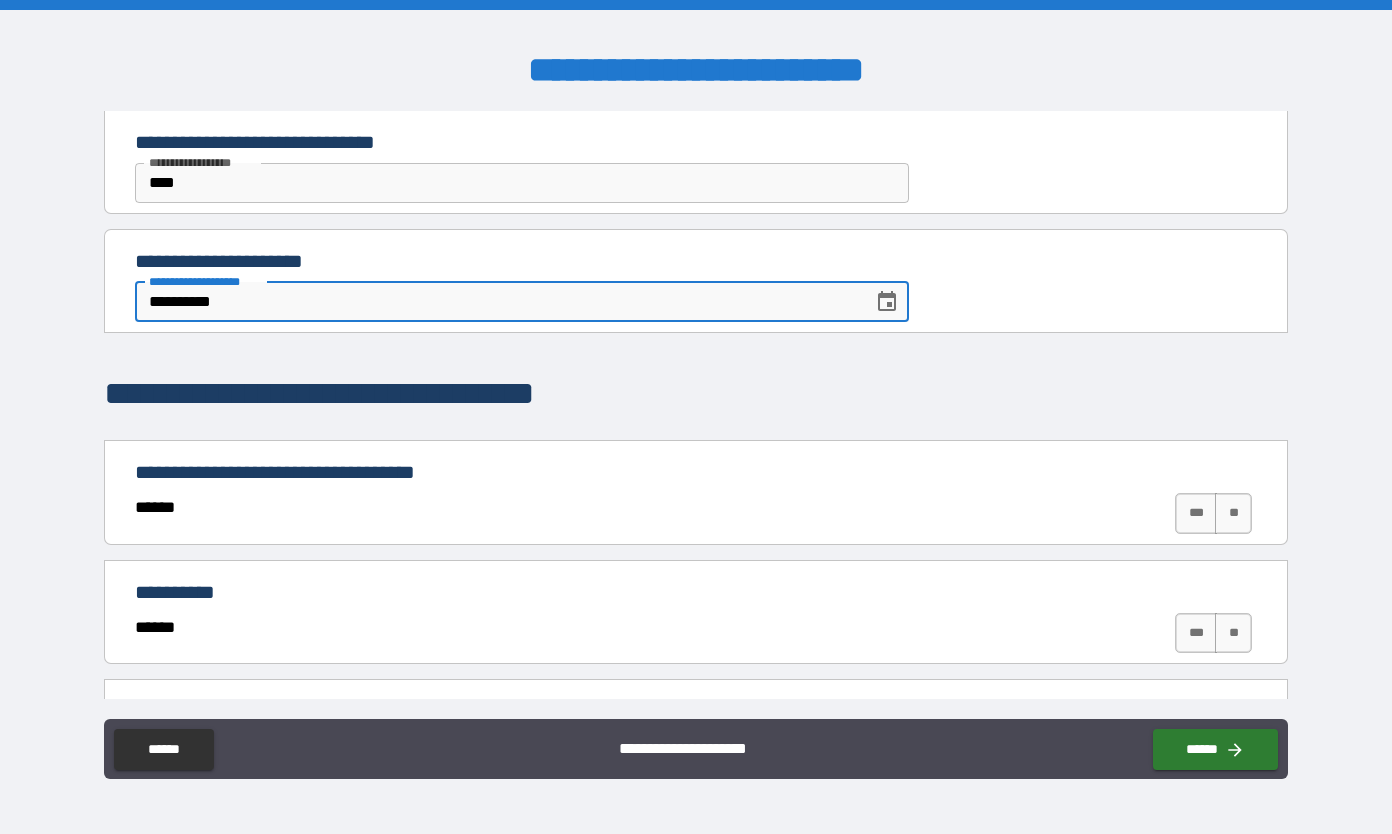 scroll, scrollTop: 75, scrollLeft: 0, axis: vertical 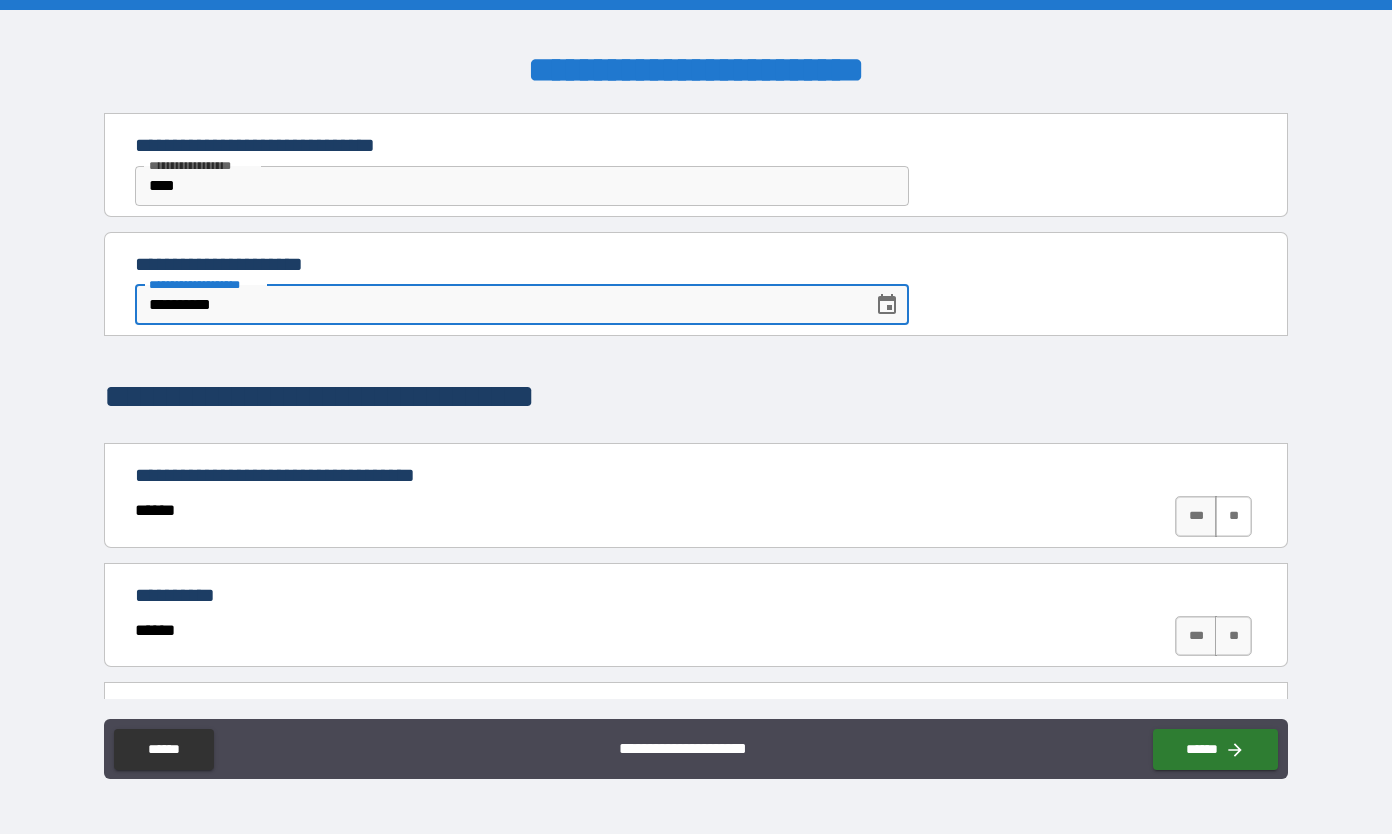 type on "**********" 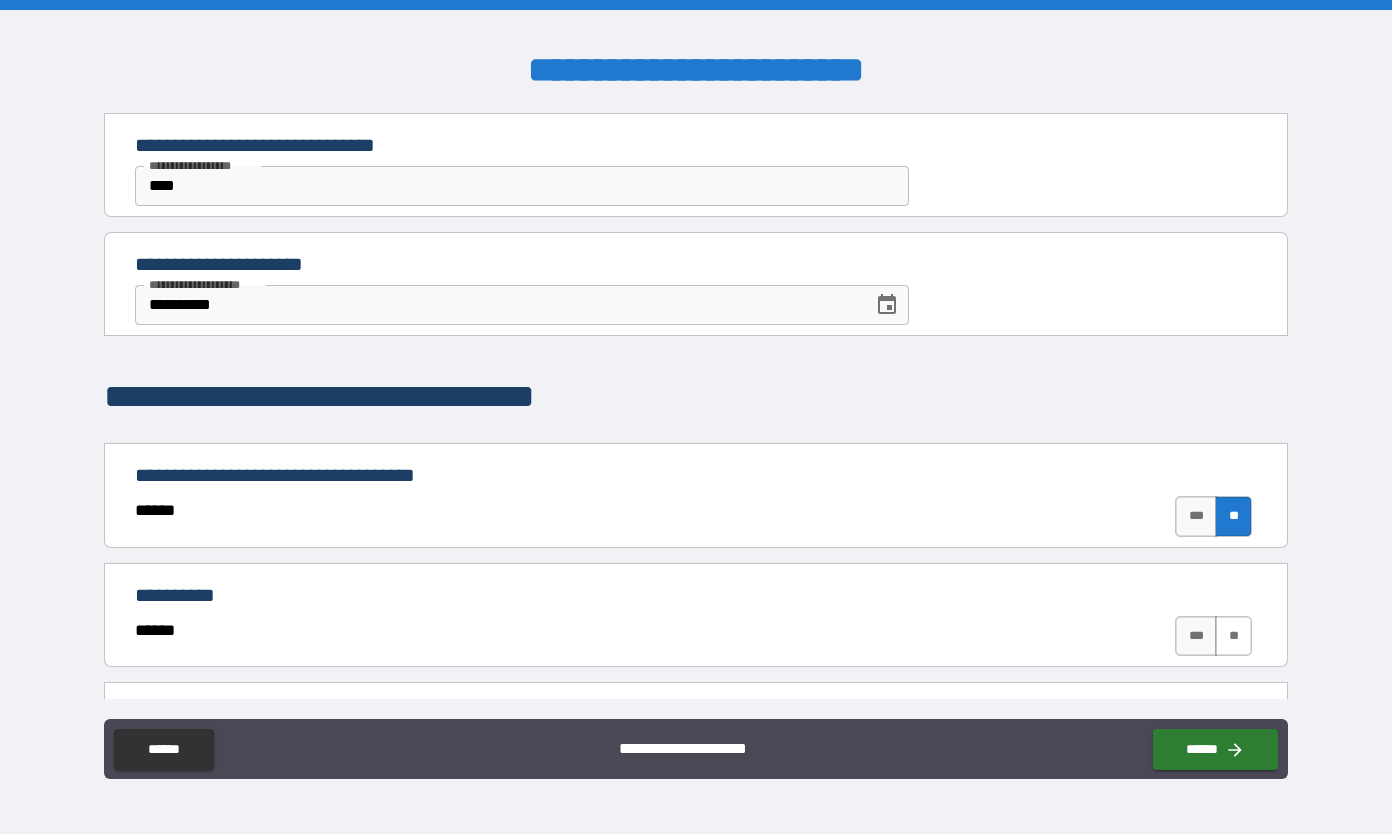 click on "**" at bounding box center [1233, 636] 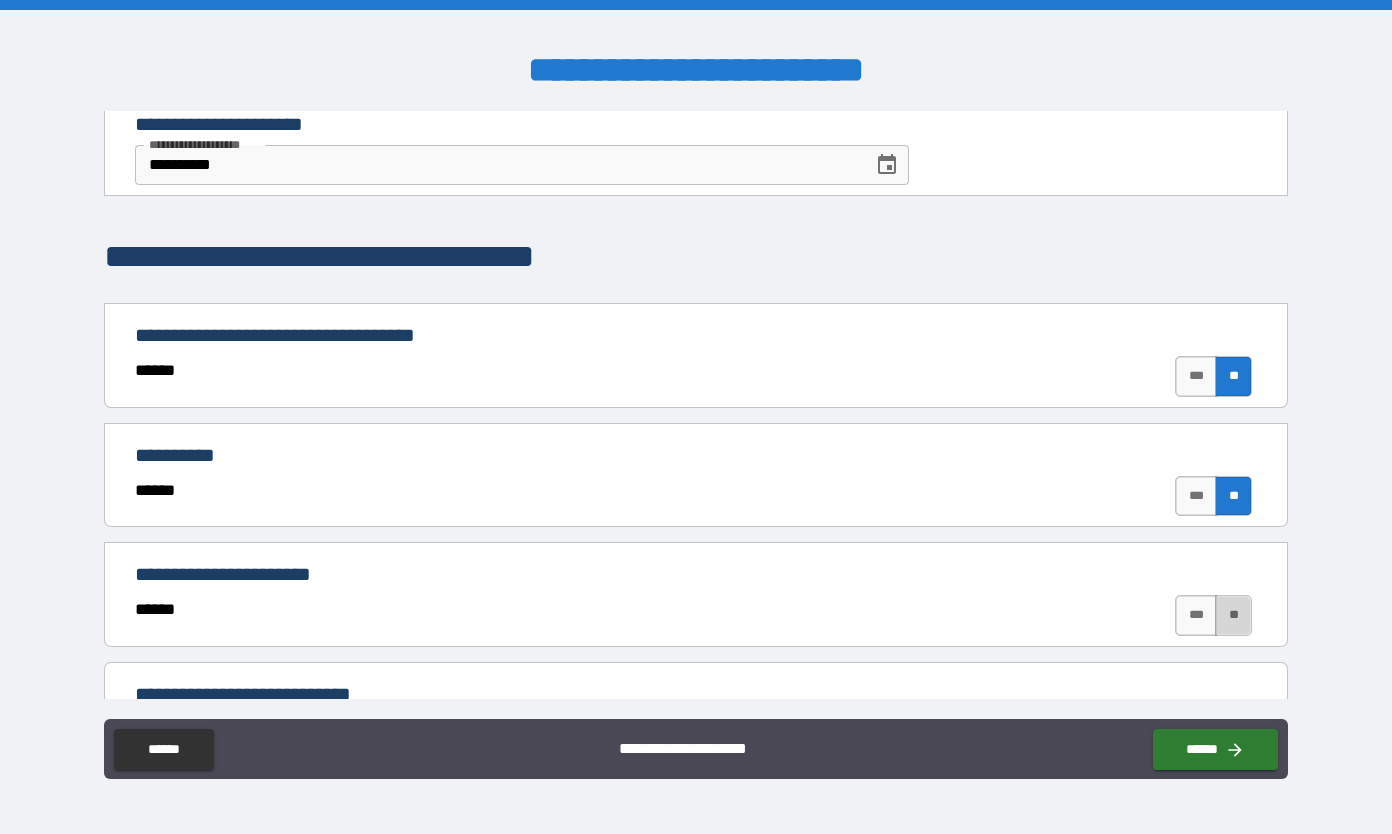click on "**" at bounding box center [1233, 615] 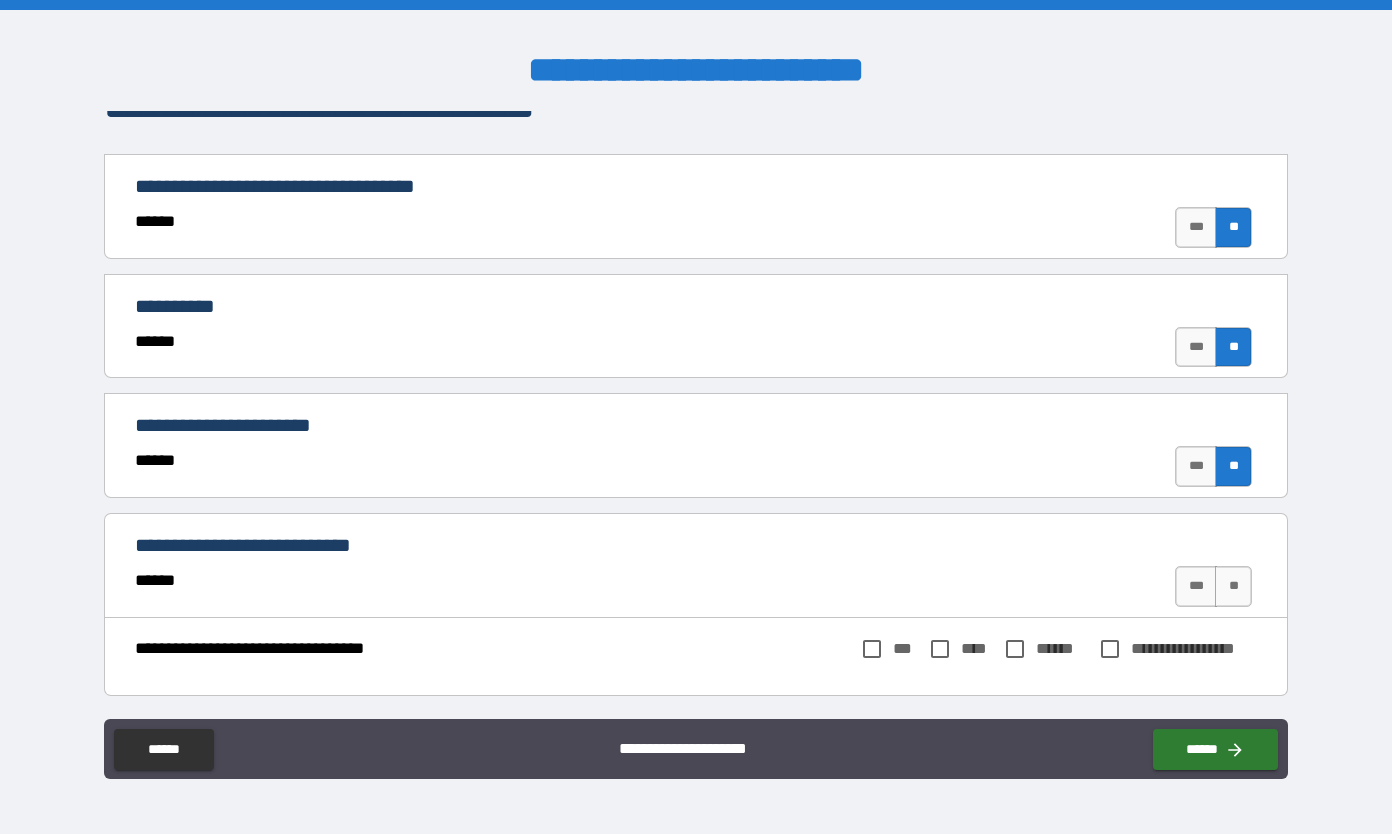 scroll, scrollTop: 365, scrollLeft: 0, axis: vertical 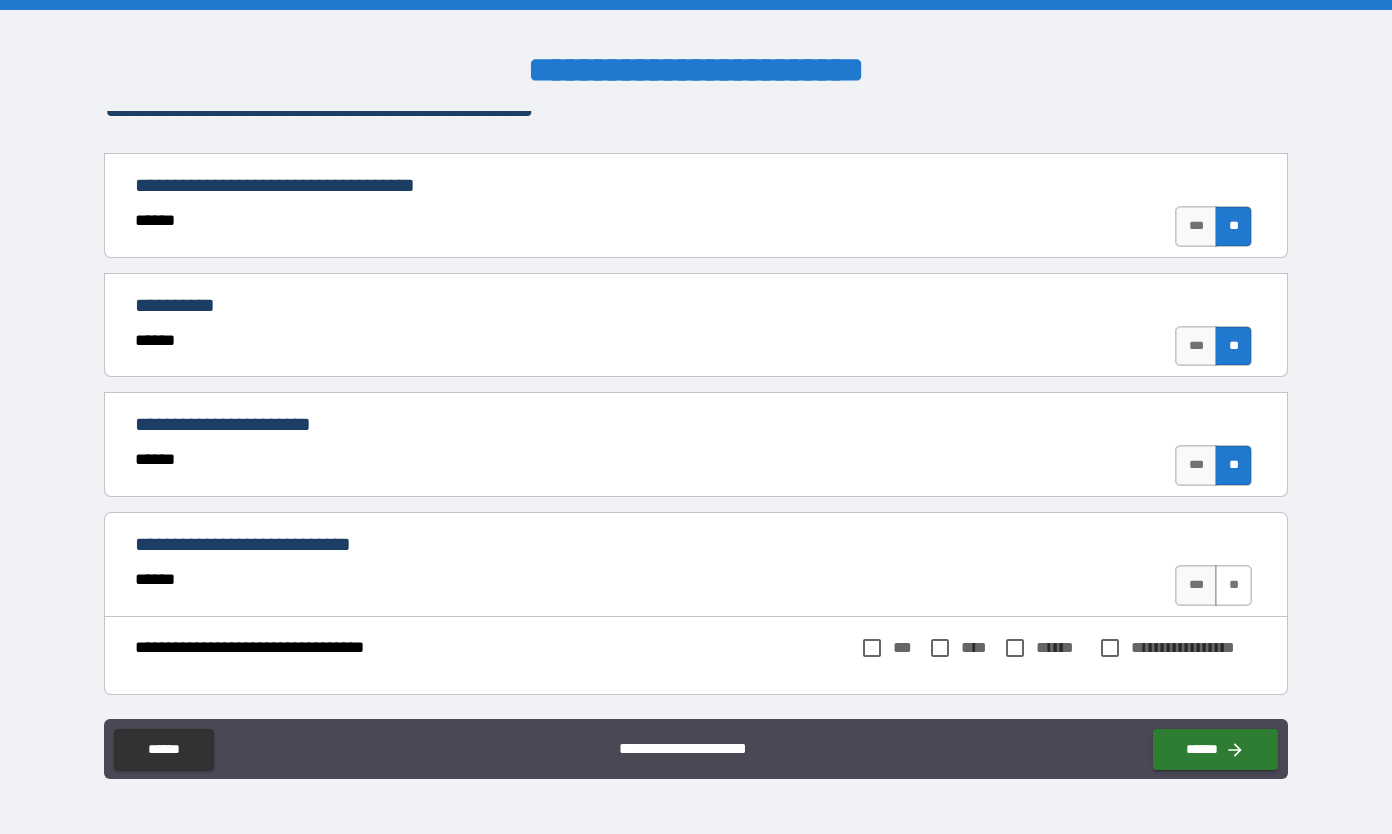 click on "**" at bounding box center [1233, 585] 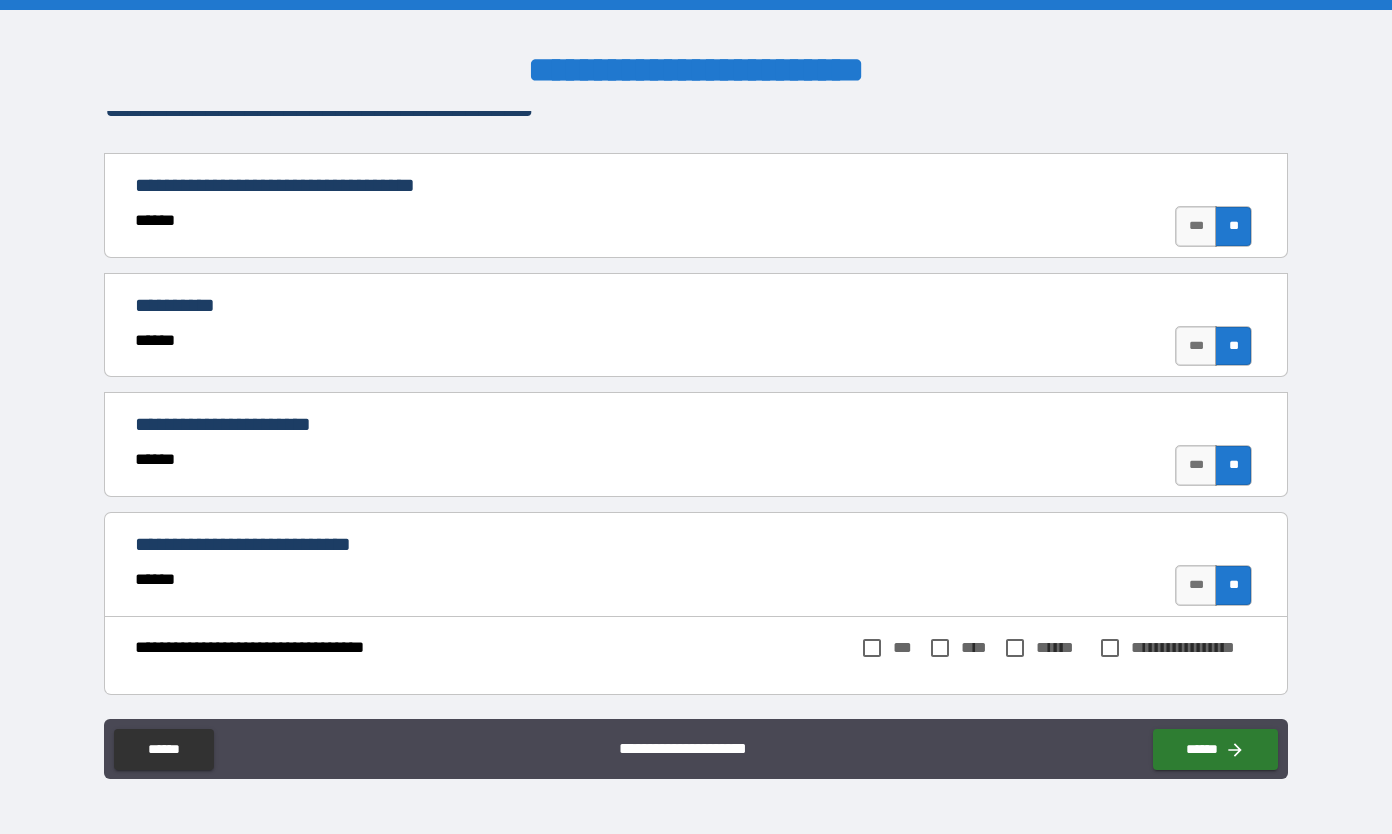 click 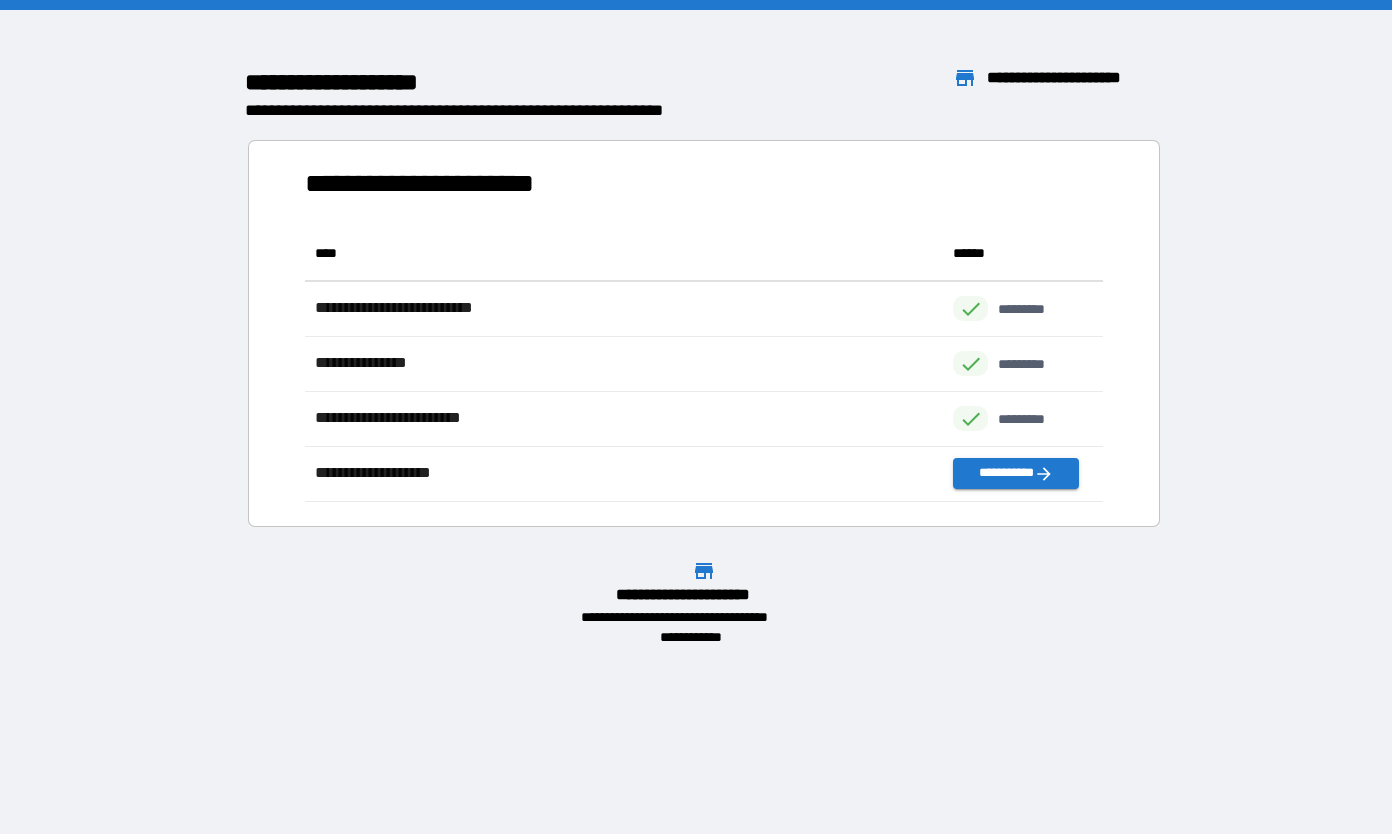 scroll, scrollTop: 16, scrollLeft: 16, axis: both 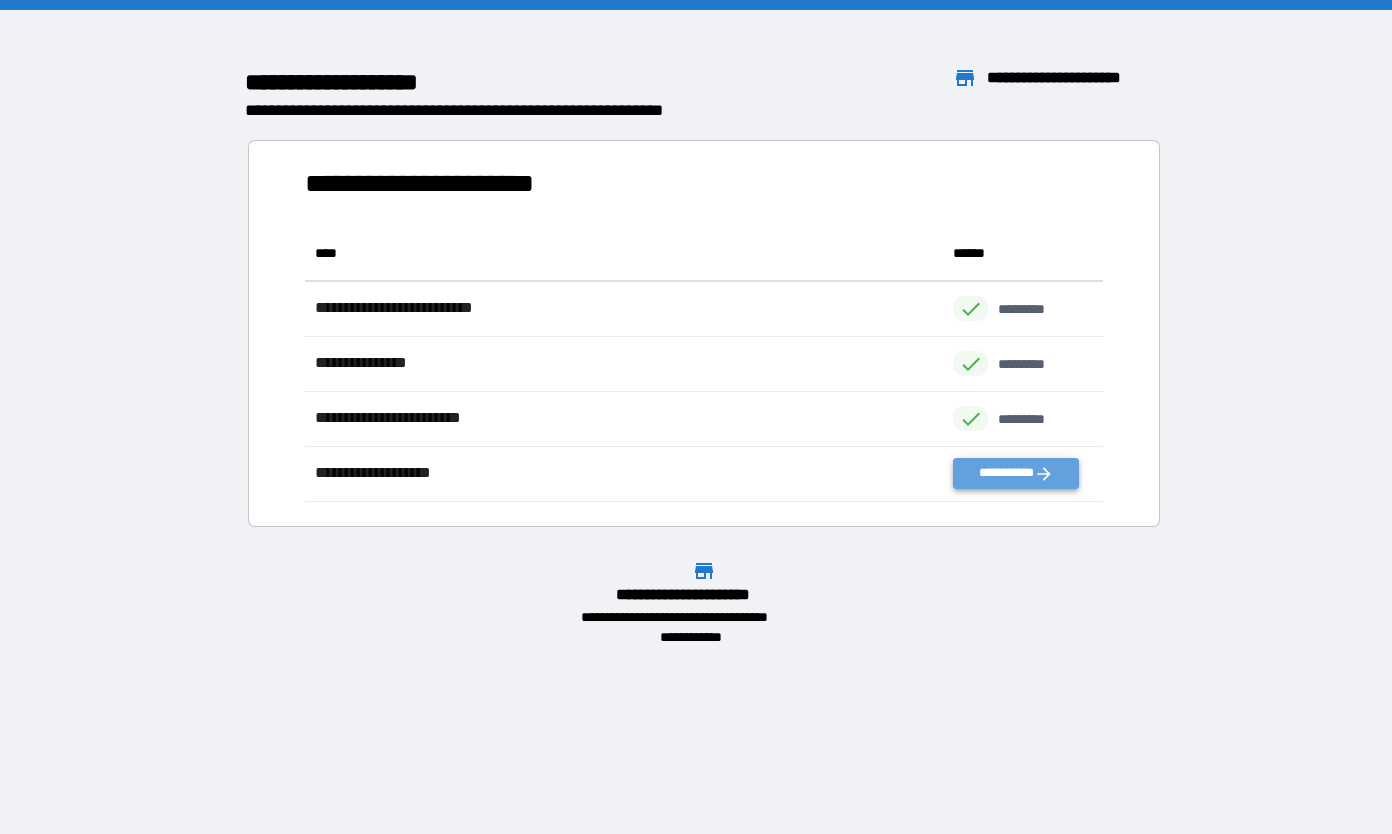click on "**********" at bounding box center (1015, 473) 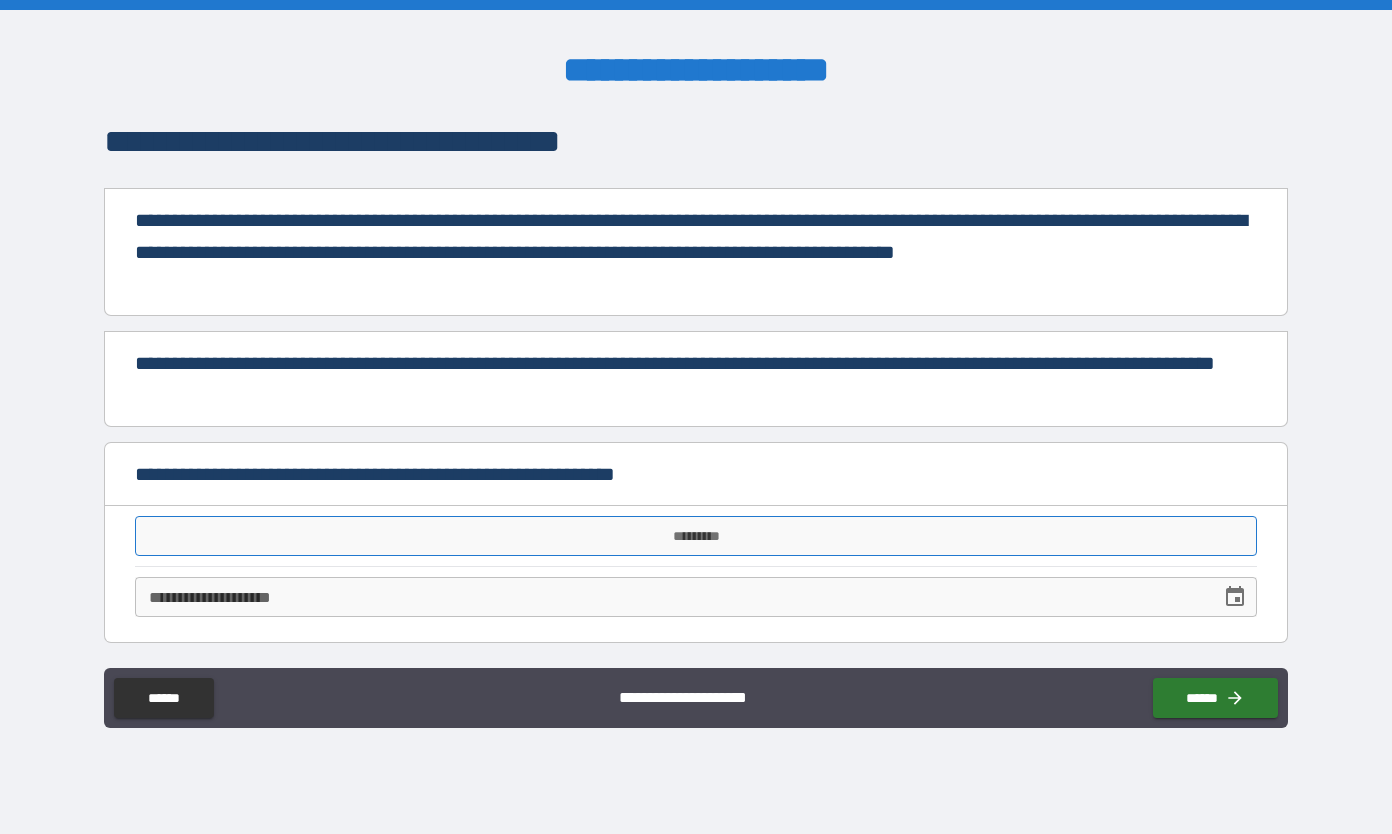 click on "*********" at bounding box center (696, 536) 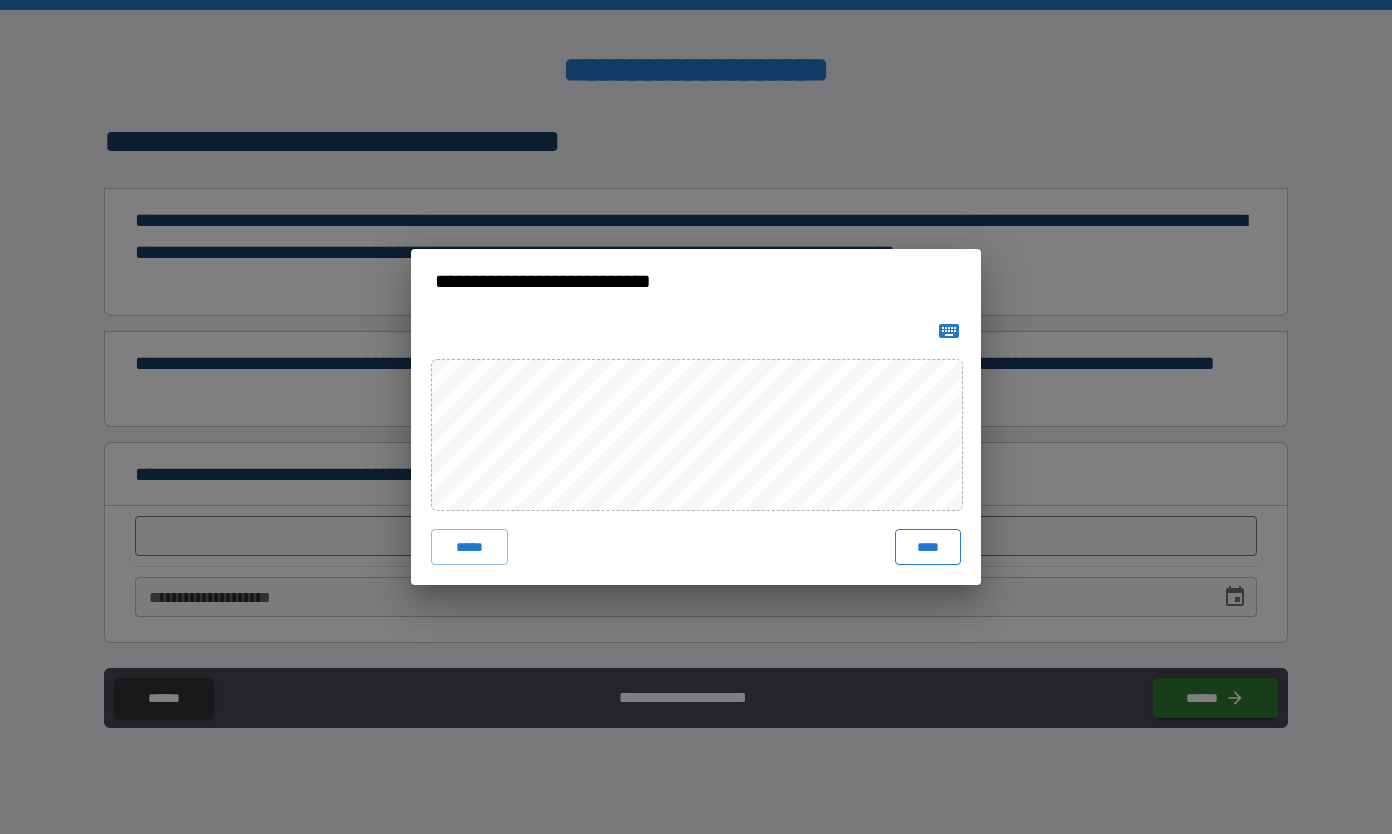 click on "****" at bounding box center (928, 547) 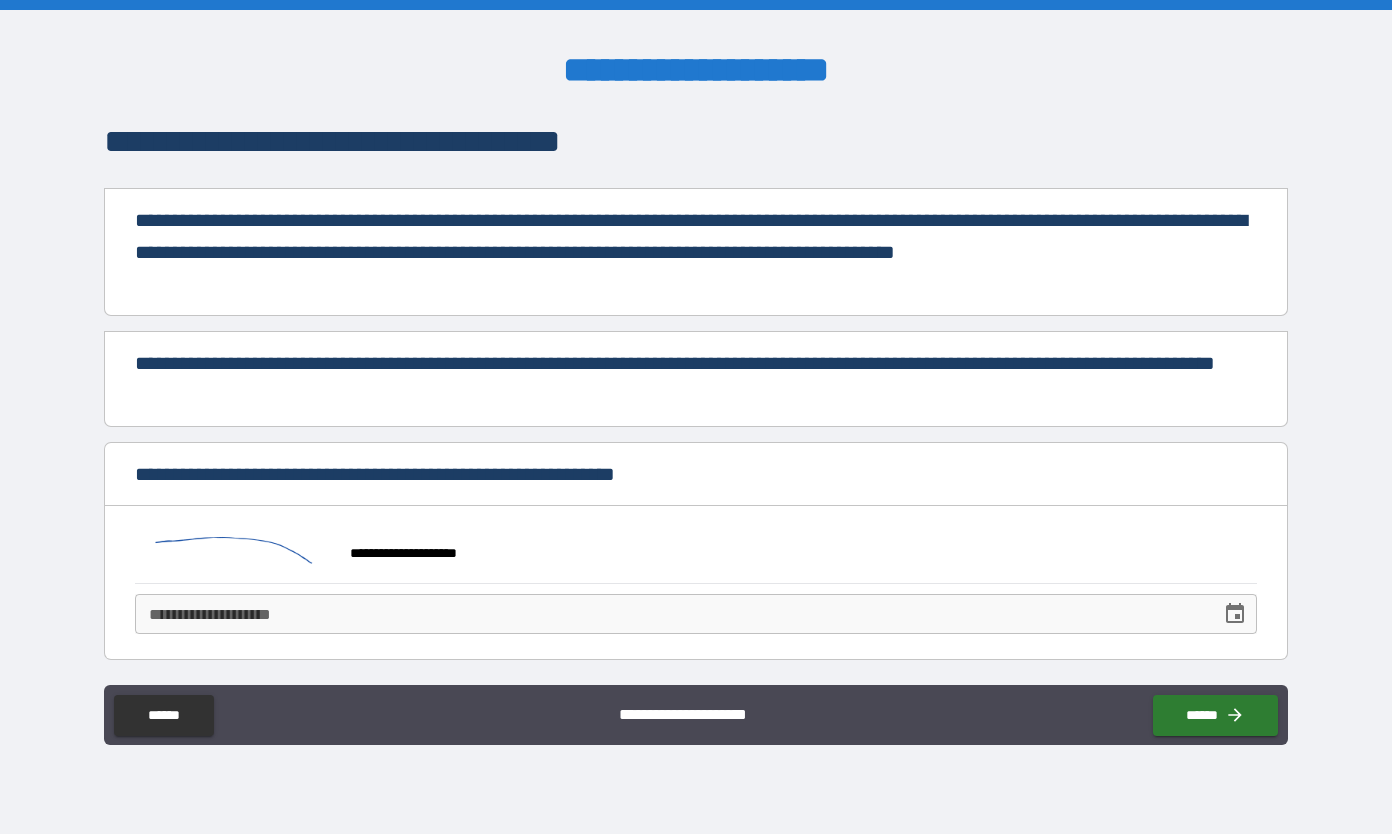 click on "**********" at bounding box center (696, 614) 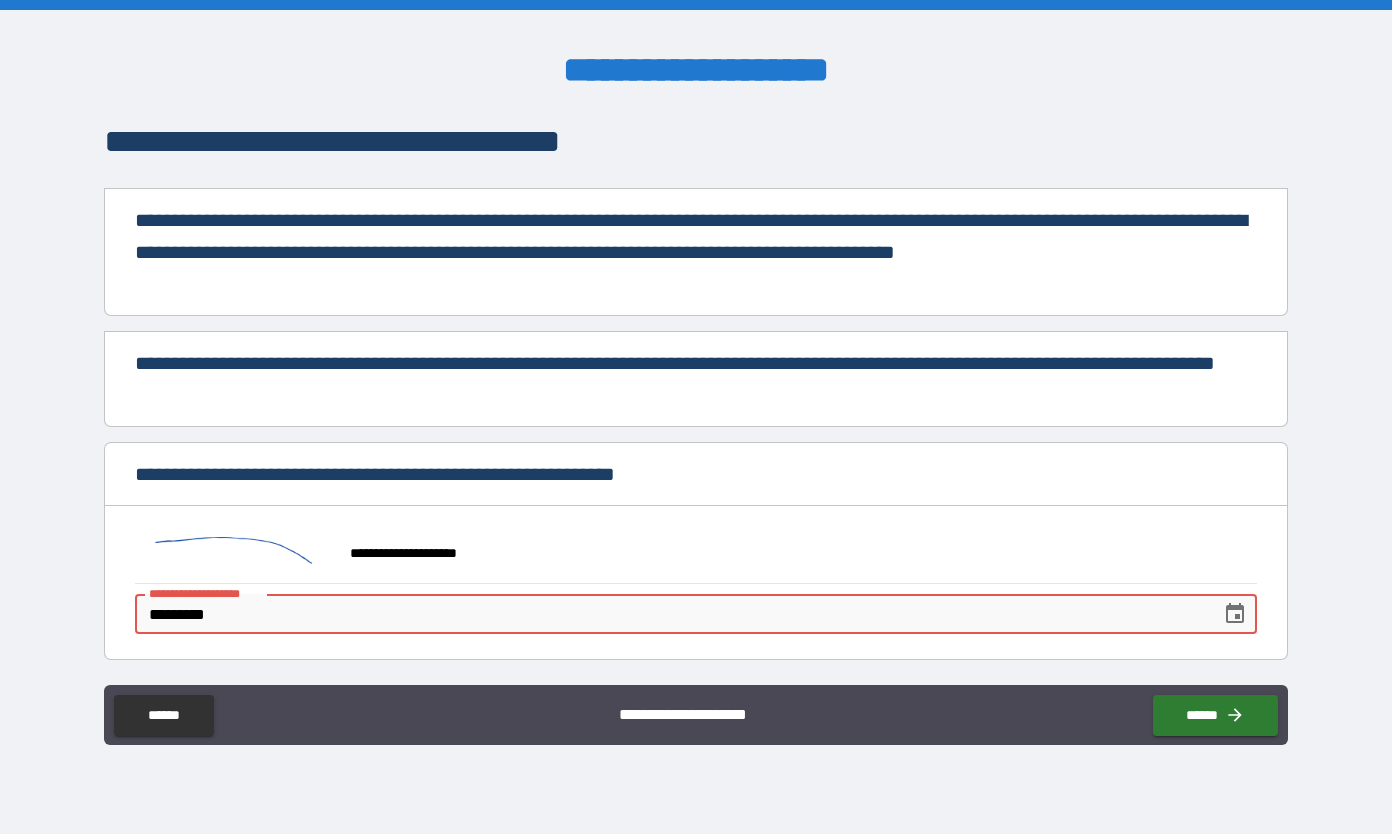 type on "**********" 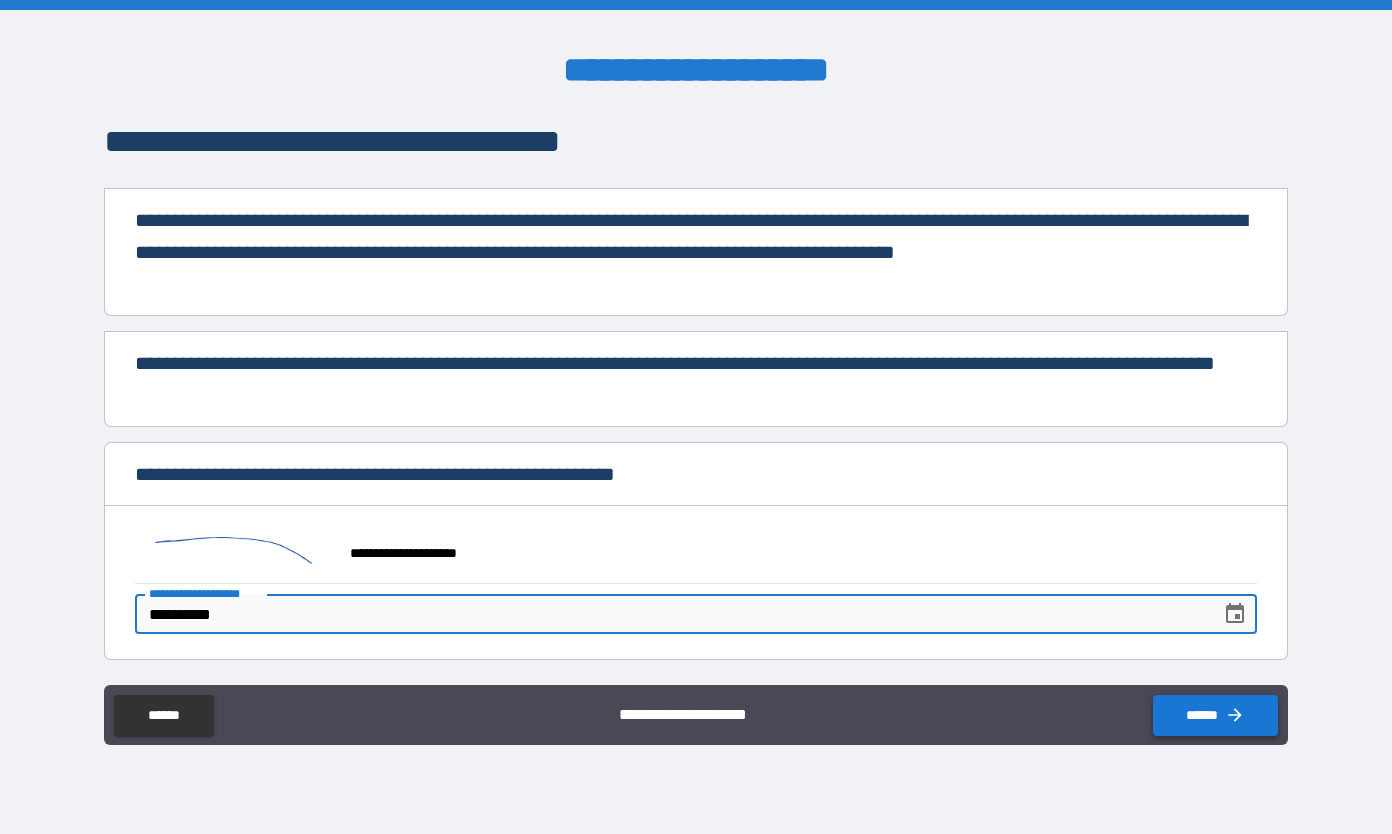 click on "******" at bounding box center [1215, 715] 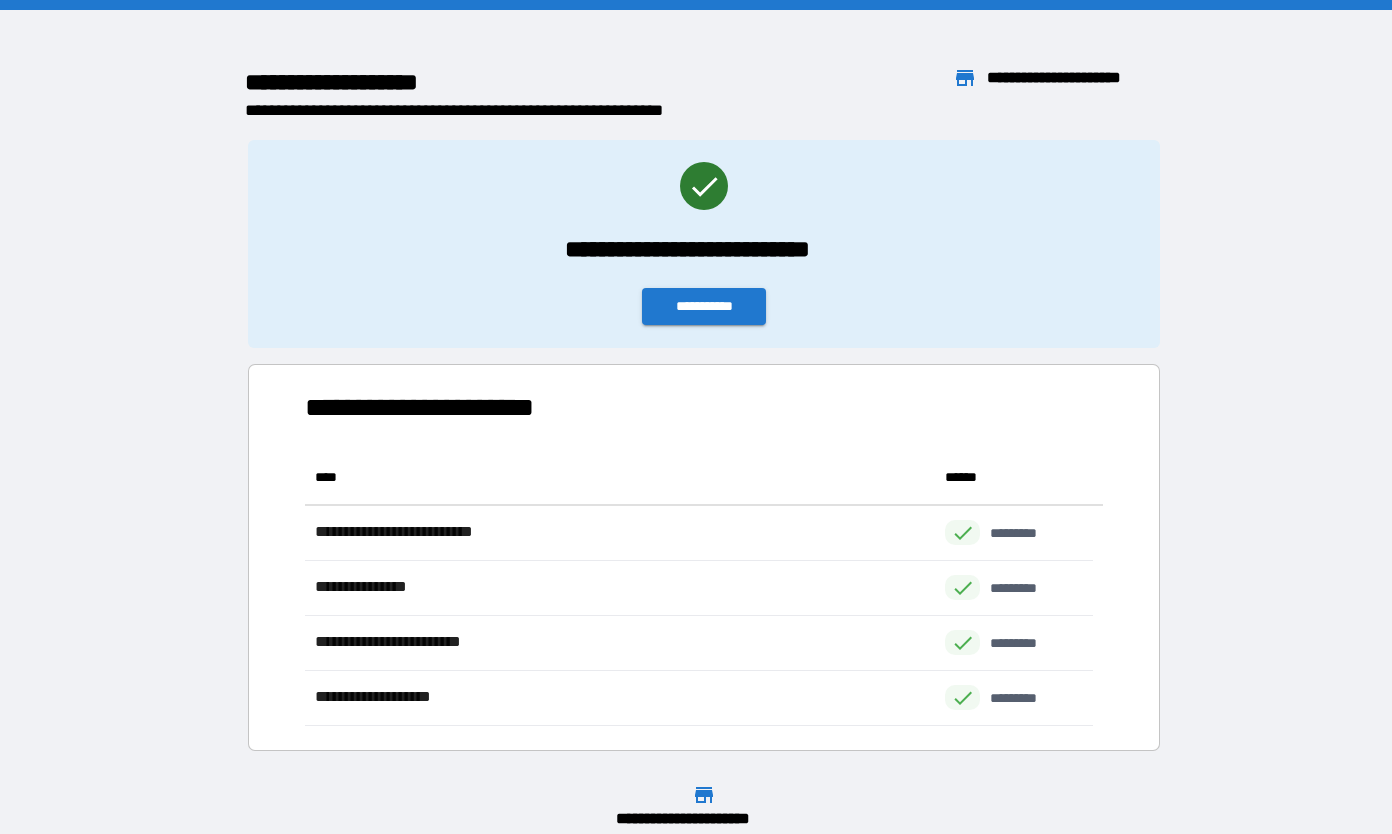 scroll, scrollTop: 16, scrollLeft: 16, axis: both 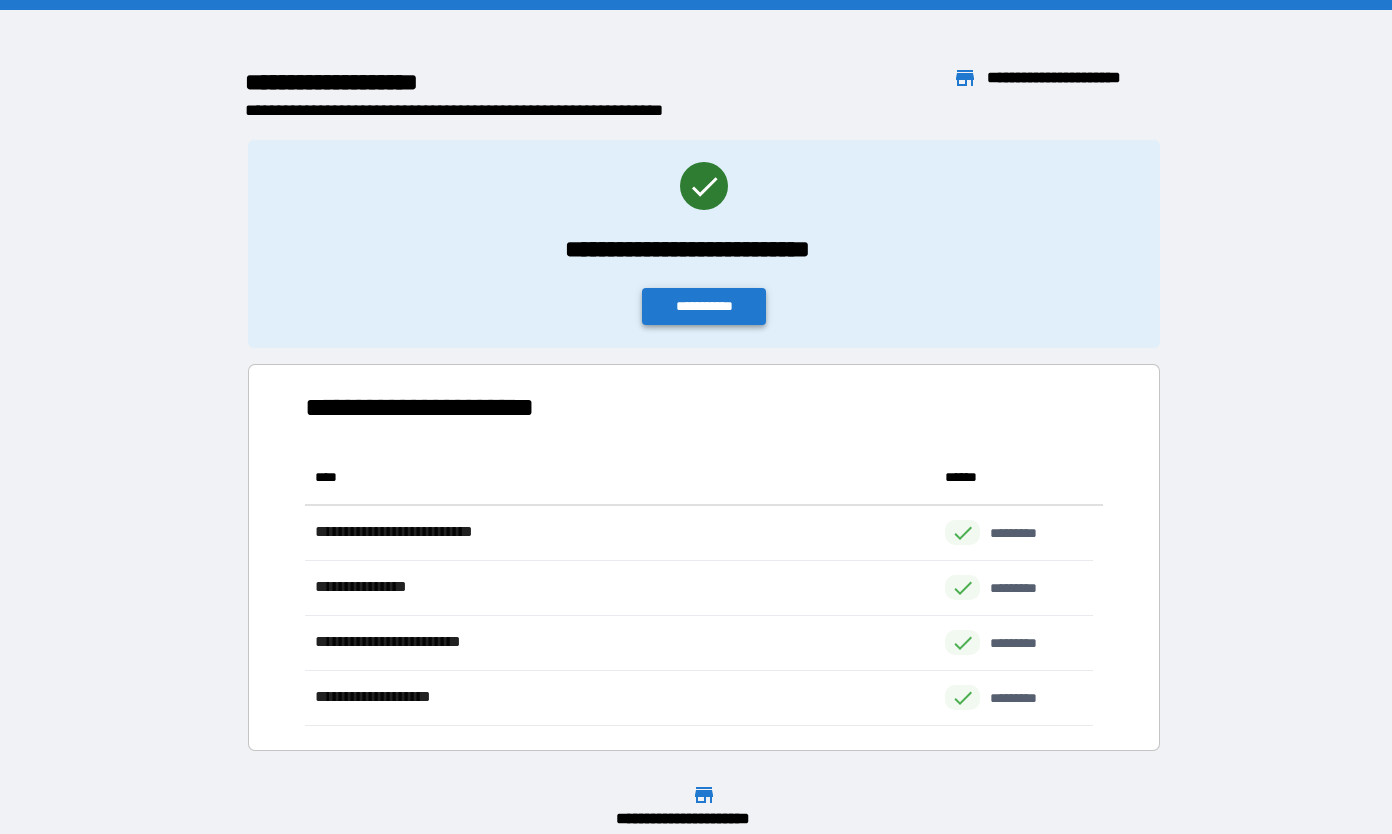 click on "**********" at bounding box center (704, 306) 